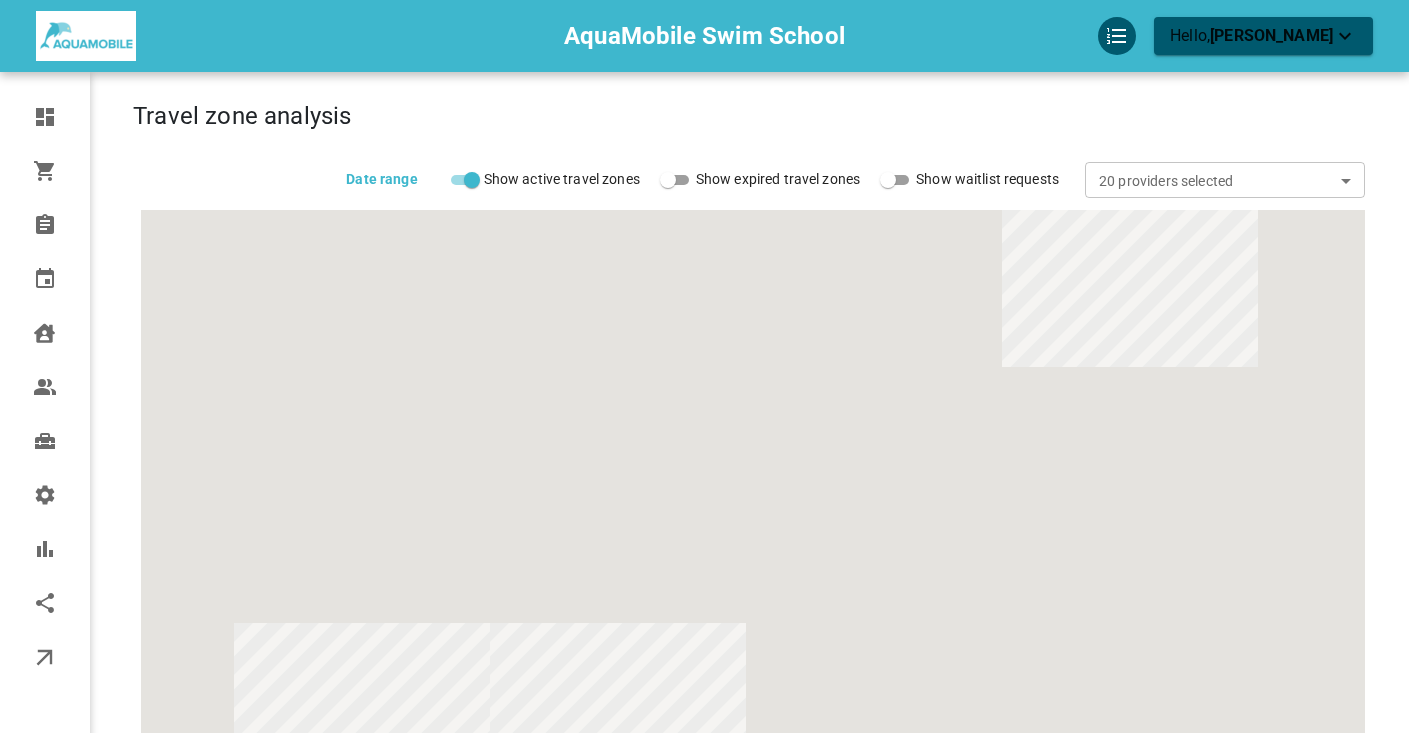scroll, scrollTop: 48, scrollLeft: 0, axis: vertical 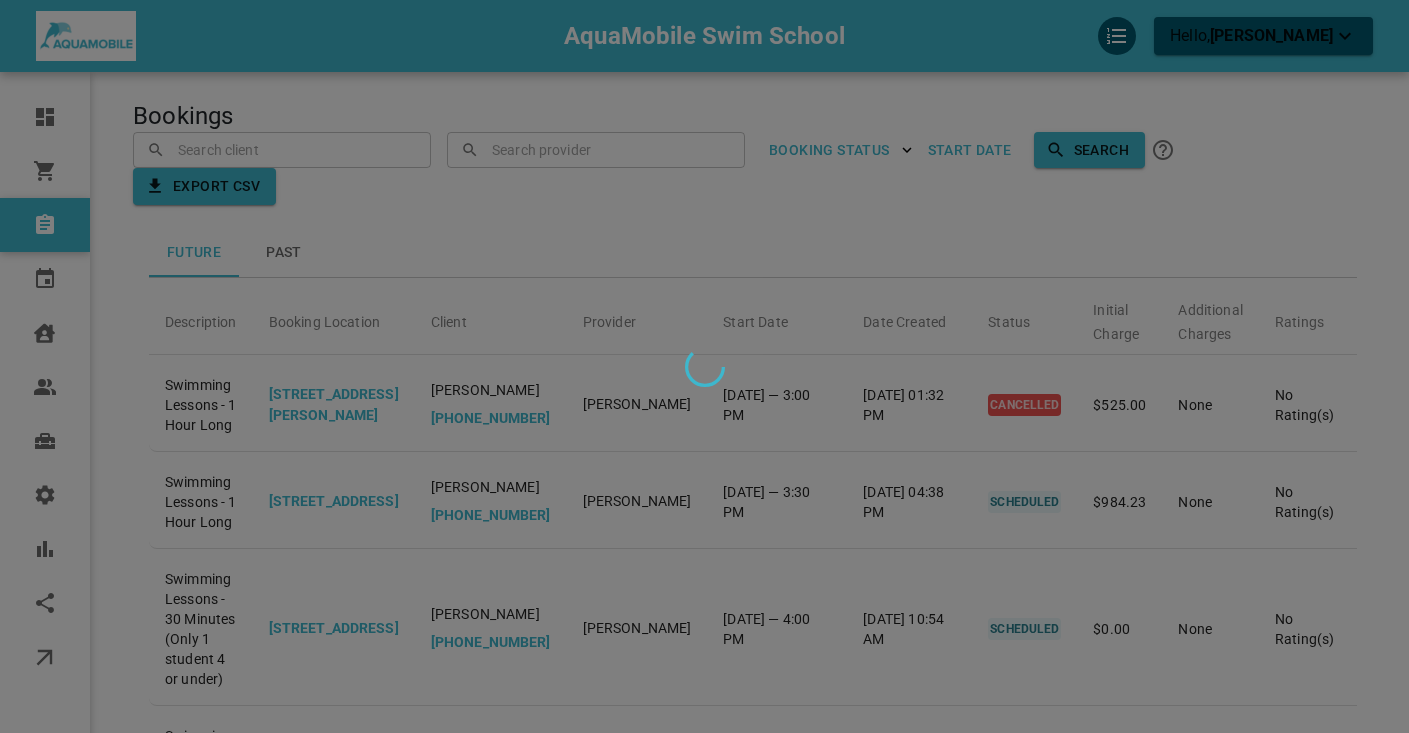click at bounding box center [704, 366] 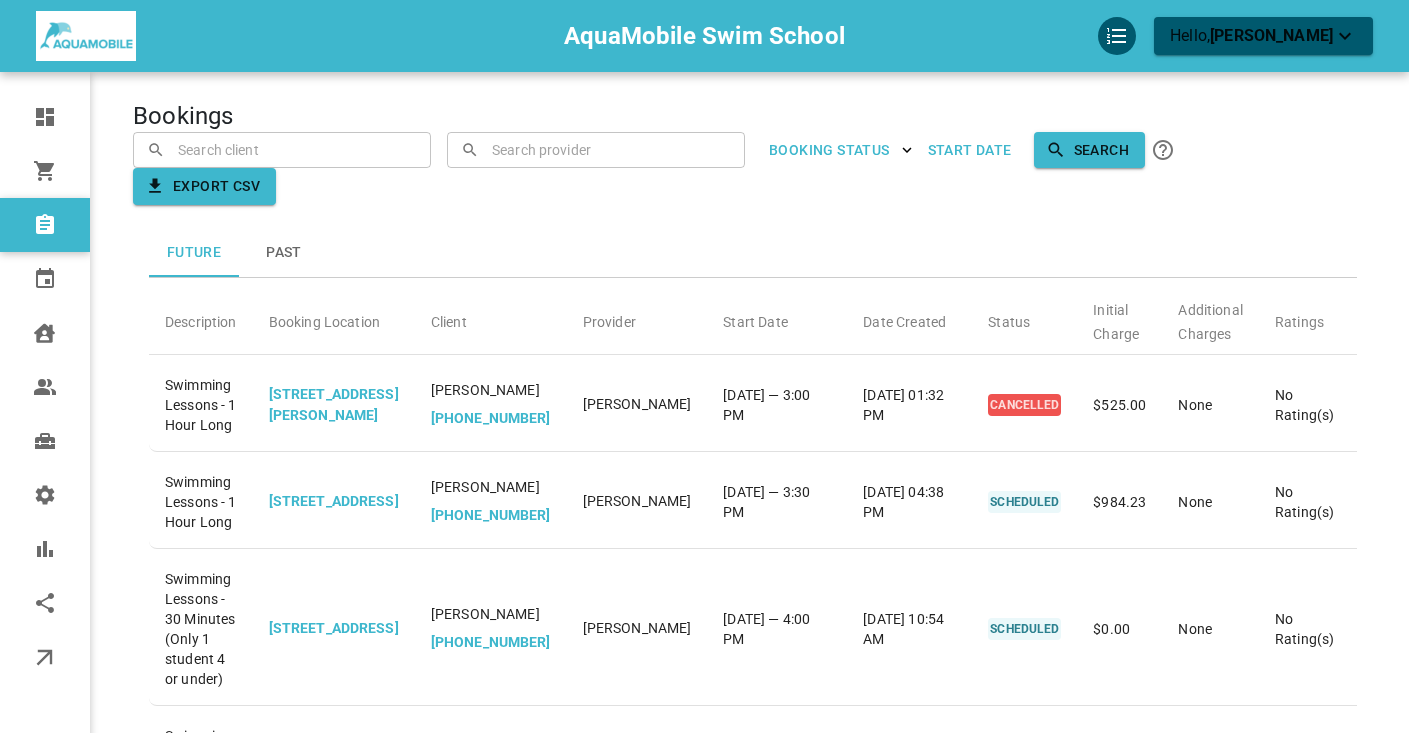 click at bounding box center (282, 149) 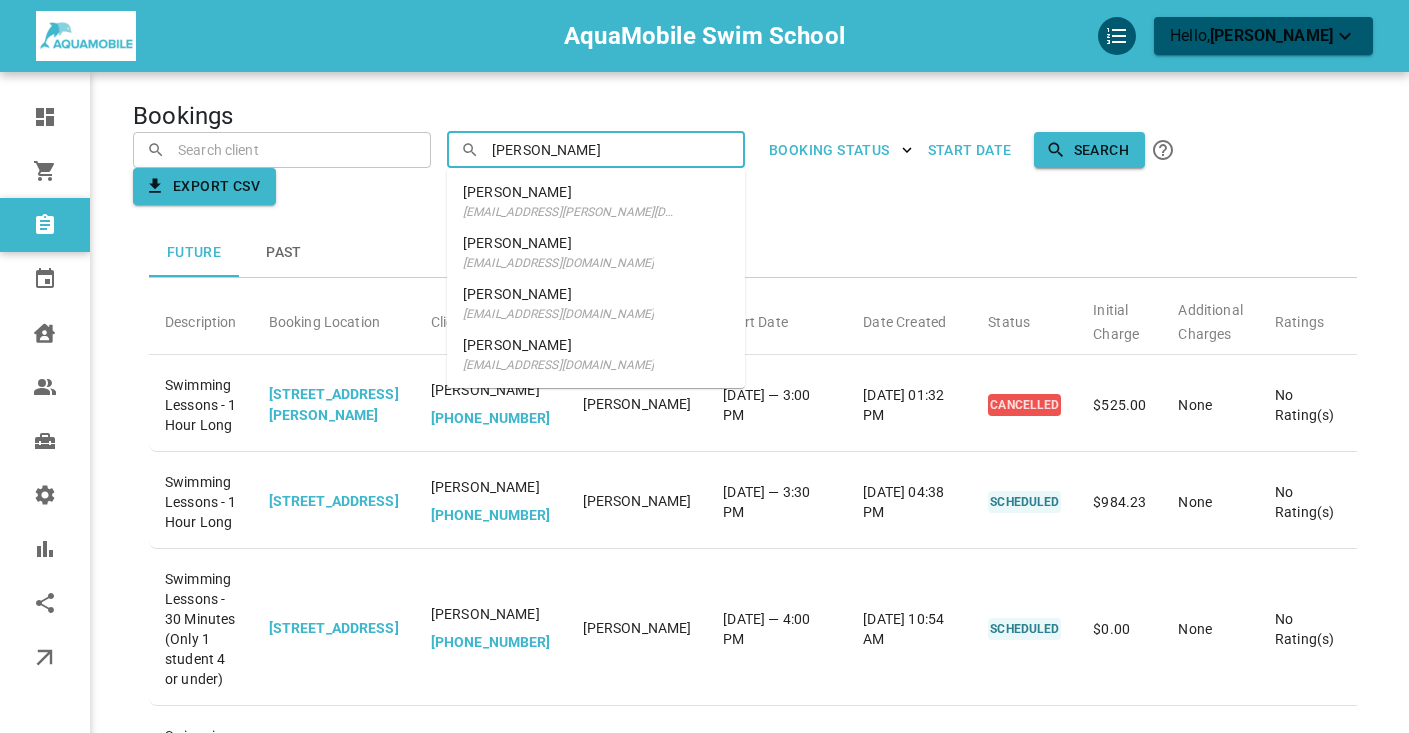 click on "Andrea Goodman" at bounding box center (558, 243) 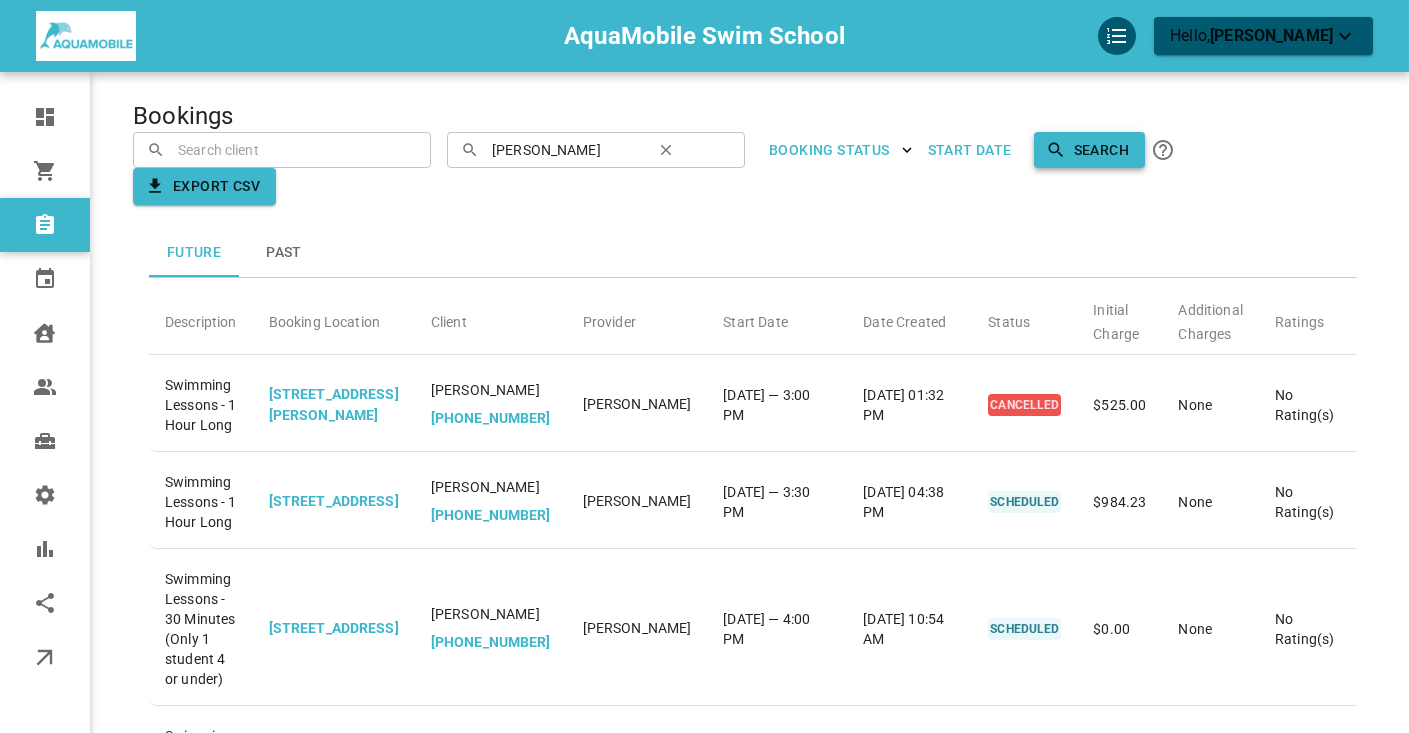 click on "Search" at bounding box center [1089, 150] 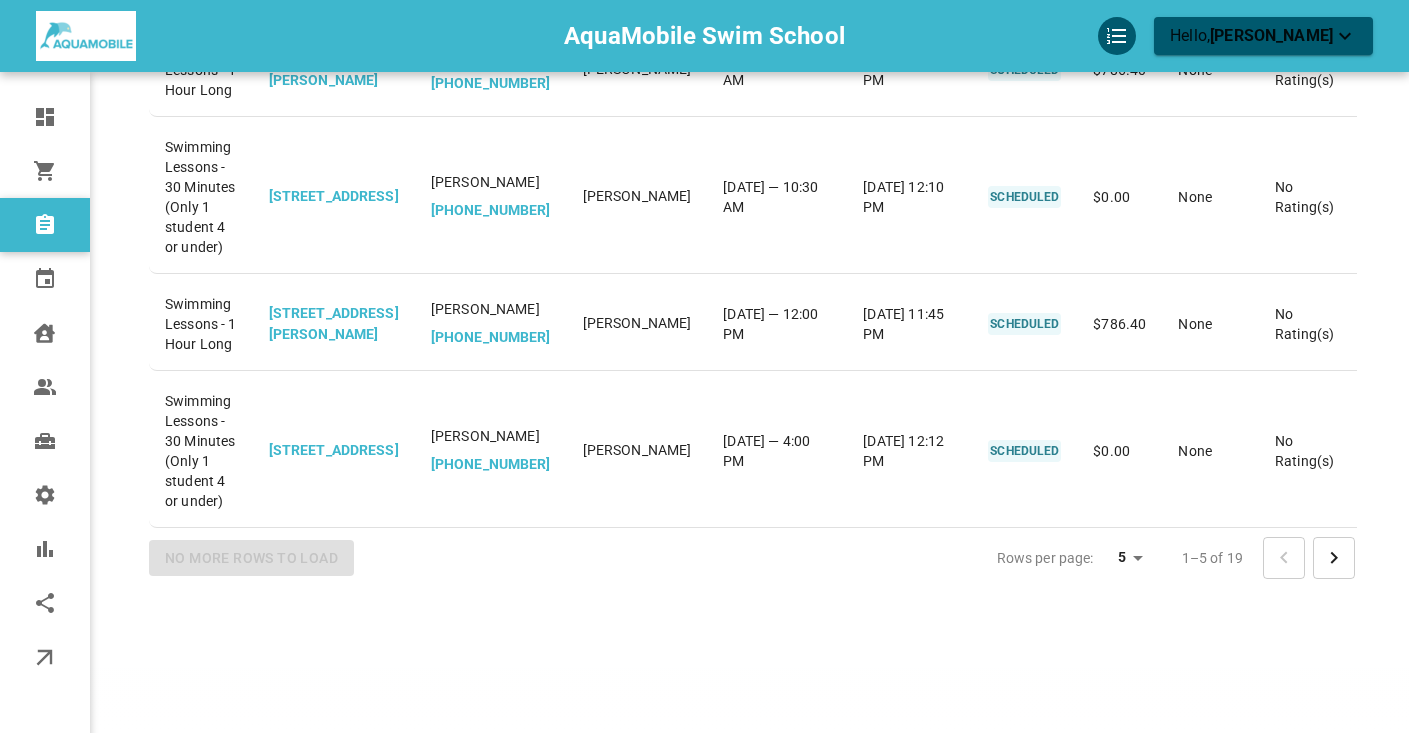 scroll, scrollTop: 405, scrollLeft: 0, axis: vertical 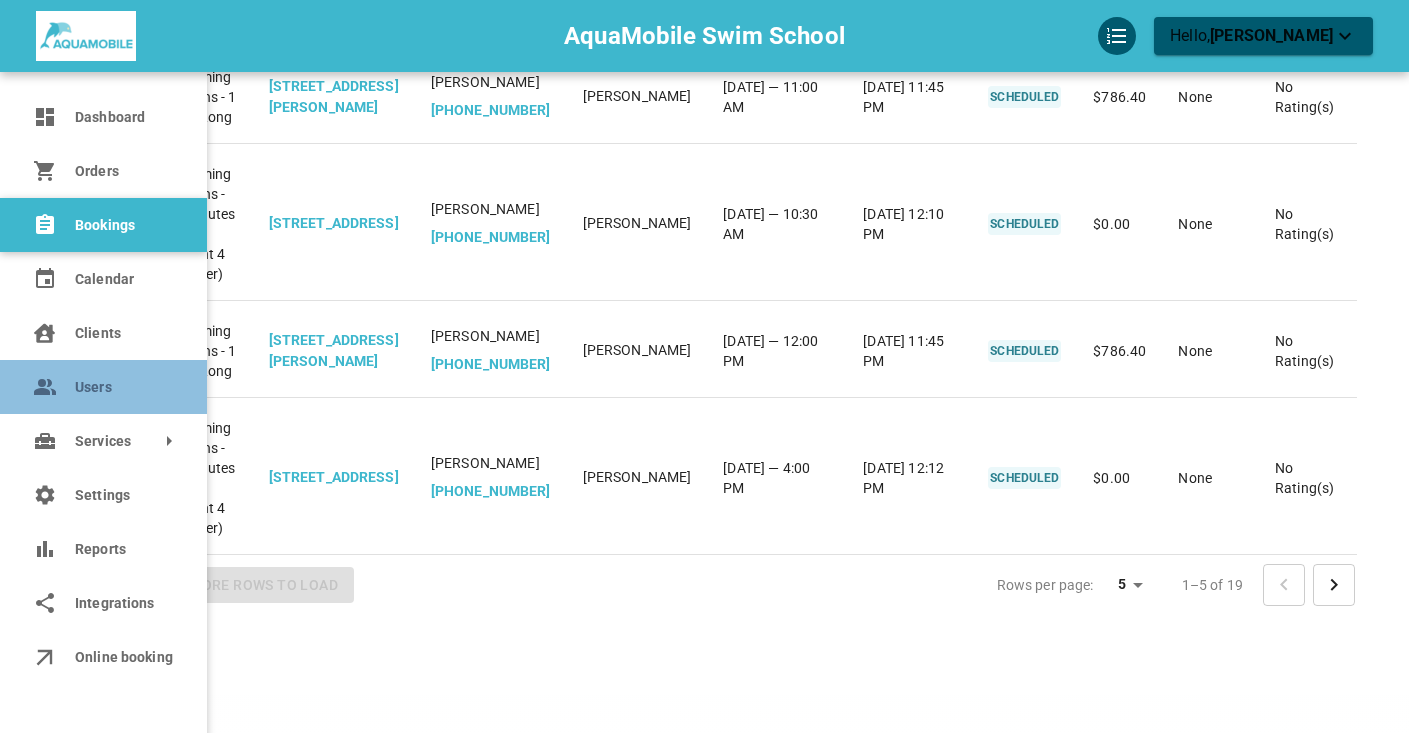click on "Users" at bounding box center [123, 387] 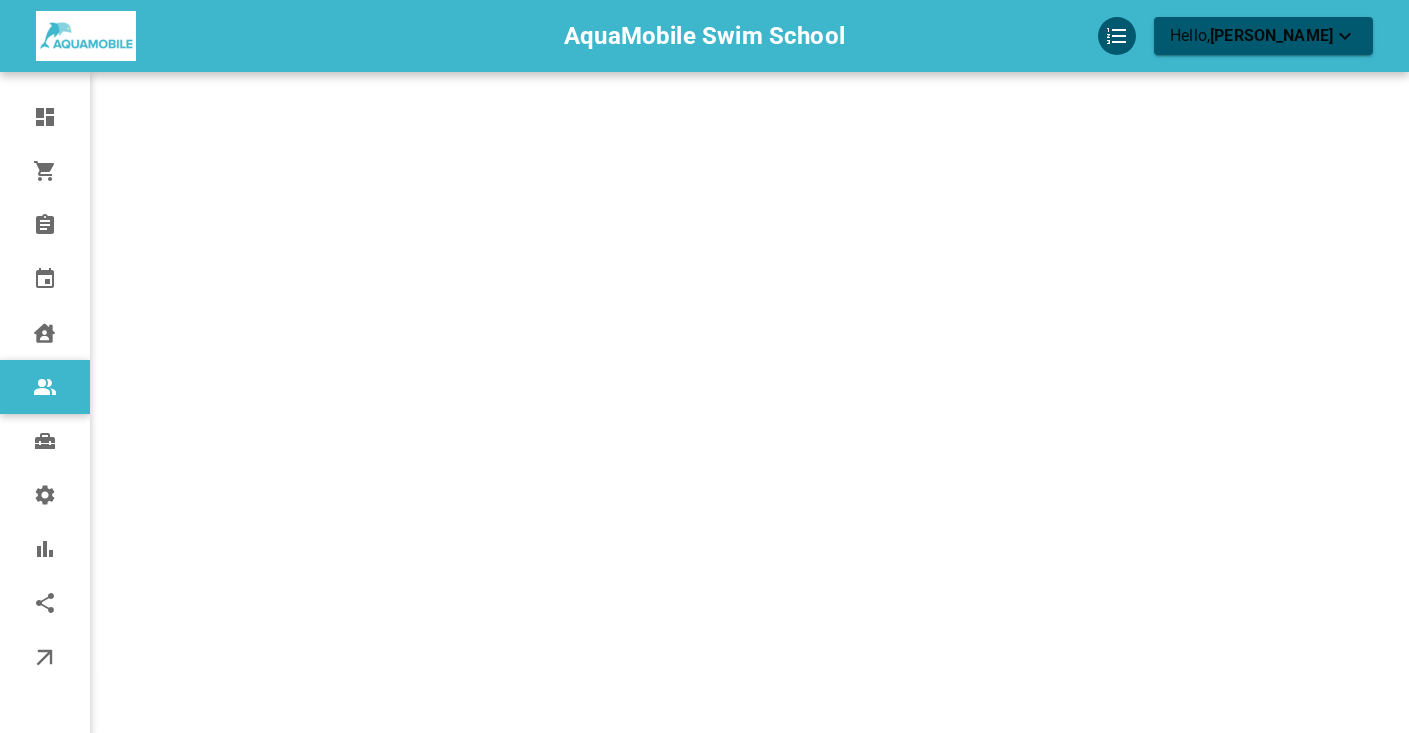 scroll, scrollTop: 123, scrollLeft: 0, axis: vertical 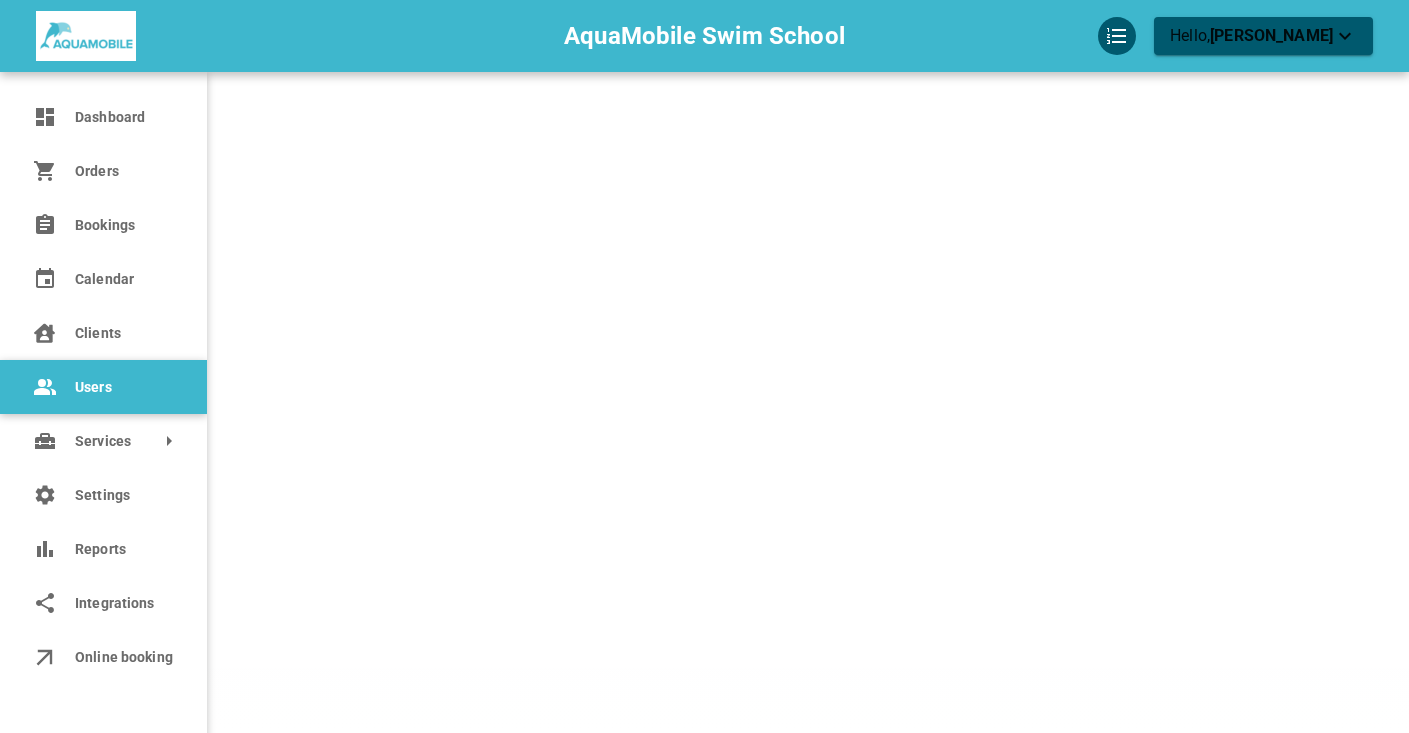 click 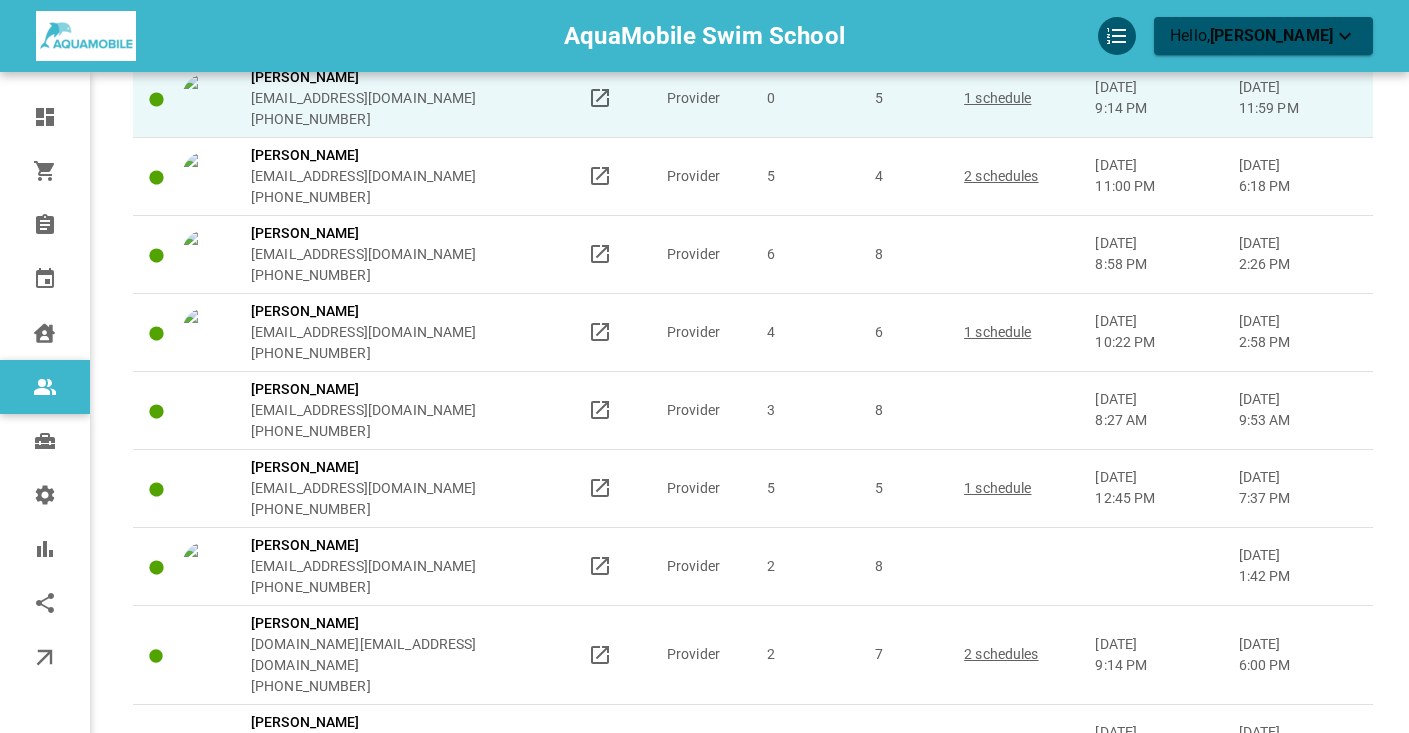 scroll, scrollTop: 0, scrollLeft: 0, axis: both 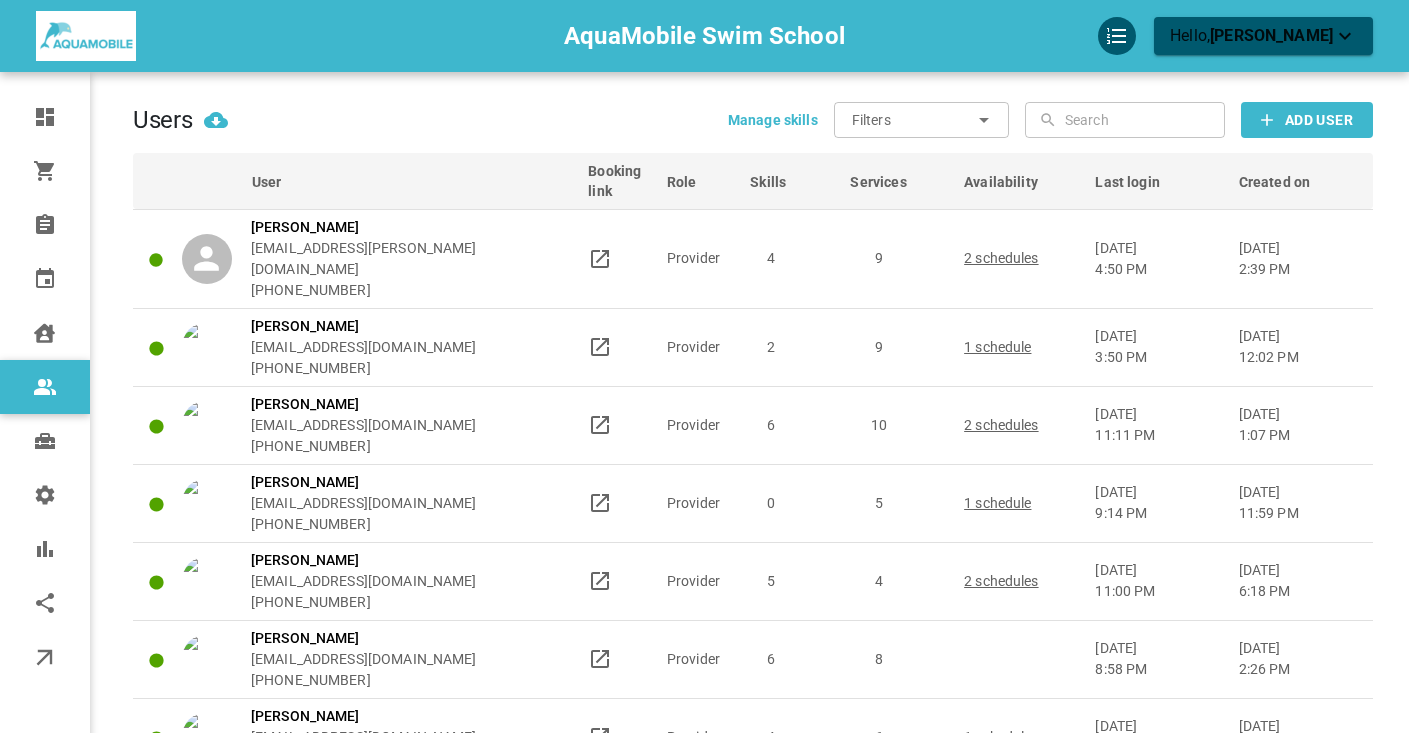 click at bounding box center [1142, 120] 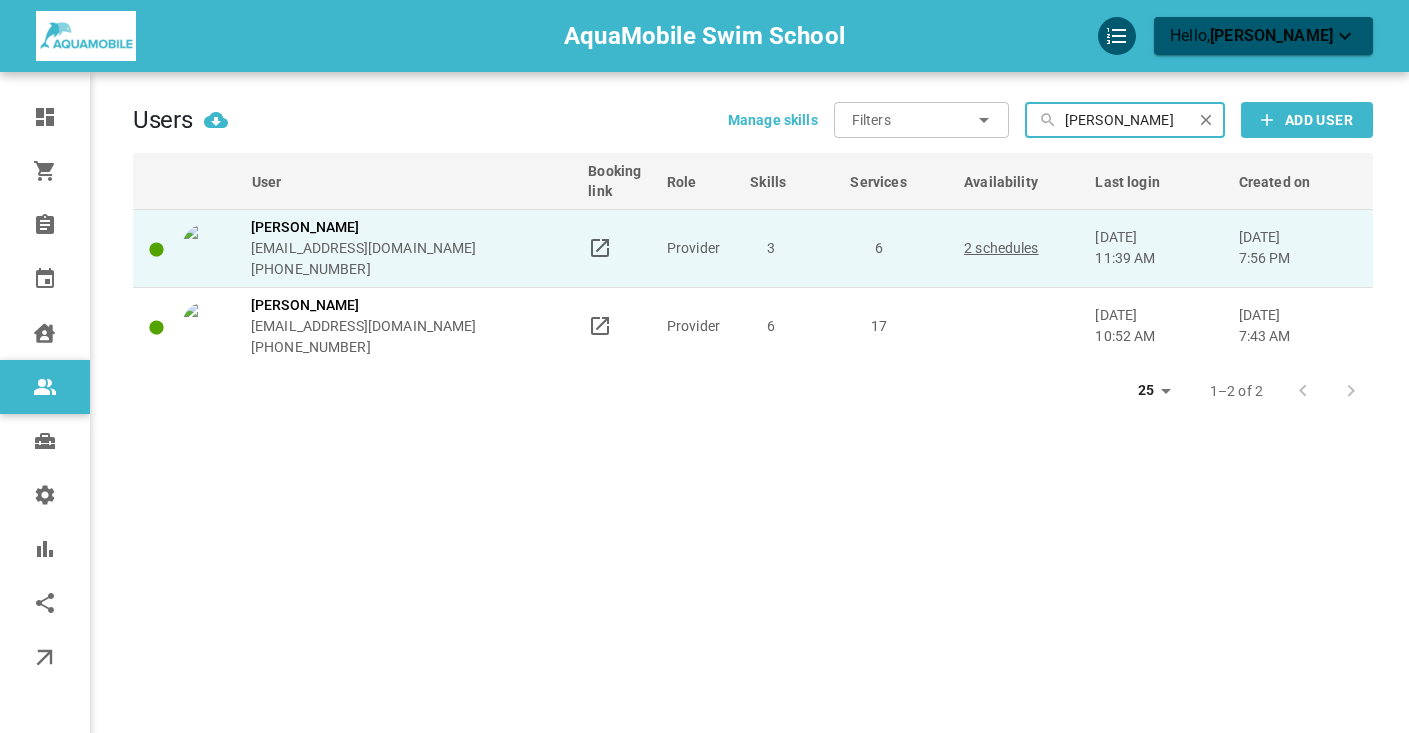 scroll, scrollTop: 32, scrollLeft: 0, axis: vertical 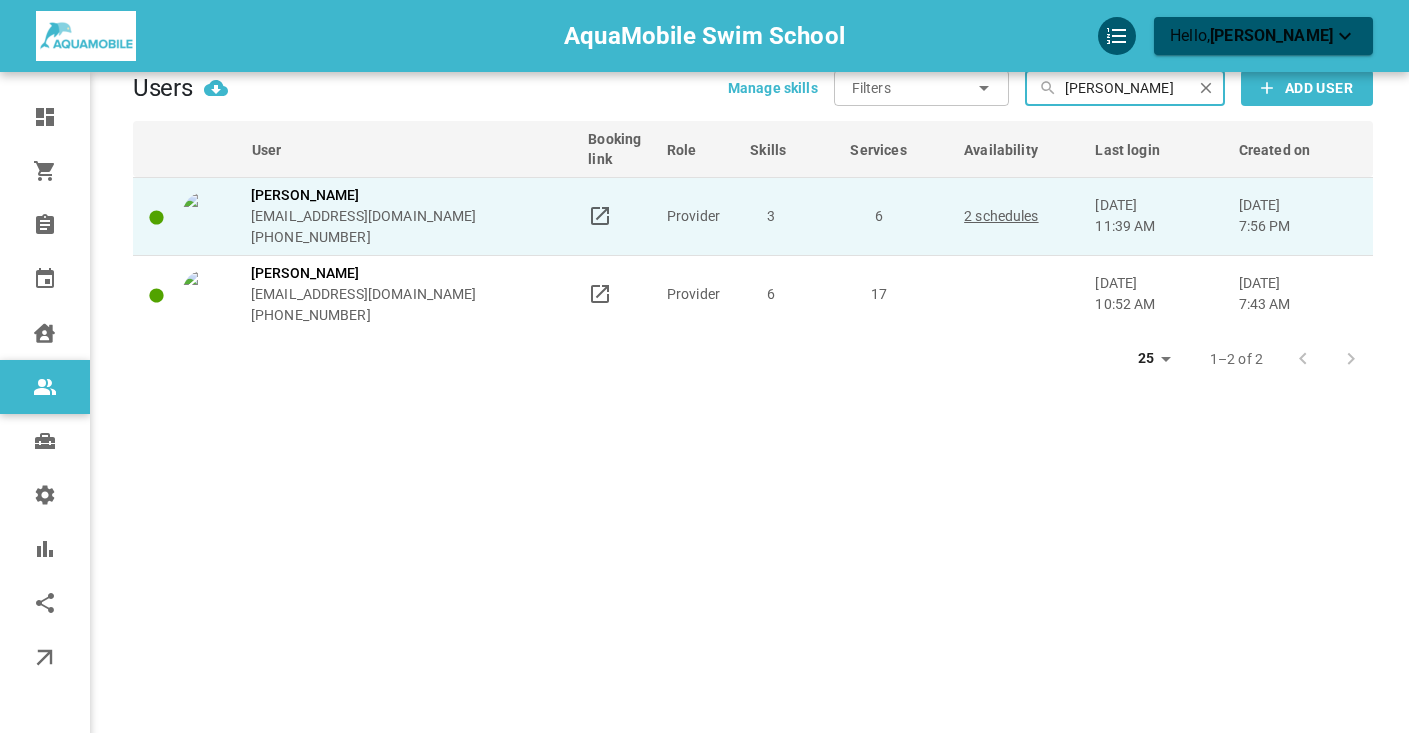 type on "andrea" 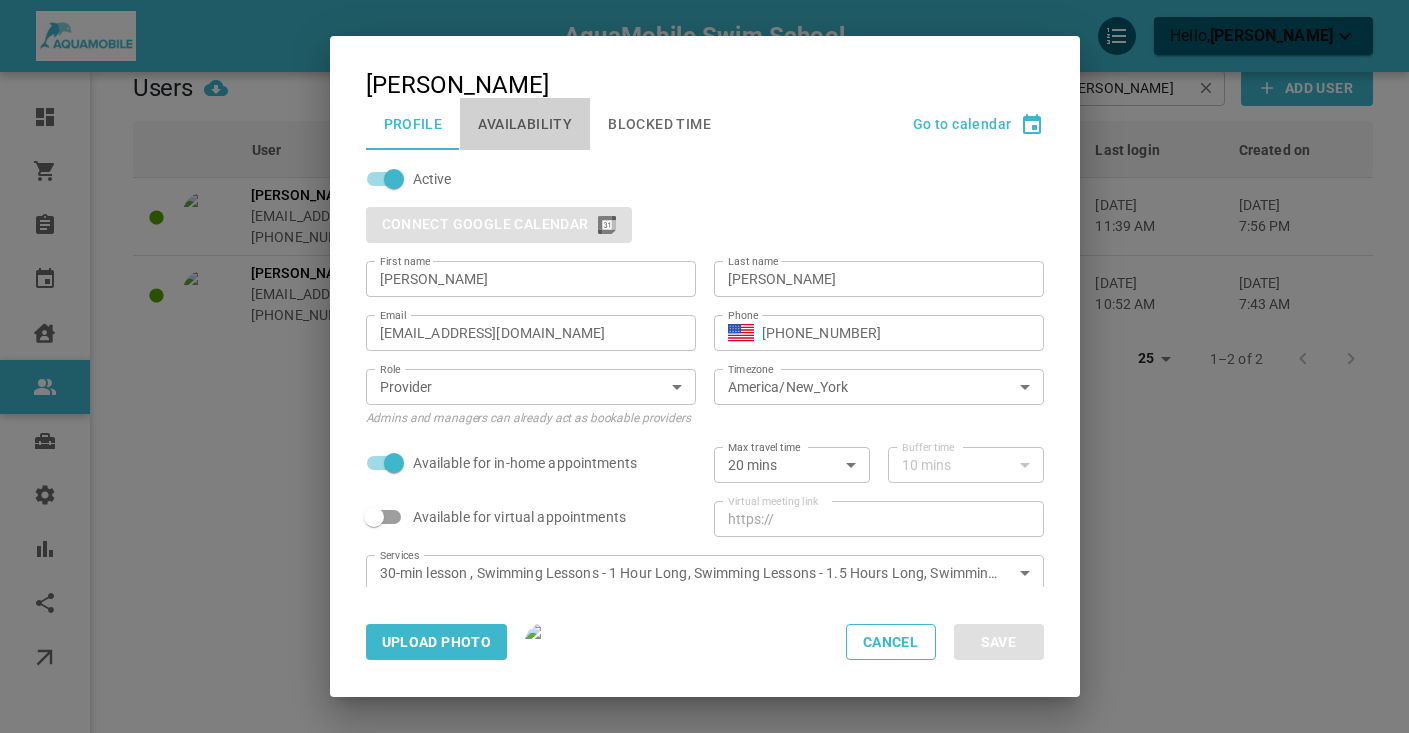 click on "Availability" at bounding box center (525, 124) 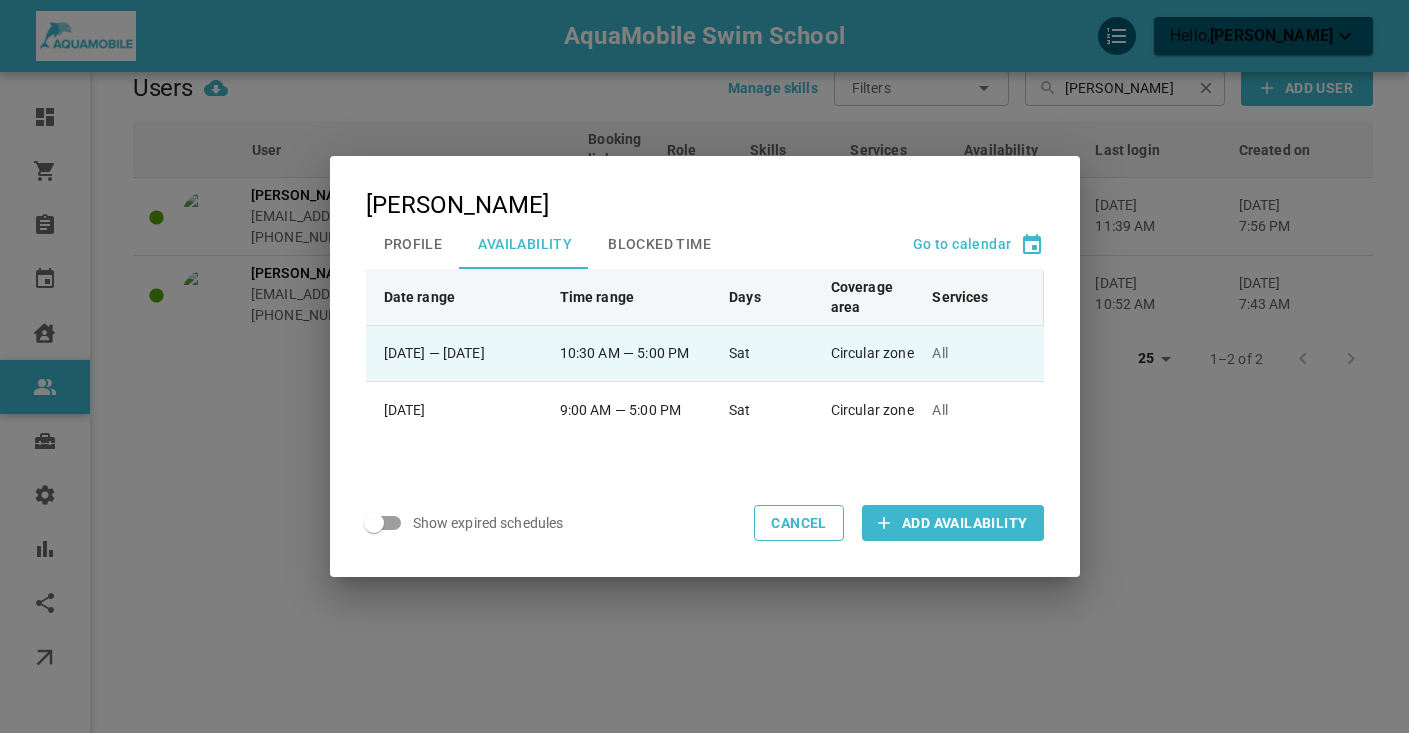click on "10:30 AM — 5:00 PM" at bounding box center (636, 353) 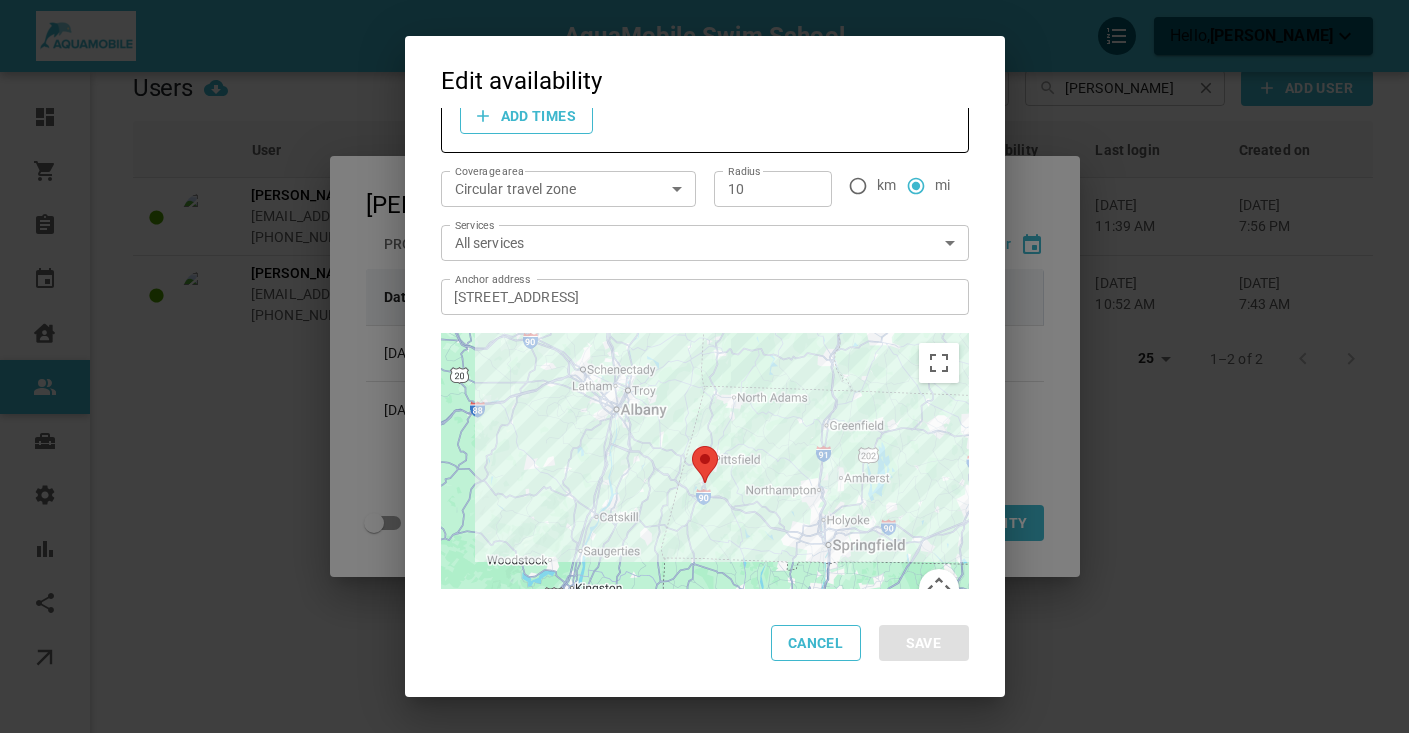 scroll, scrollTop: 212, scrollLeft: 0, axis: vertical 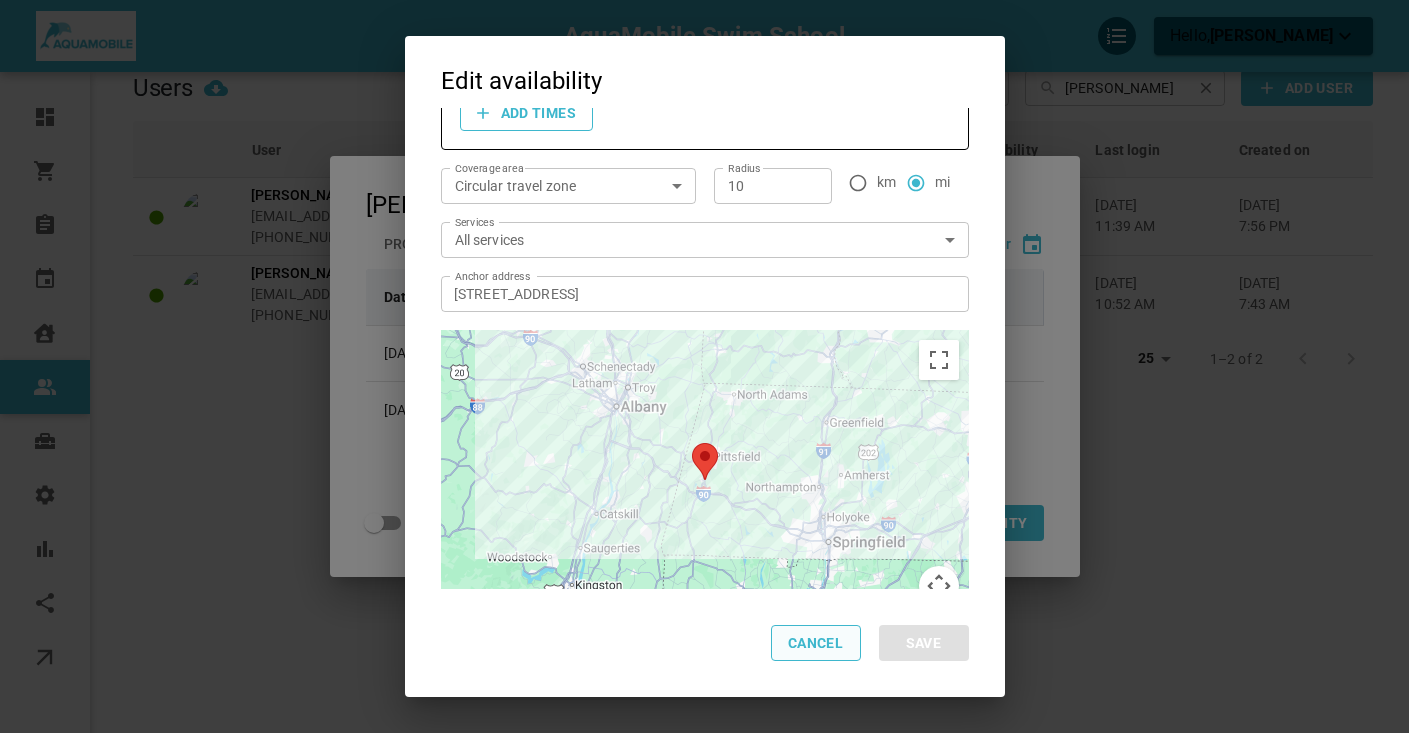 click on "Cancel" at bounding box center (816, 643) 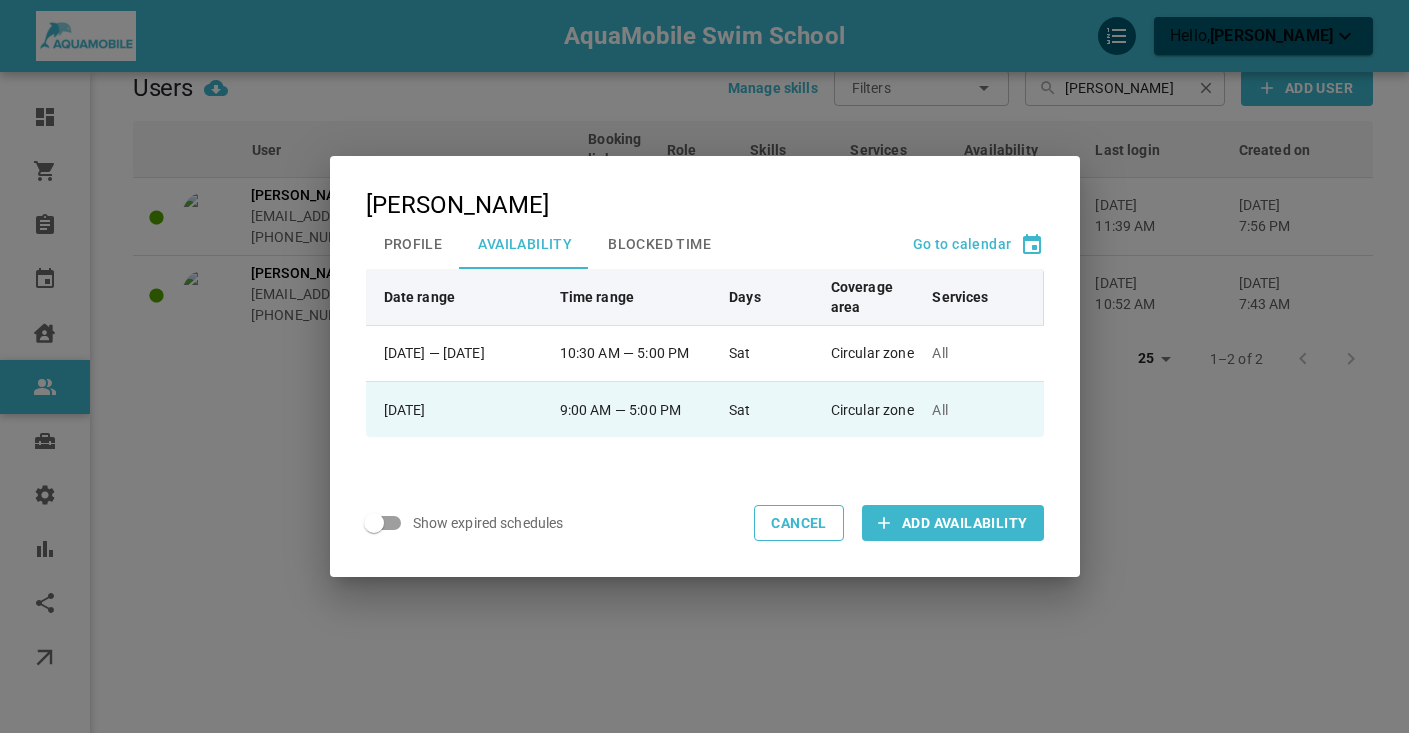 click on "9:00 AM — 5:00 PM" at bounding box center (636, 409) 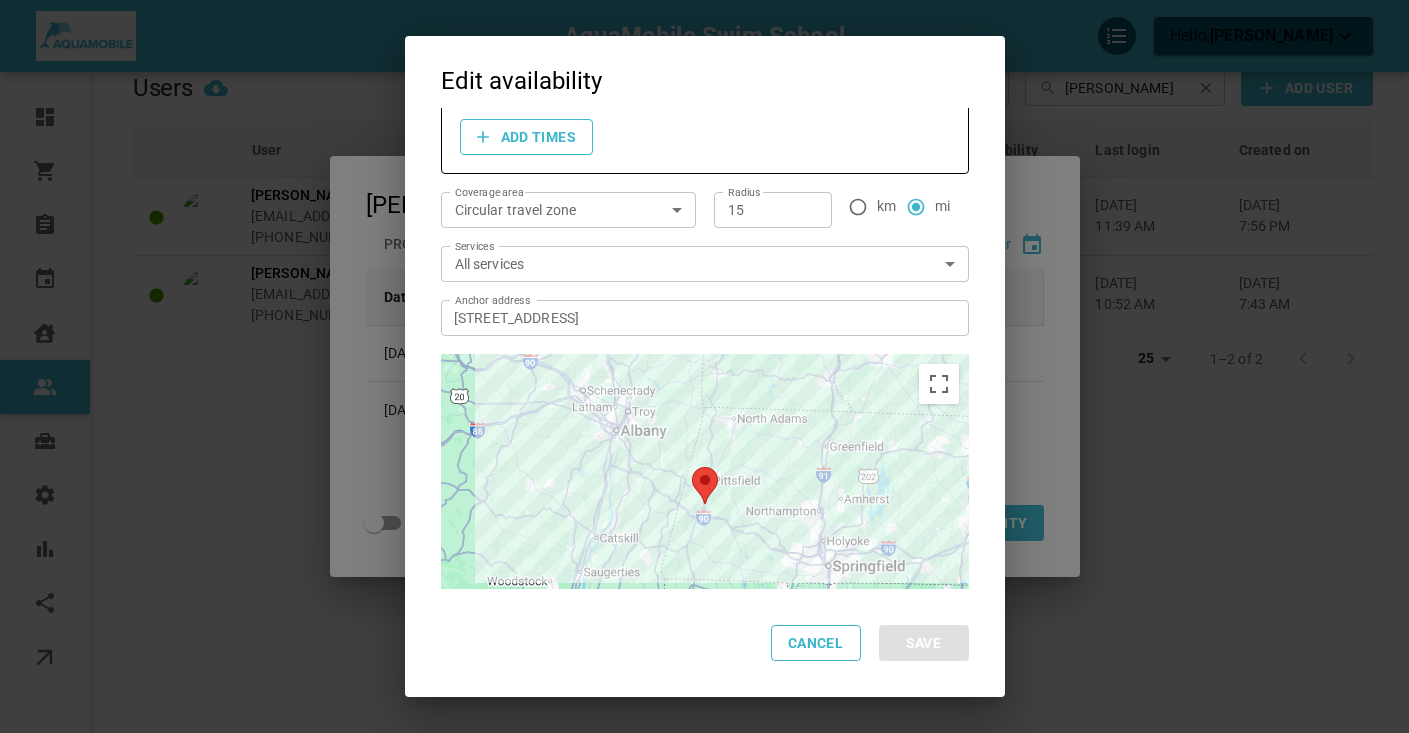 scroll, scrollTop: 214, scrollLeft: 0, axis: vertical 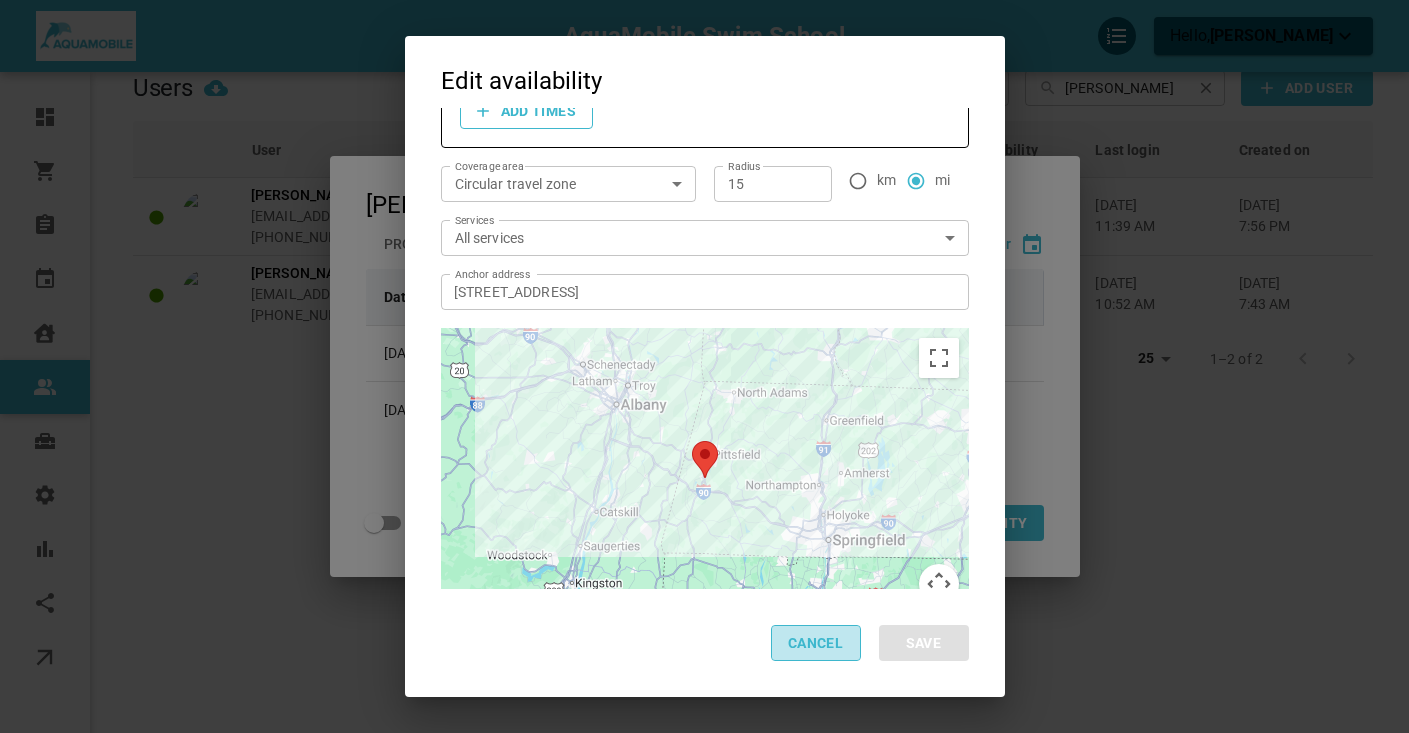 click on "Cancel" at bounding box center (816, 643) 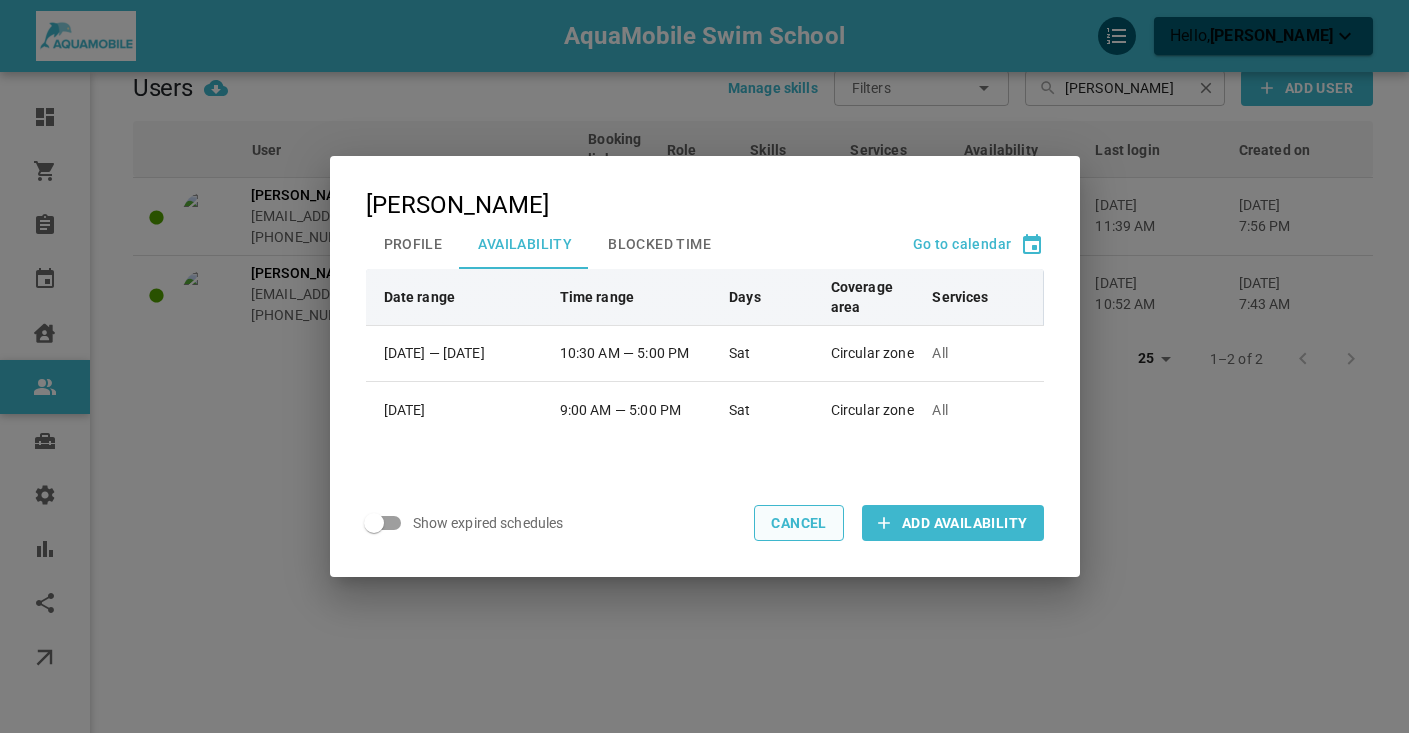 click on "Cancel" at bounding box center [799, 523] 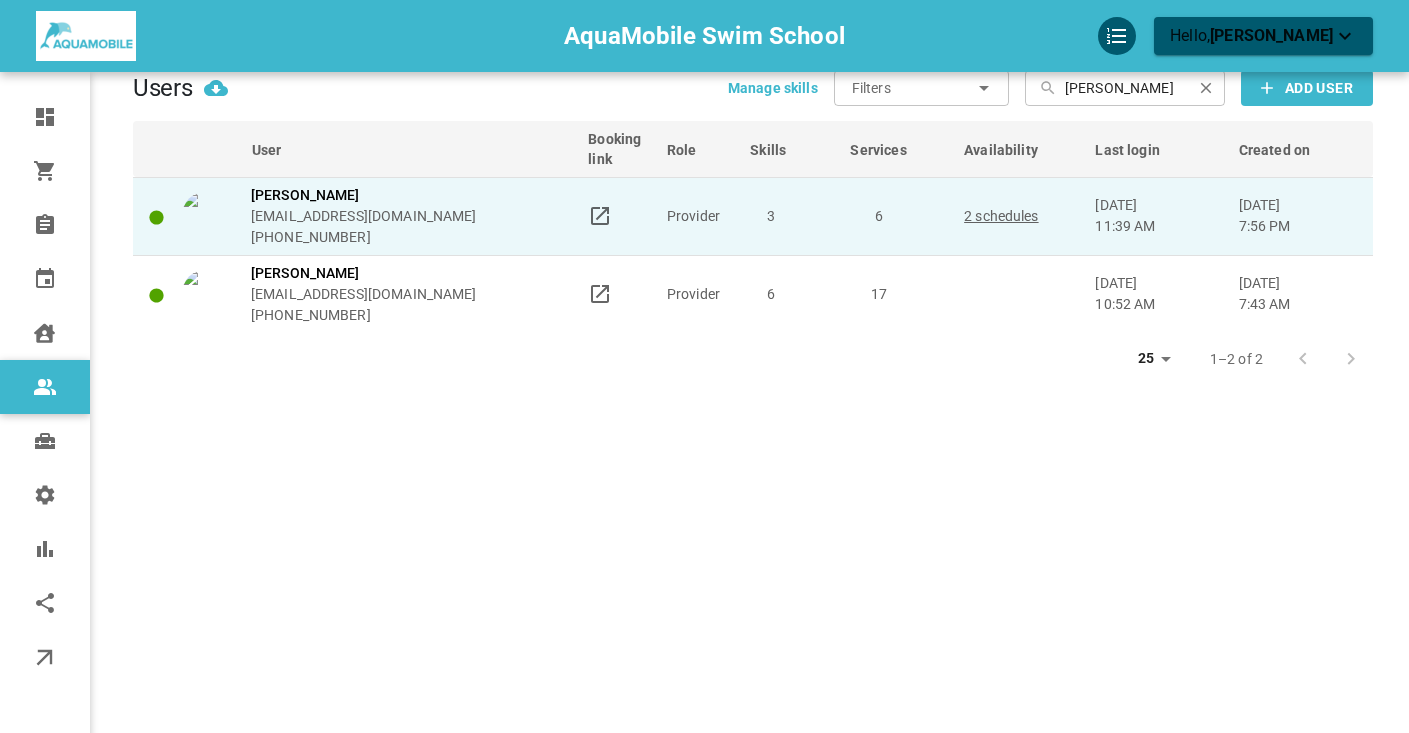 scroll, scrollTop: 39, scrollLeft: 0, axis: vertical 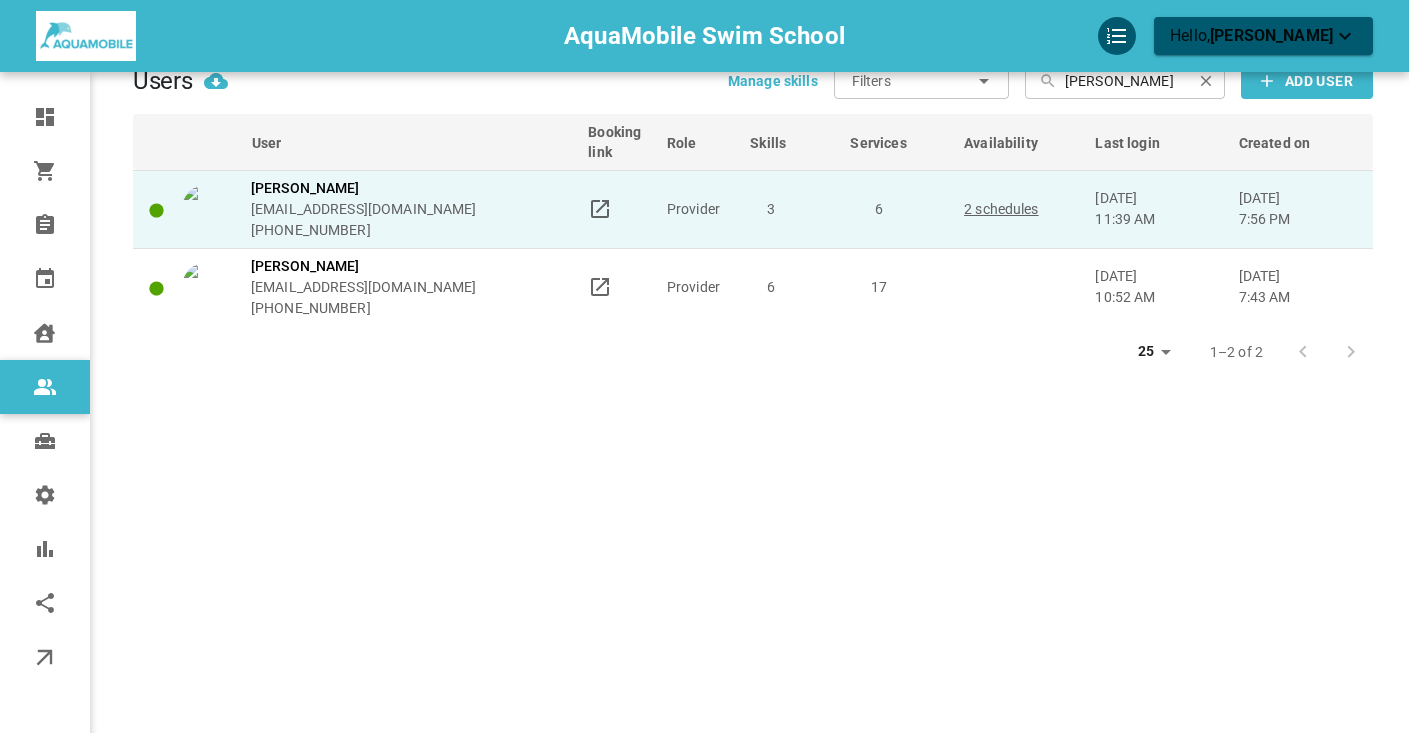 drag, startPoint x: 336, startPoint y: 210, endPoint x: 366, endPoint y: 216, distance: 30.594116 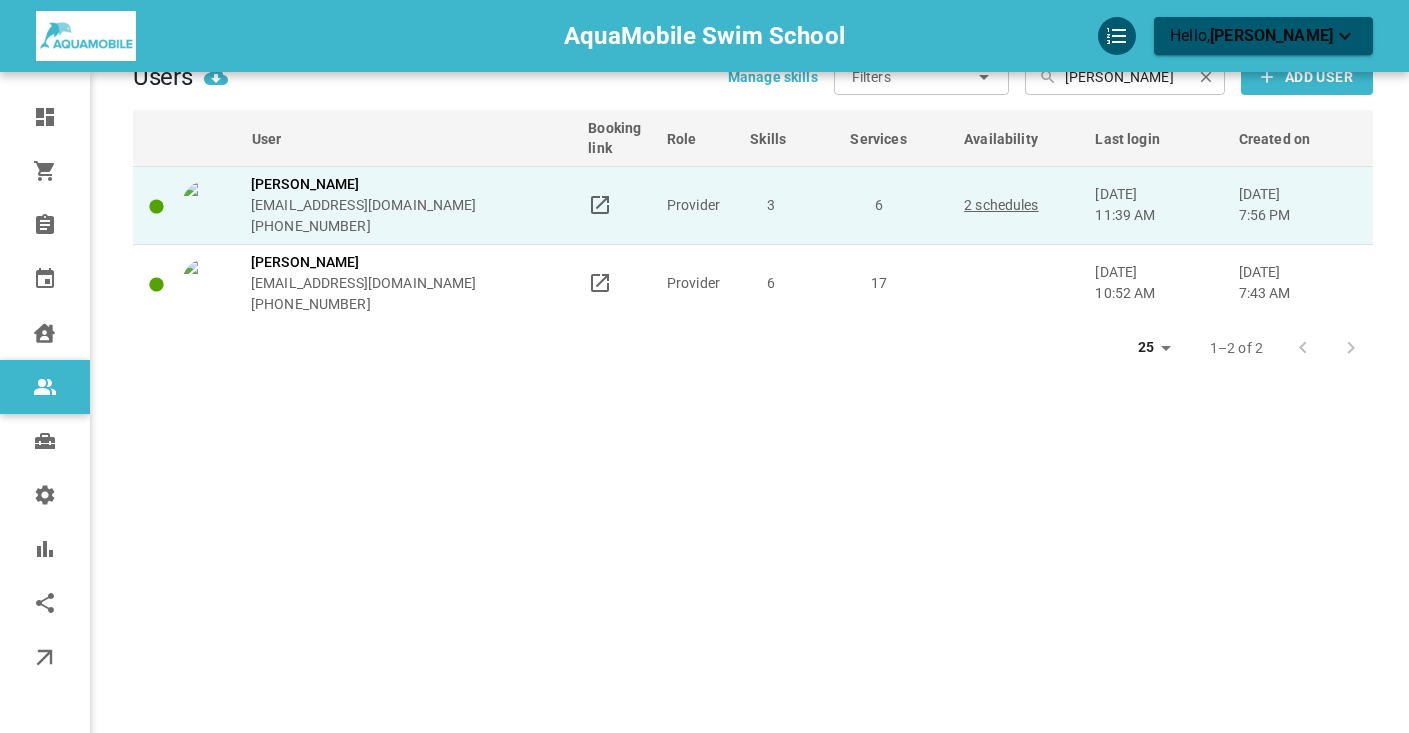 click on "satbchoir@yahoo.com" at bounding box center (364, 205) 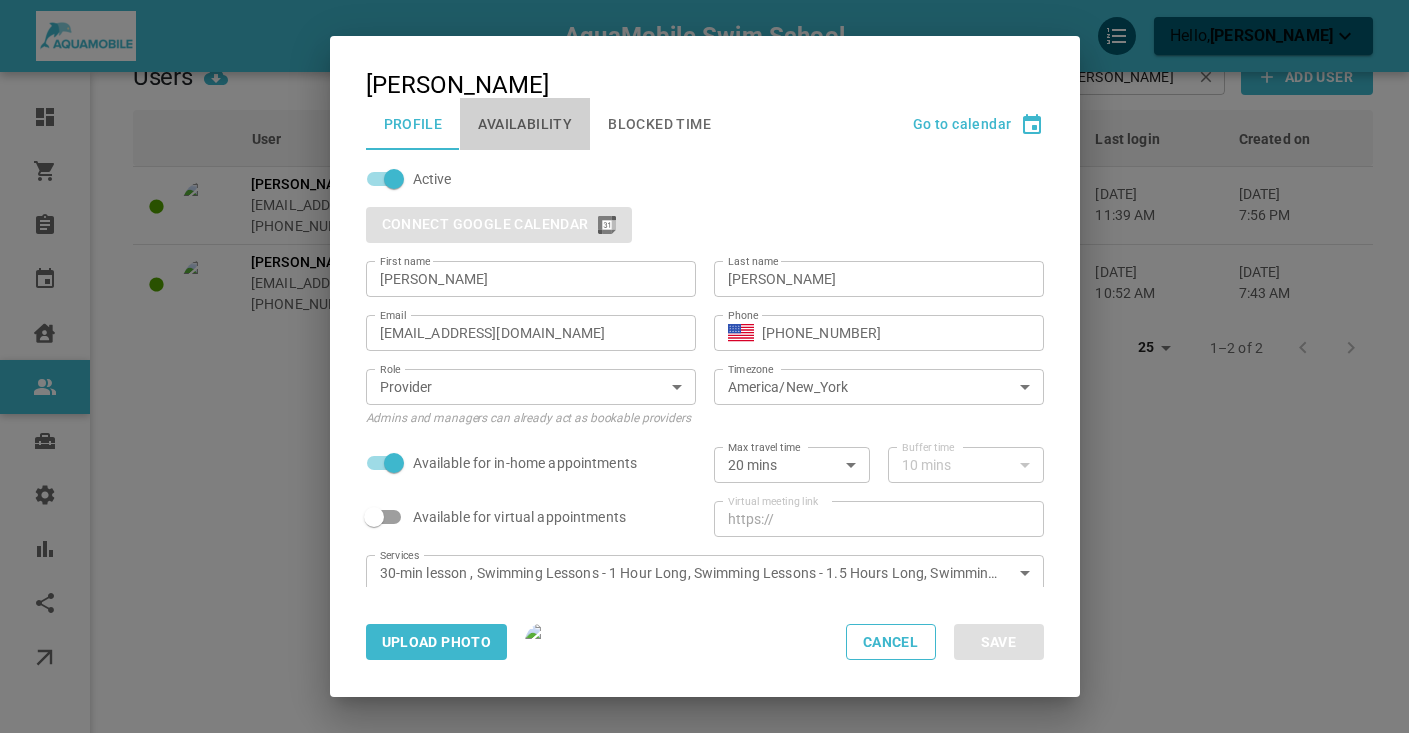 click on "Availability" at bounding box center [525, 124] 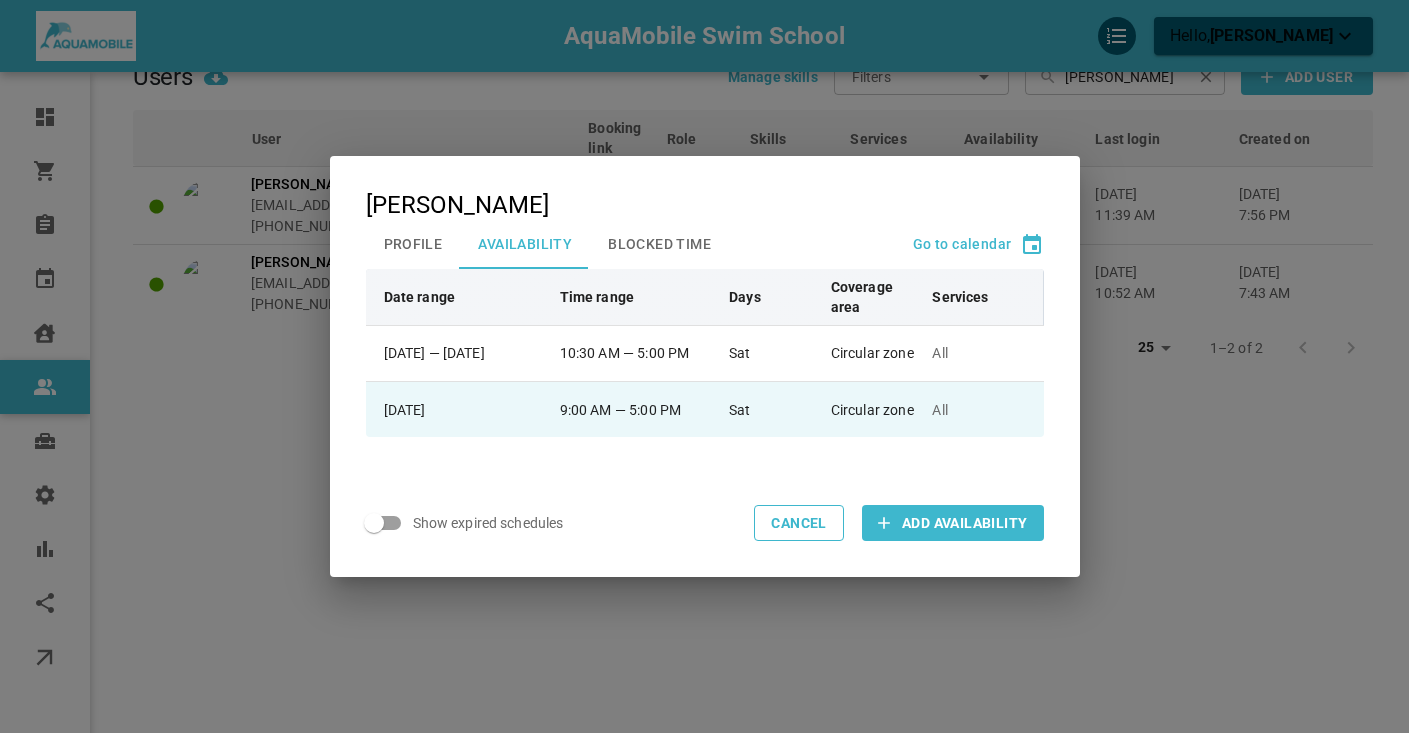 click on "9:00 AM — 5:00 PM" at bounding box center (636, 409) 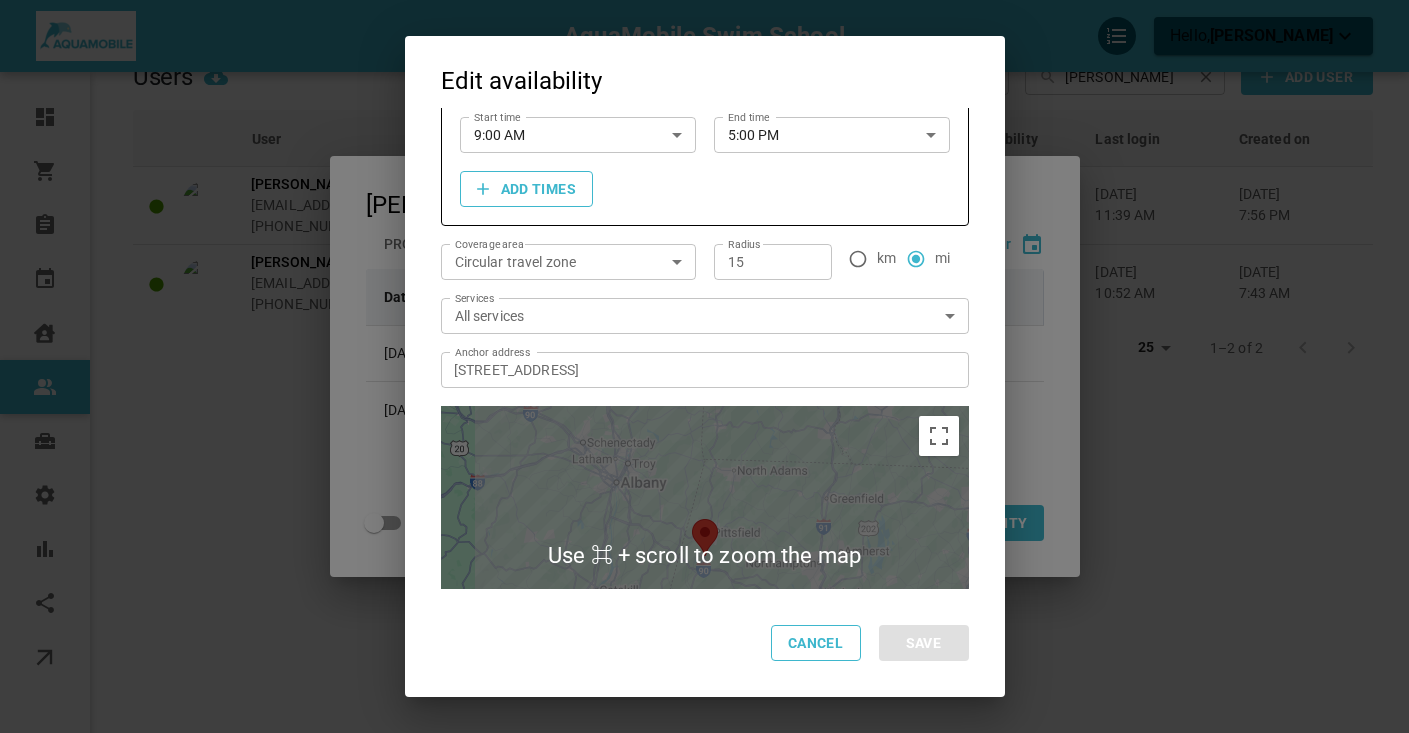 scroll, scrollTop: 277, scrollLeft: 0, axis: vertical 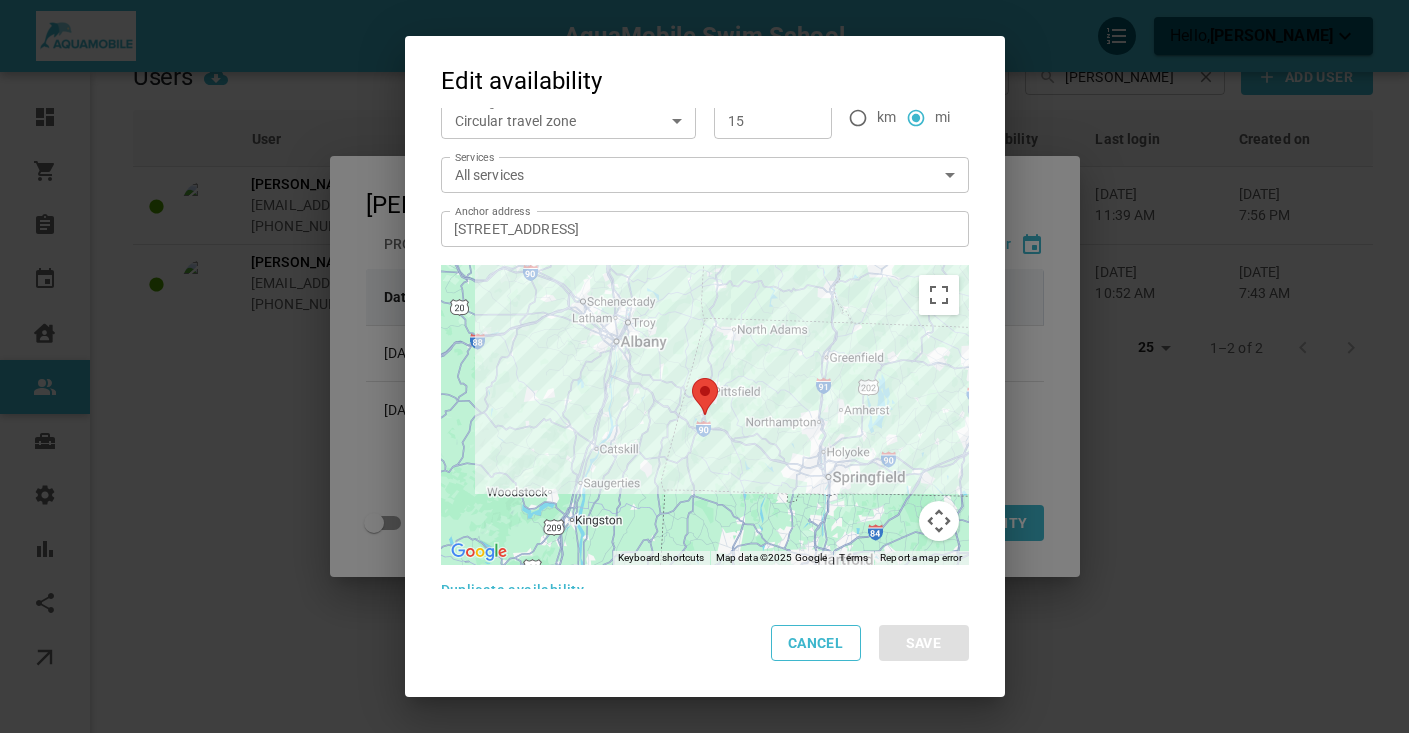 click on "Cancel Save" at bounding box center (705, 643) 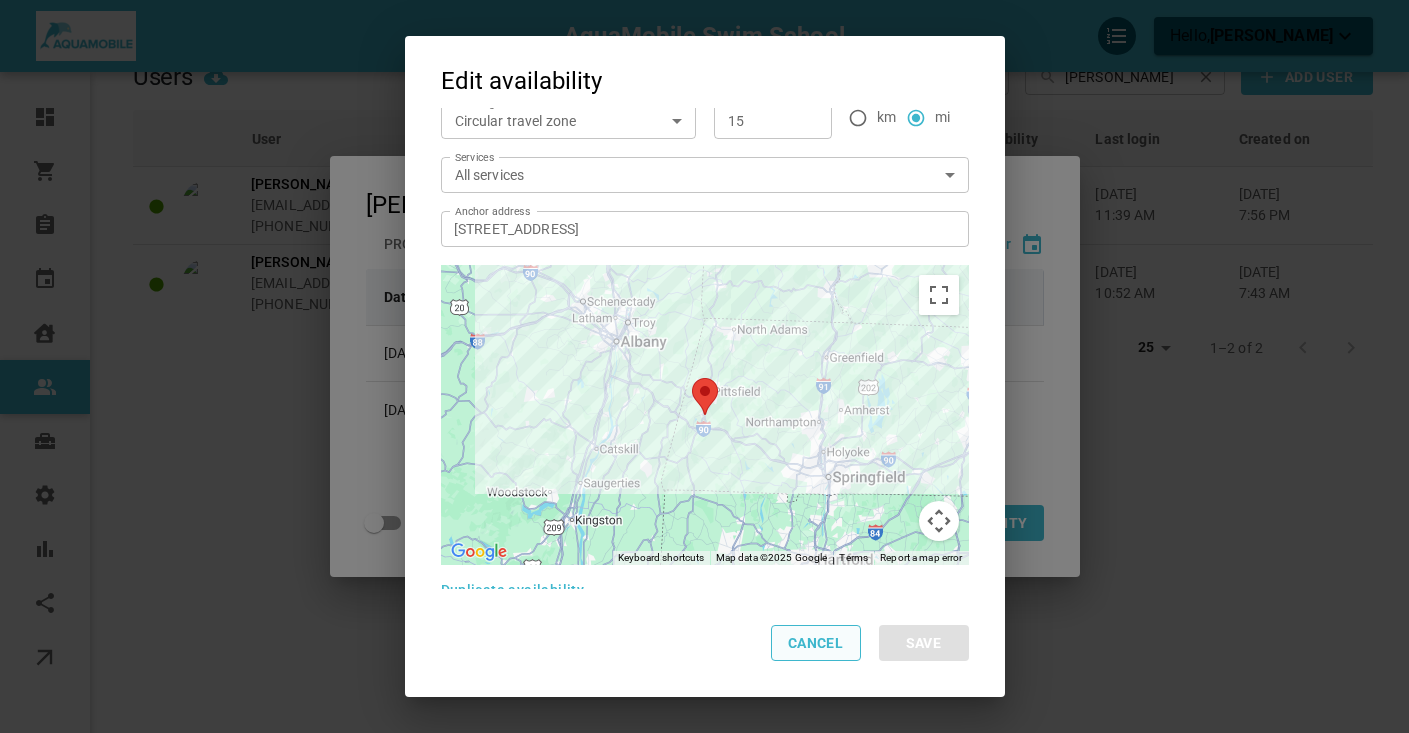 click on "Cancel" at bounding box center [816, 643] 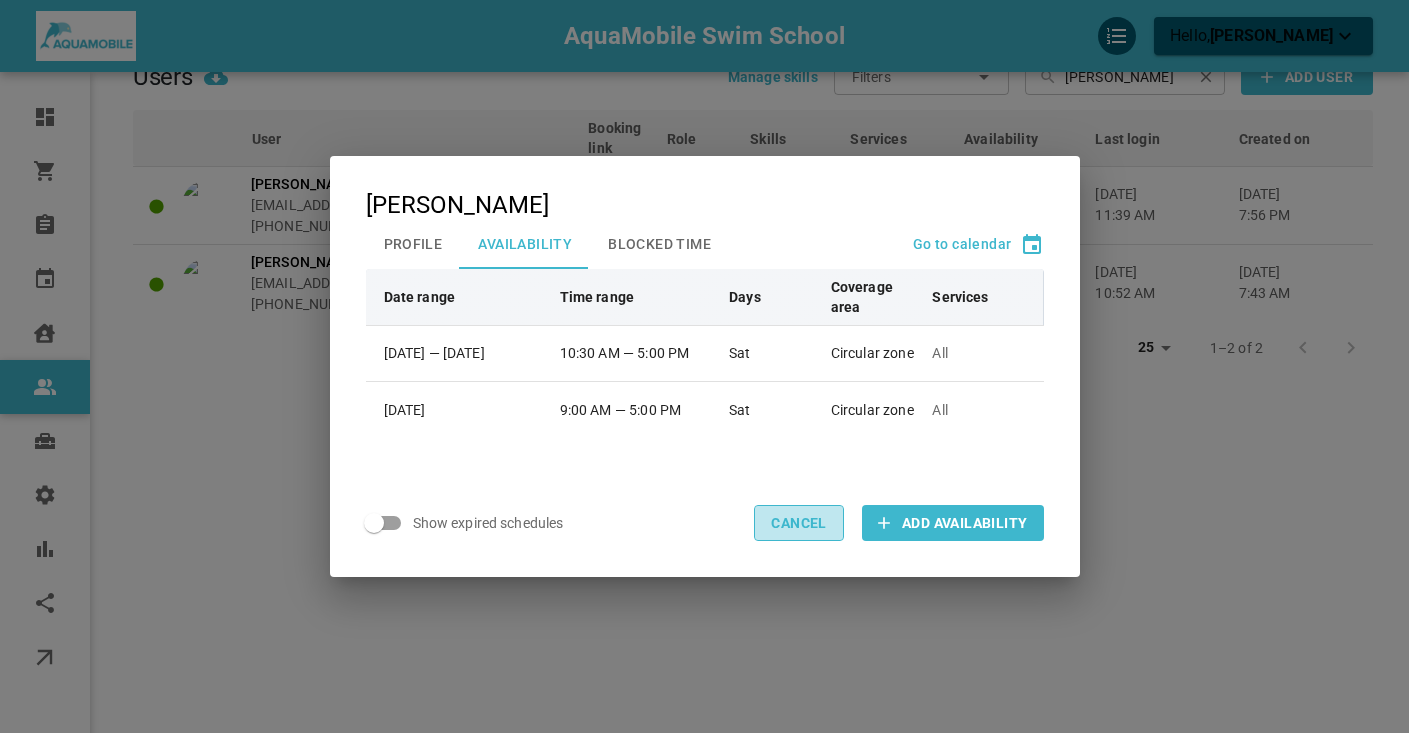 click on "Cancel" at bounding box center [799, 523] 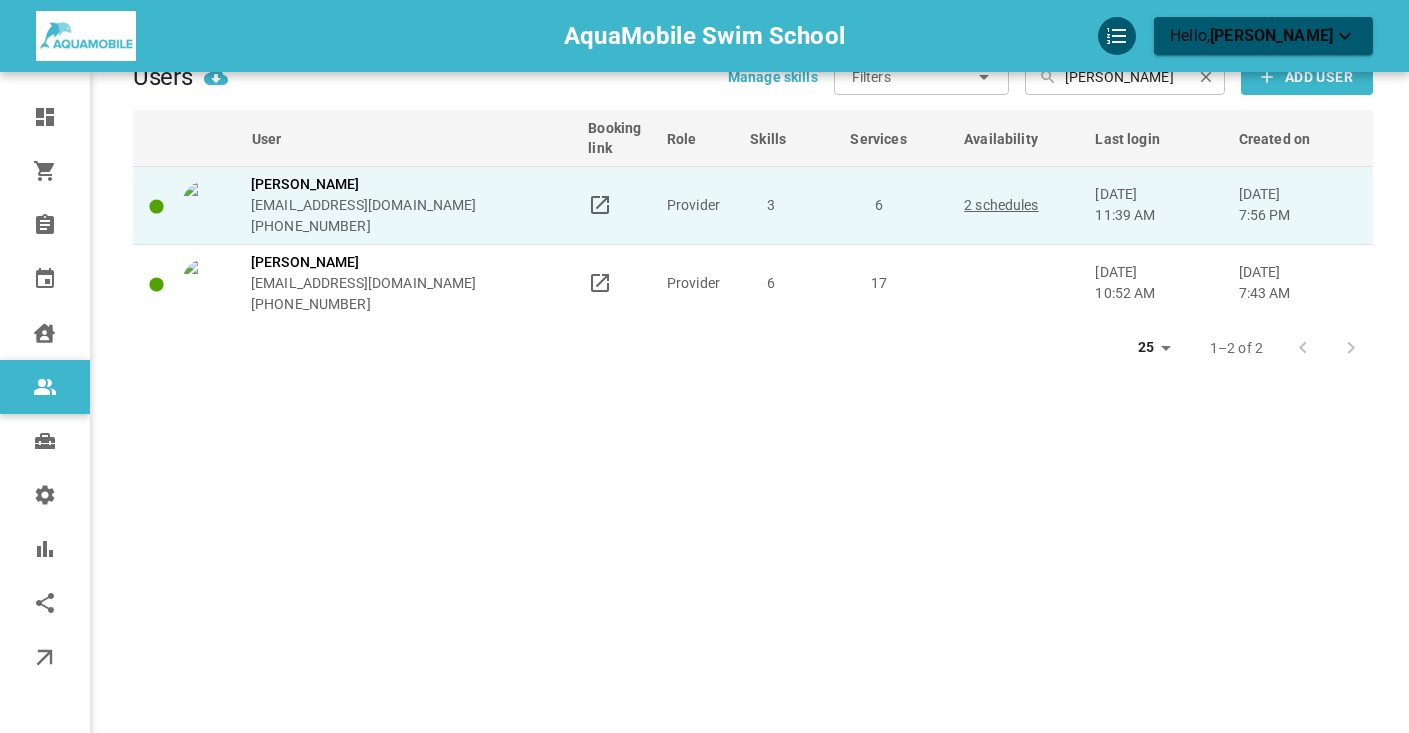 click on "Andrea Goodman" at bounding box center [364, 184] 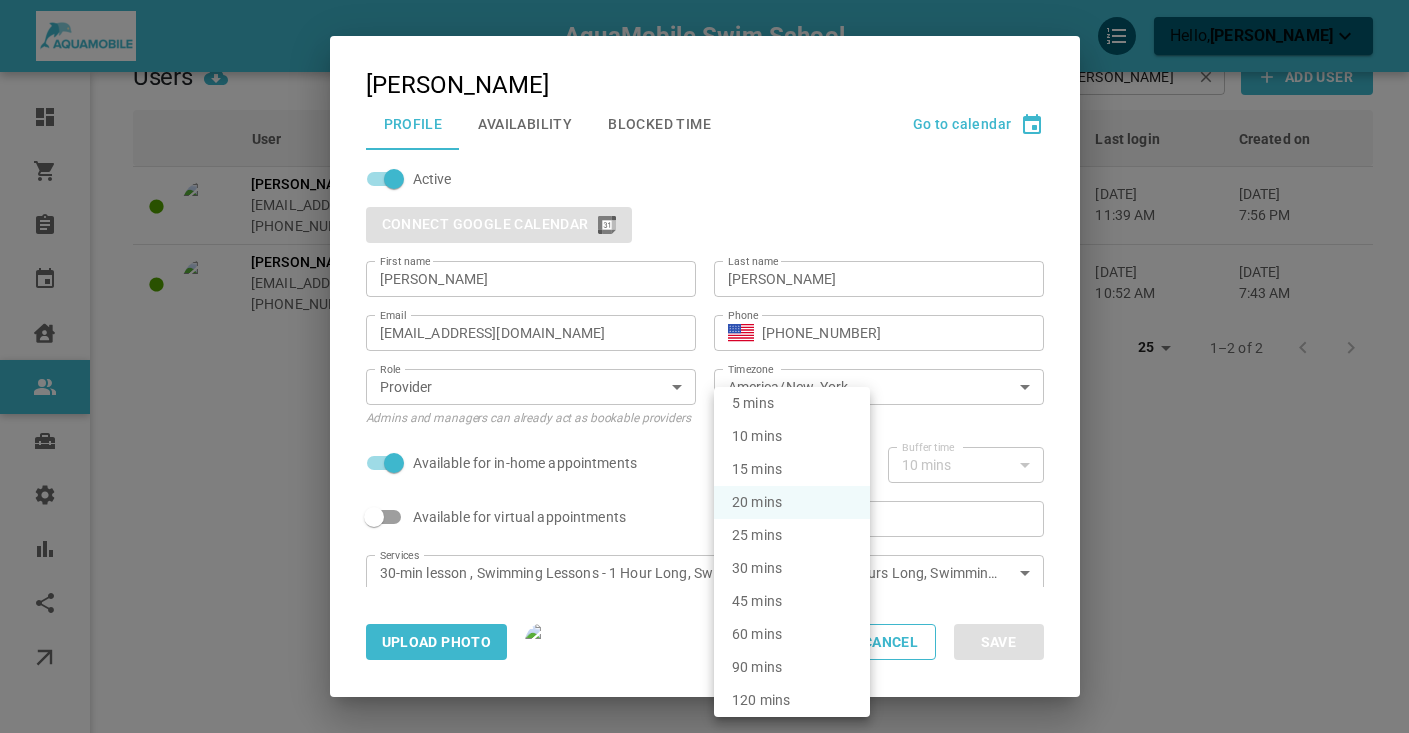 click on "AquaMobile Swim School Hello,  Courtney Evans Dashboard Orders Bookings Calendar Clients Users Services Settings Reports Integrations Online booking Users  Manage skills Filters ​ ​ ​ andrea ​   Add User User Booking link Role Skills Services Availability Last login Created on Andrea Goodman satbchoir@yahoo.com +15187910185 Provider 3 6 2 schedules Jul 11, 2025 11:39 am May 29, 2022 7:56 pm Andrea Perez infoandreaprz@gmail.com +13122416112 Provider 6 17 Jul 03, 2025 10:52 am Jun 30, 2025 7:43 am 25 25 1–2 of 2 Profile My account Andrea Goodman Profile Availability Blocked Time Go to calendar Active Connect Google Calendar First name Andrea First name Last name Goodman Last name Email satbchoir@yahoo.com Email Phone ​ +1 (518) 791-0185 Phone Role Provider PROVIDER Role Admins and managers can already act as bookable providers Timezone America/New_York Timezone Available for in-home appointments Max travel time 20 mins 20 Max travel time Buffer time 10 mins 10 Buffer time Virtual meeting link ​ x" at bounding box center (704, 385) 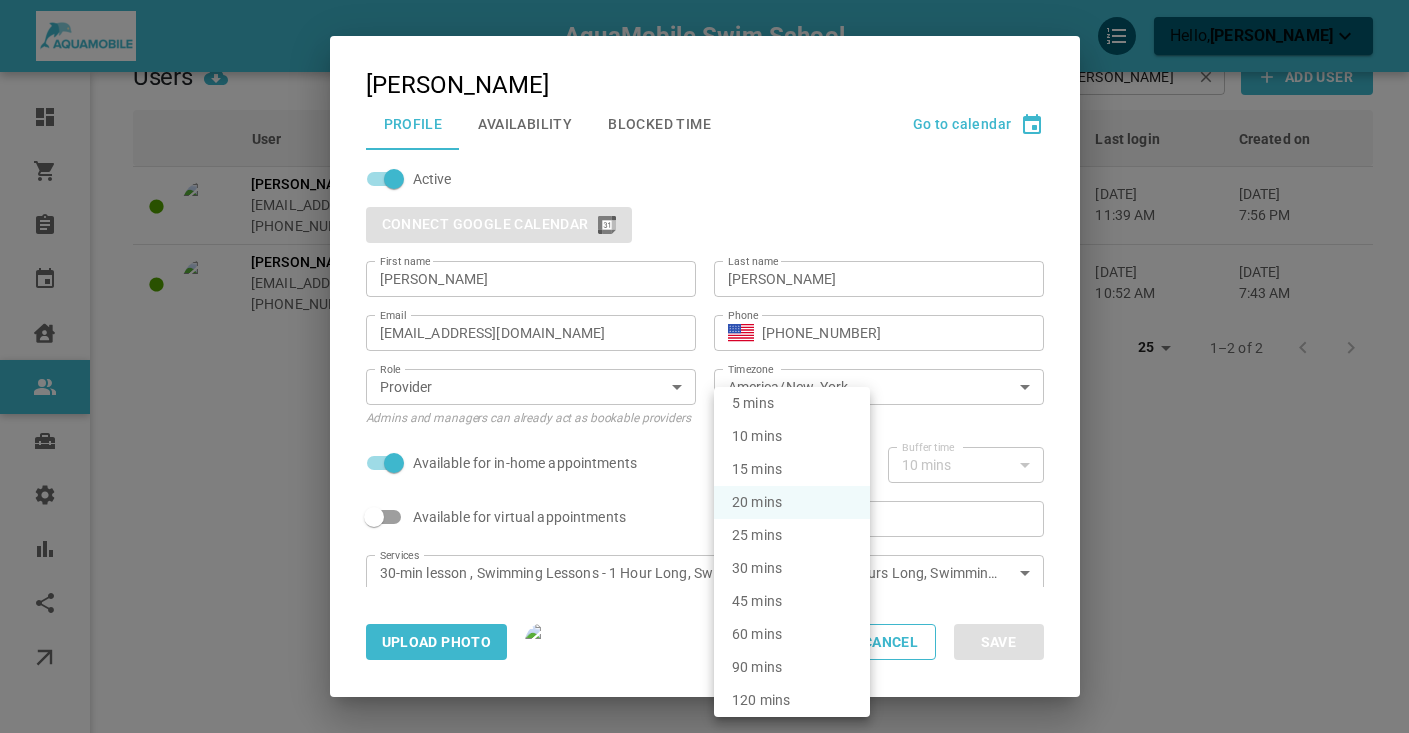 click on "45 mins" at bounding box center (792, 601) 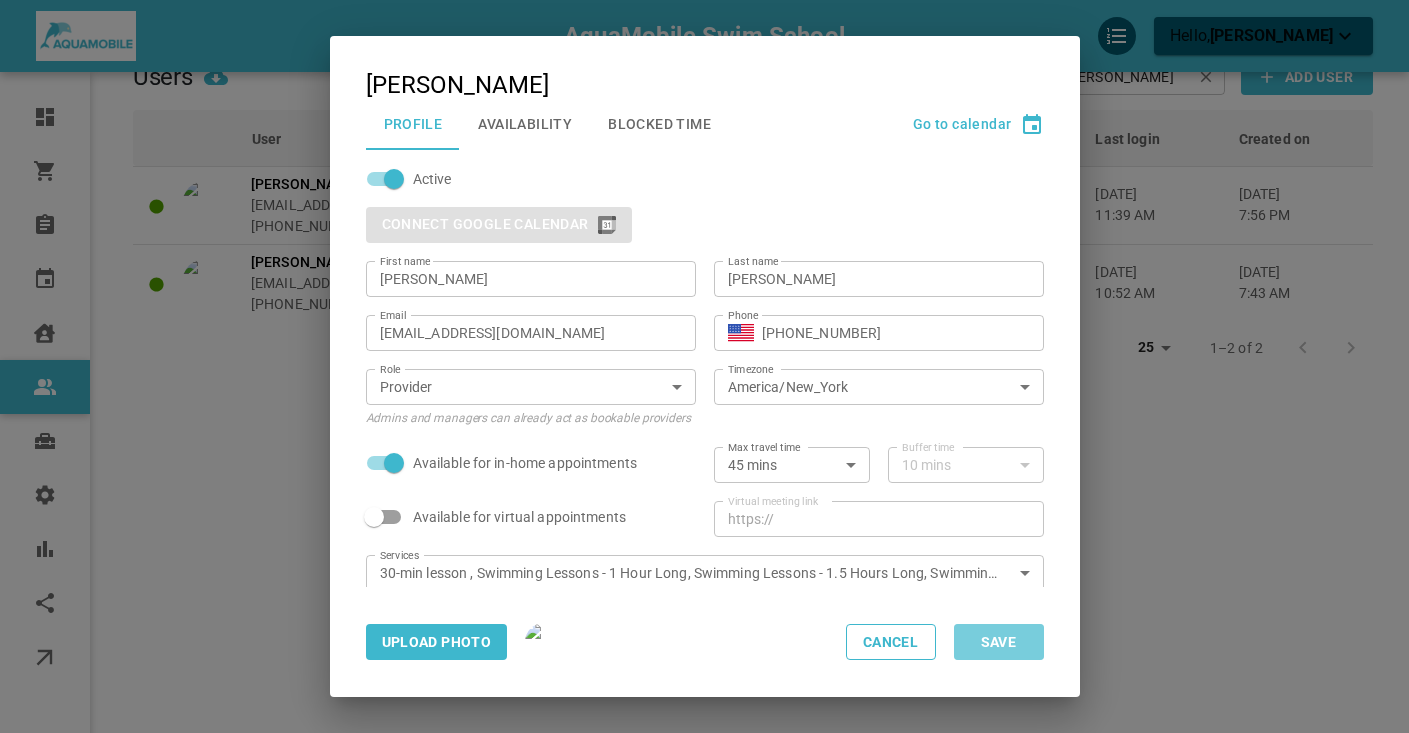 click on "Save" at bounding box center [999, 642] 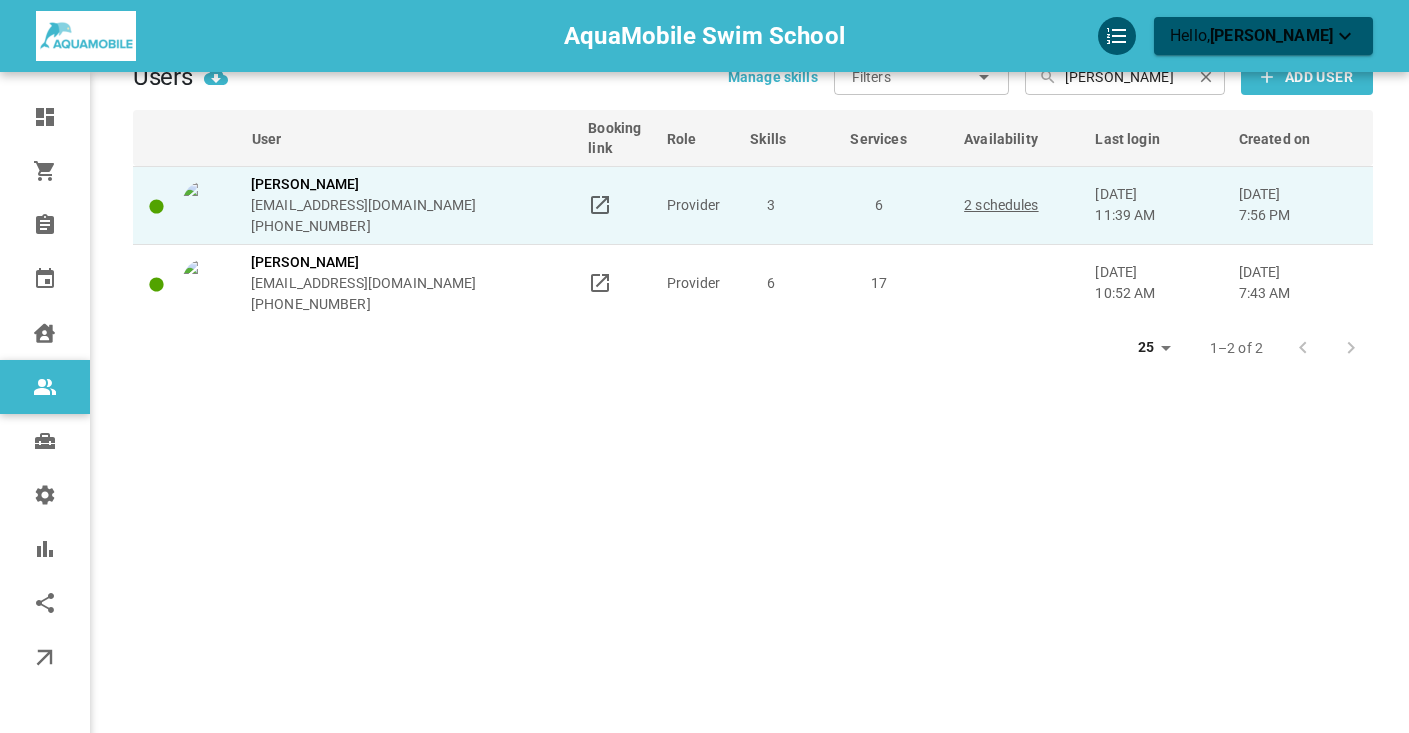 click on "Andrea Goodman" at bounding box center (364, 184) 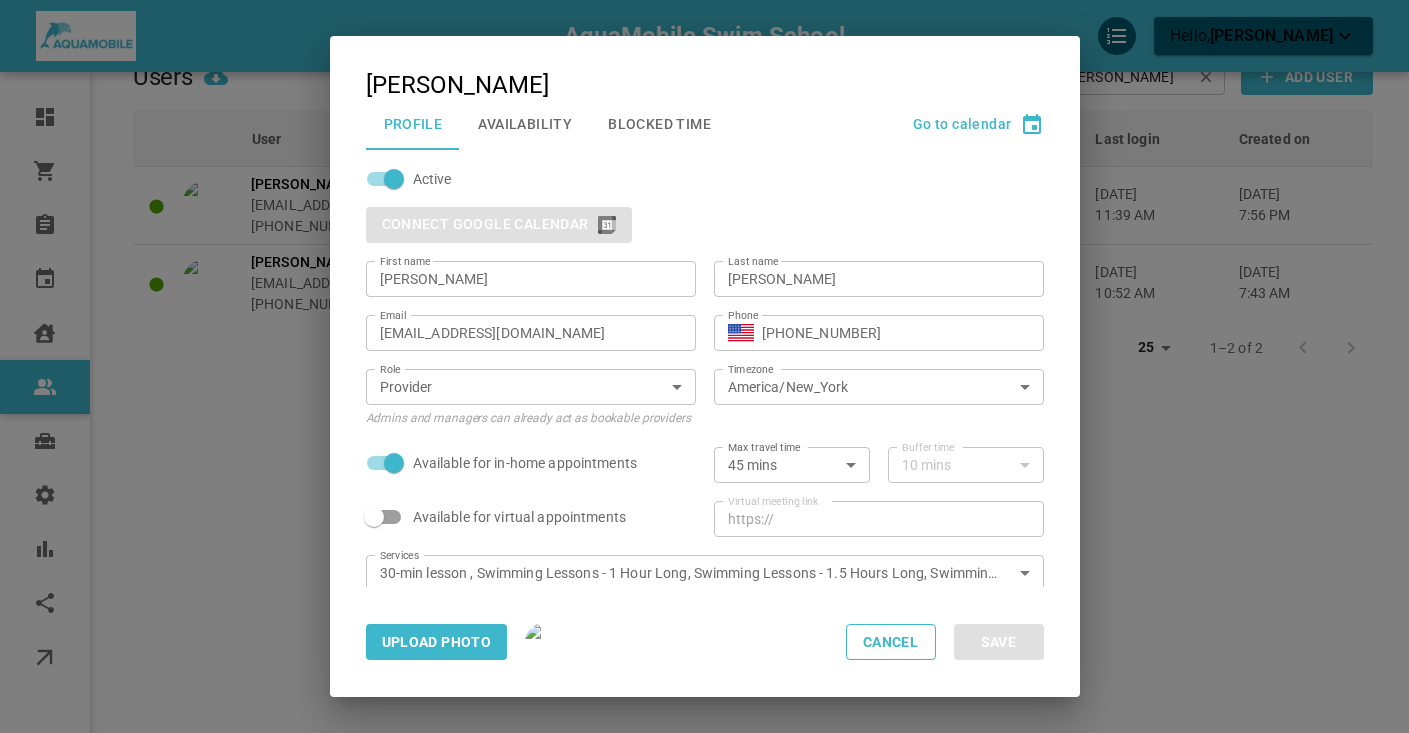 click on "Availability" at bounding box center (525, 124) 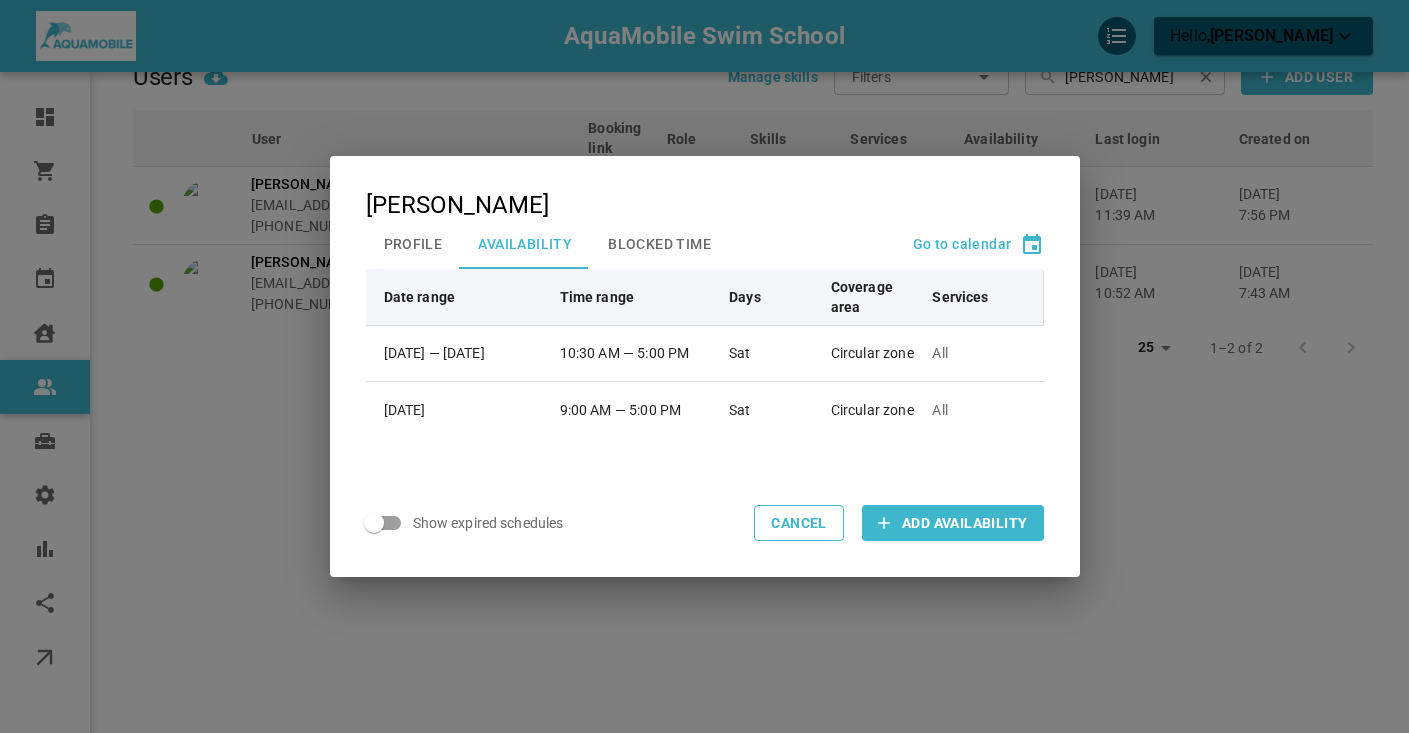click on "Andrea Goodman Profile Availability Blocked Time Go to calendar Date range Time range Days Coverage area Services Jul 5, 2025 — Aug 30, 2025 10:30 AM — 5:00 PM
Sat Circular zone All Jul 19, 2025 9:00 AM — 5:00 PM
Sat Circular zone All Show expired schedules Cancel   Add Availability" at bounding box center (704, 366) 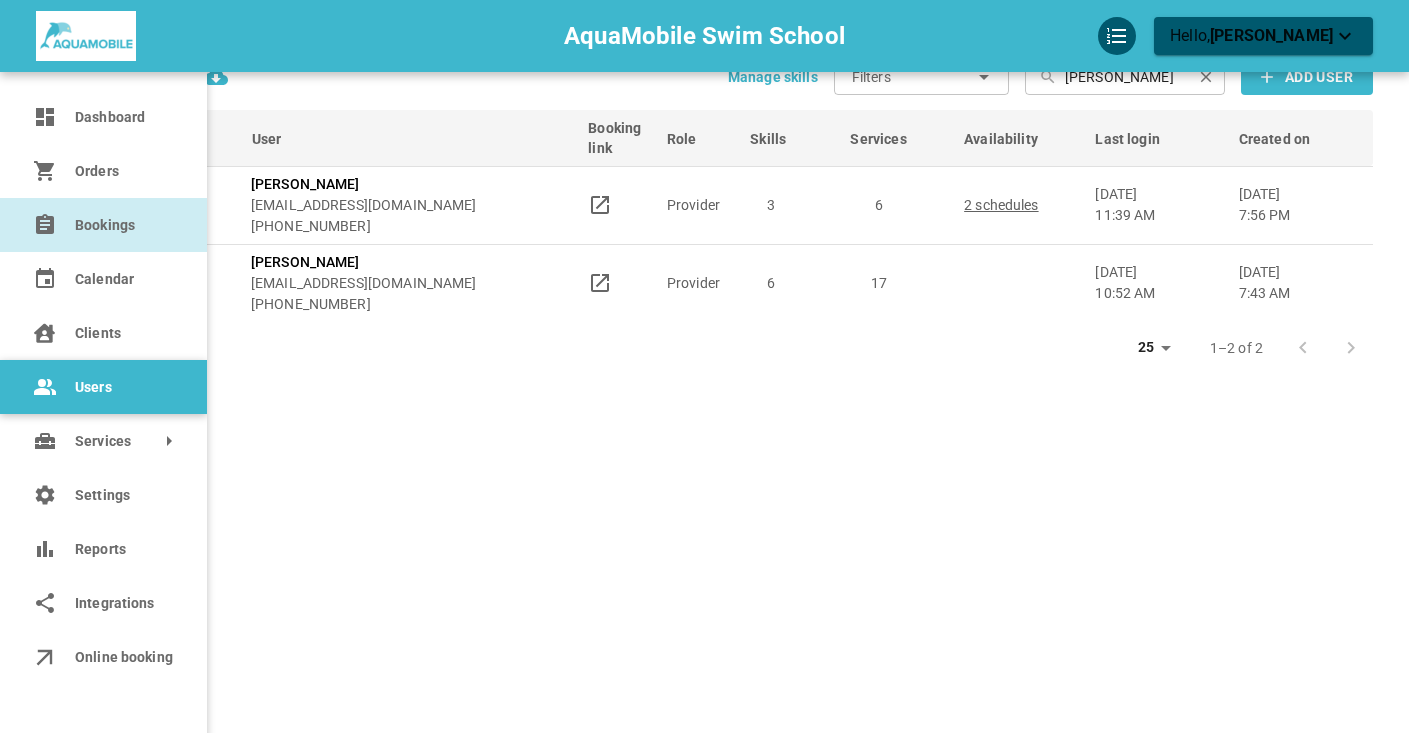 click on "Bookings" at bounding box center (103, 225) 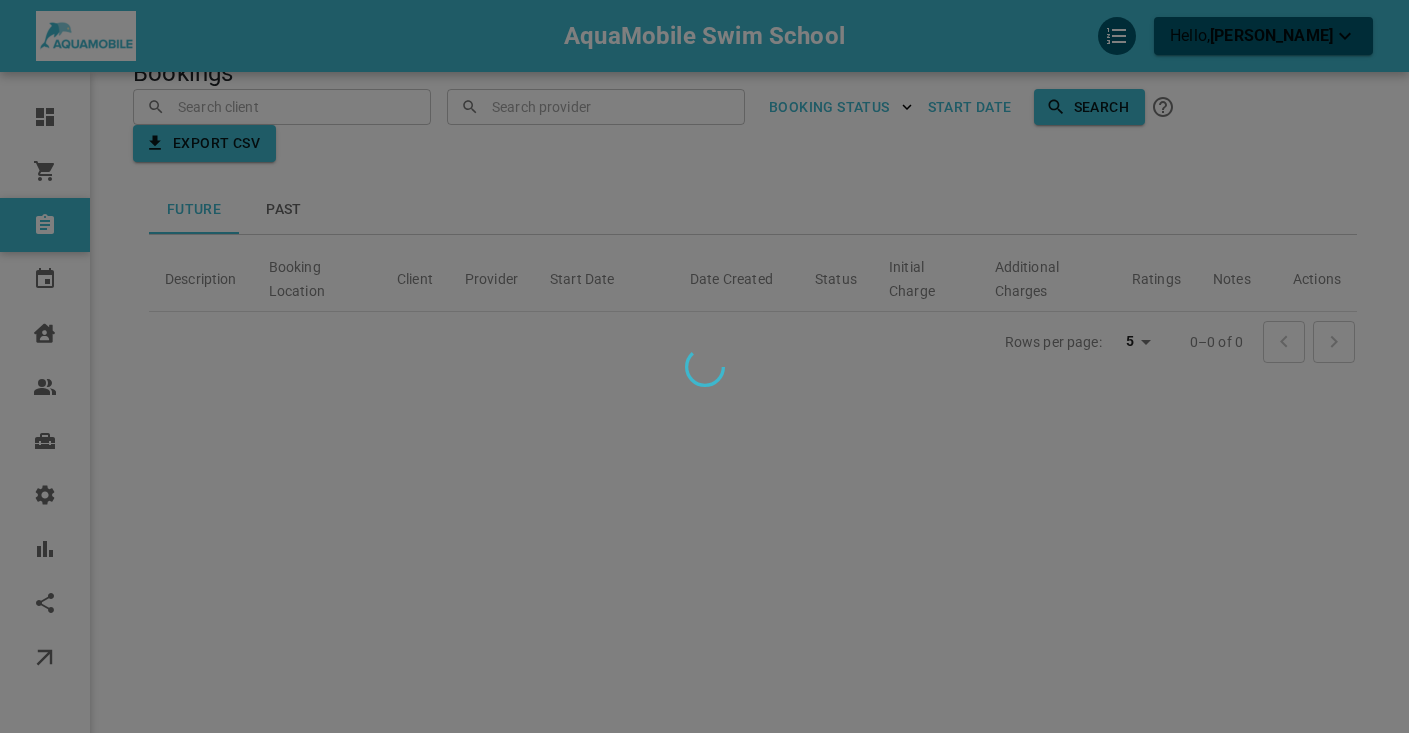 scroll, scrollTop: 47, scrollLeft: 0, axis: vertical 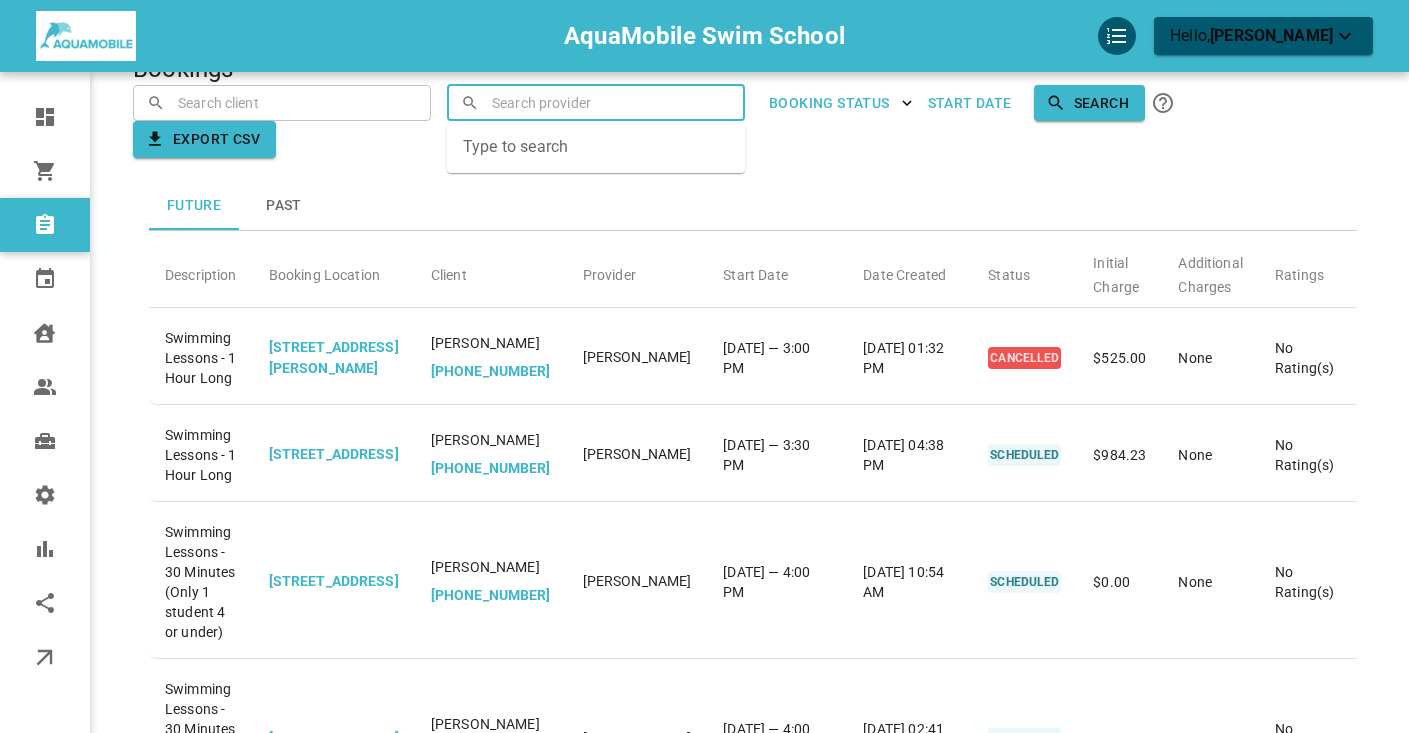 click at bounding box center [596, 102] 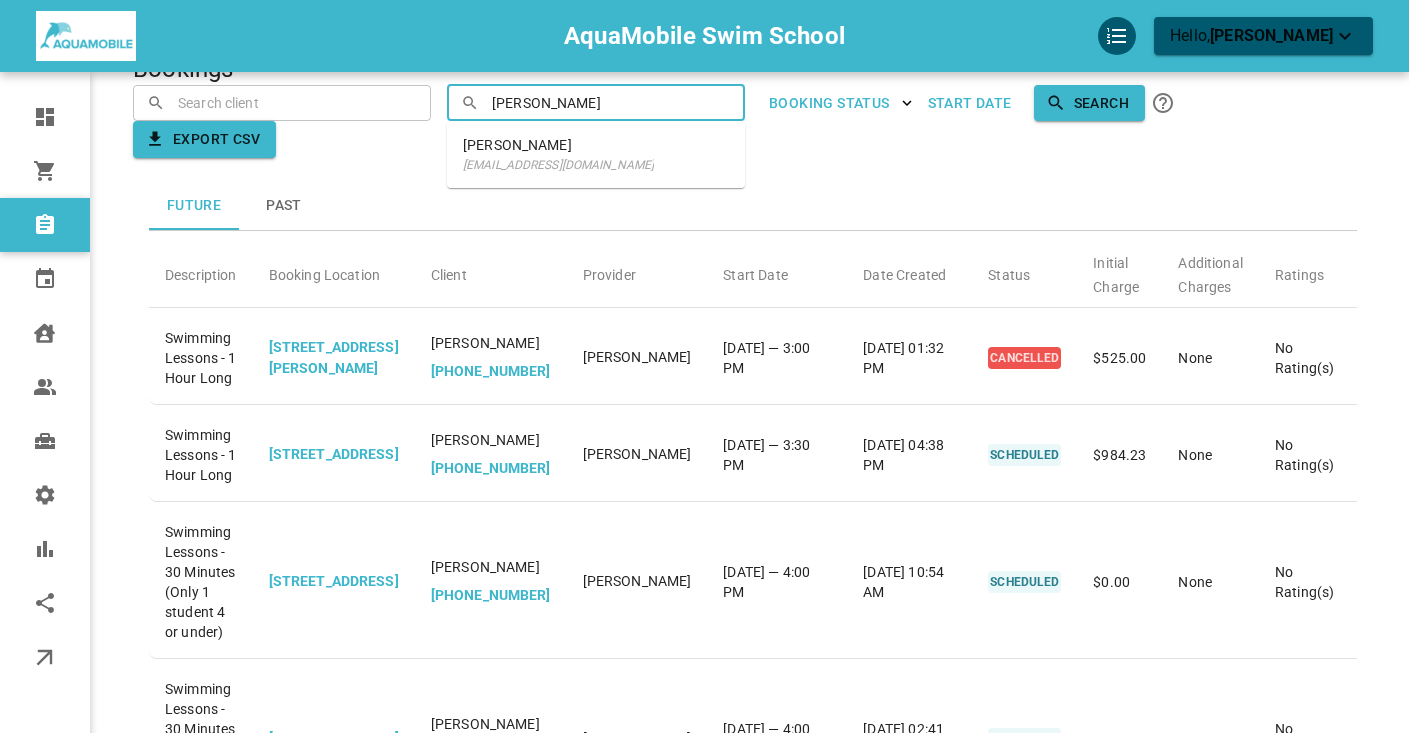 click on "Andrea Goodman" at bounding box center [558, 145] 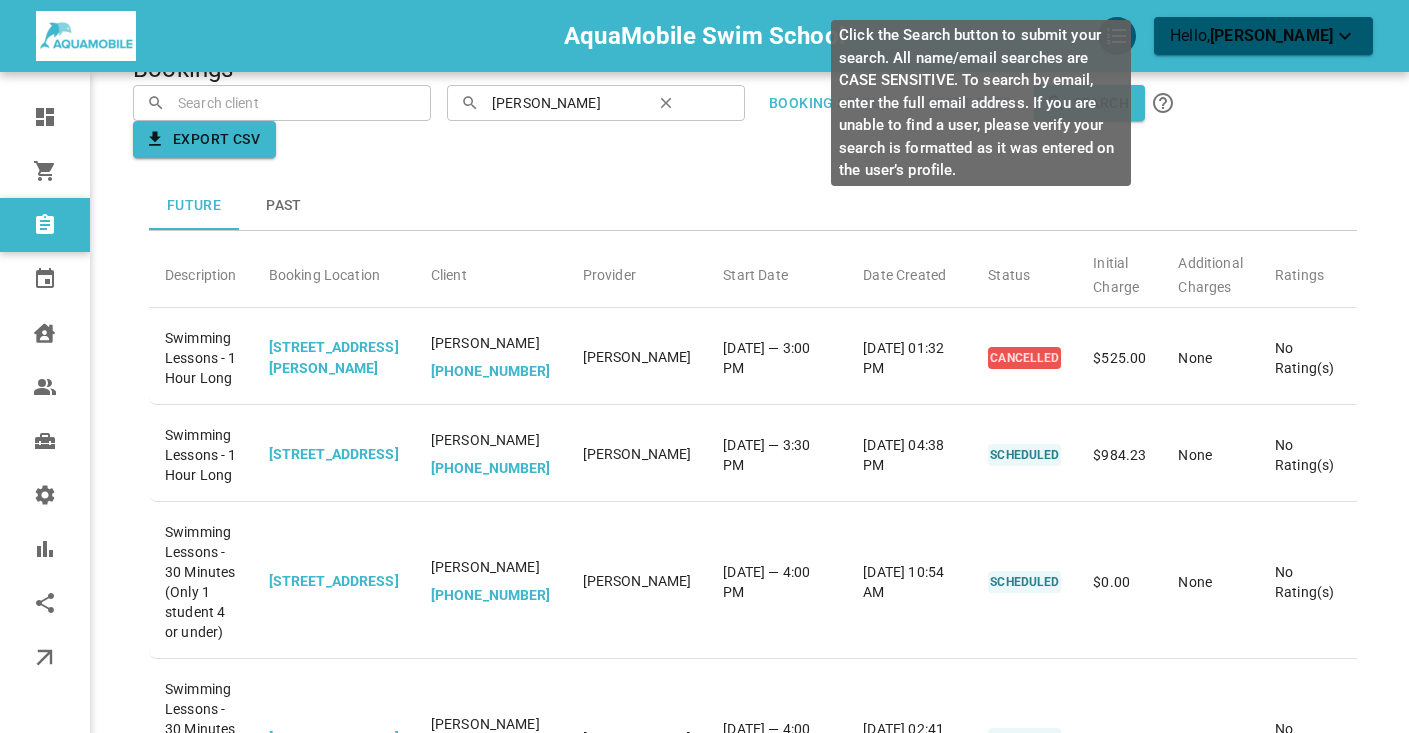 click on "Click the Search button to submit your search. All name/email searches are CASE SENSITIVE. To search by email, enter the full email address. If you are unable to find a user, please verify your search is formatted as it was entered on the user’s profile." at bounding box center [981, 103] 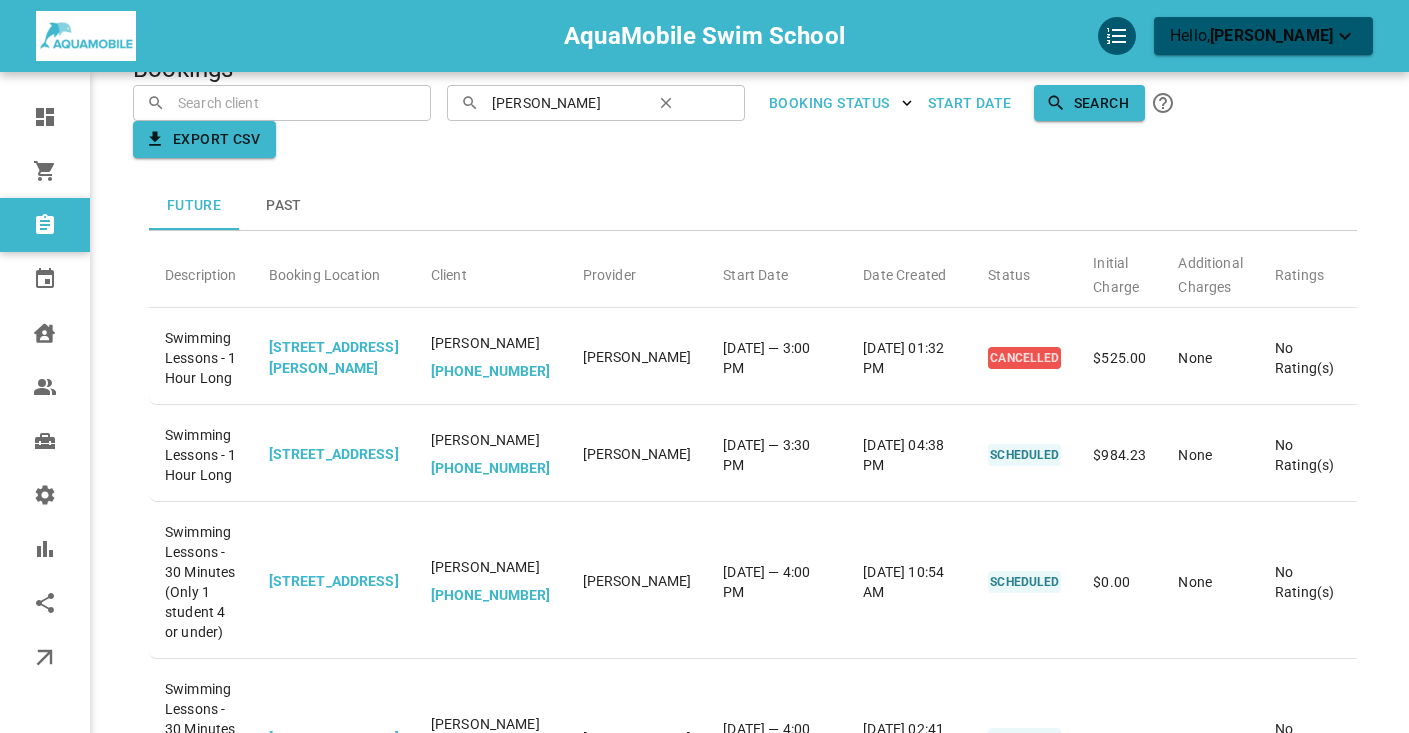 drag, startPoint x: 1169, startPoint y: 163, endPoint x: 1124, endPoint y: 140, distance: 50.537113 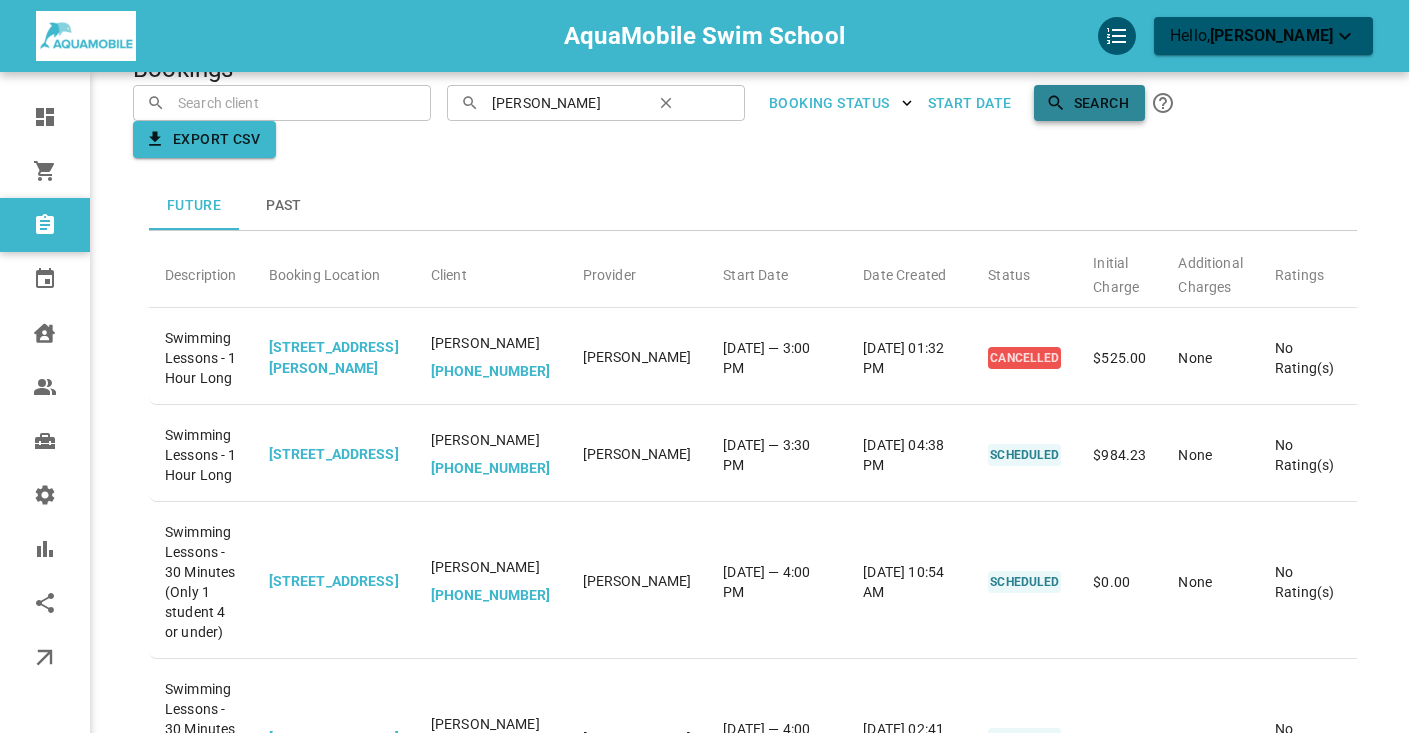 click on "Search" at bounding box center [1089, 103] 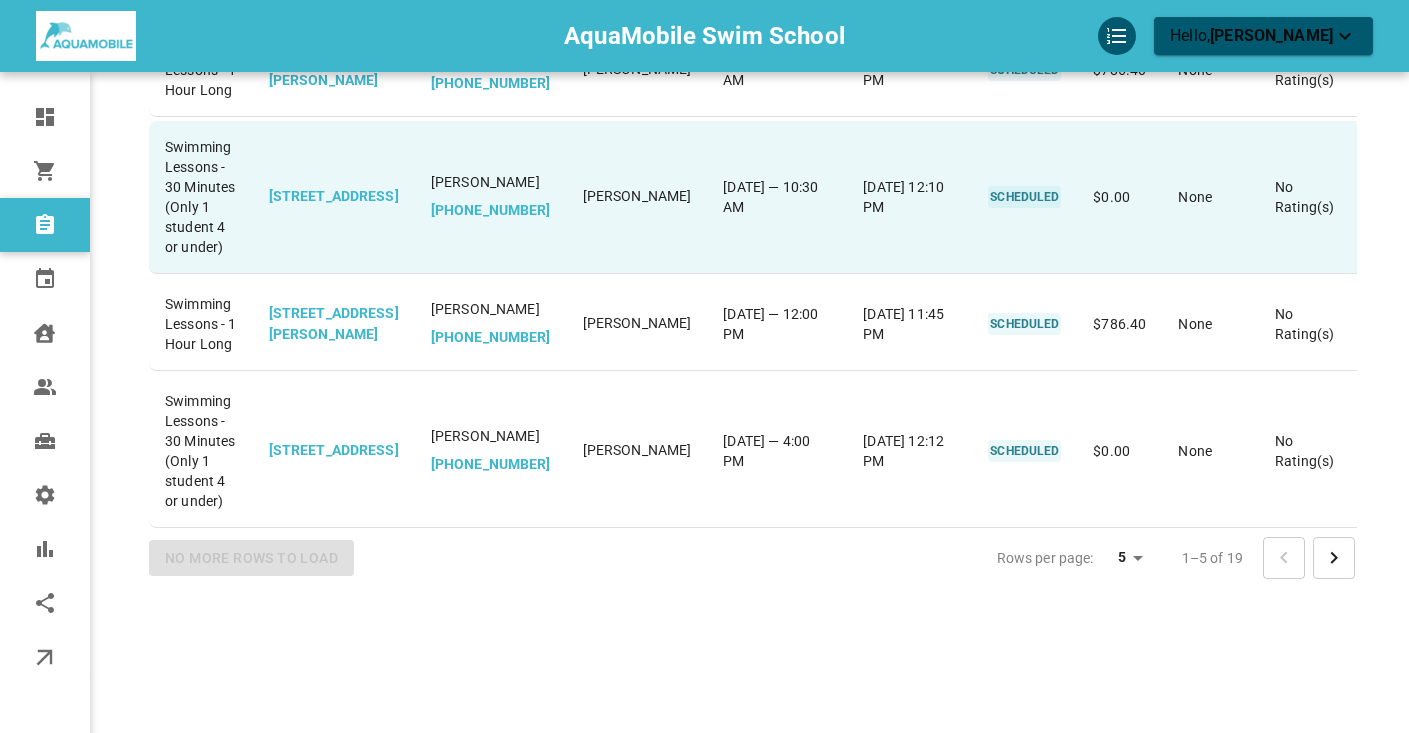 scroll, scrollTop: 567, scrollLeft: 0, axis: vertical 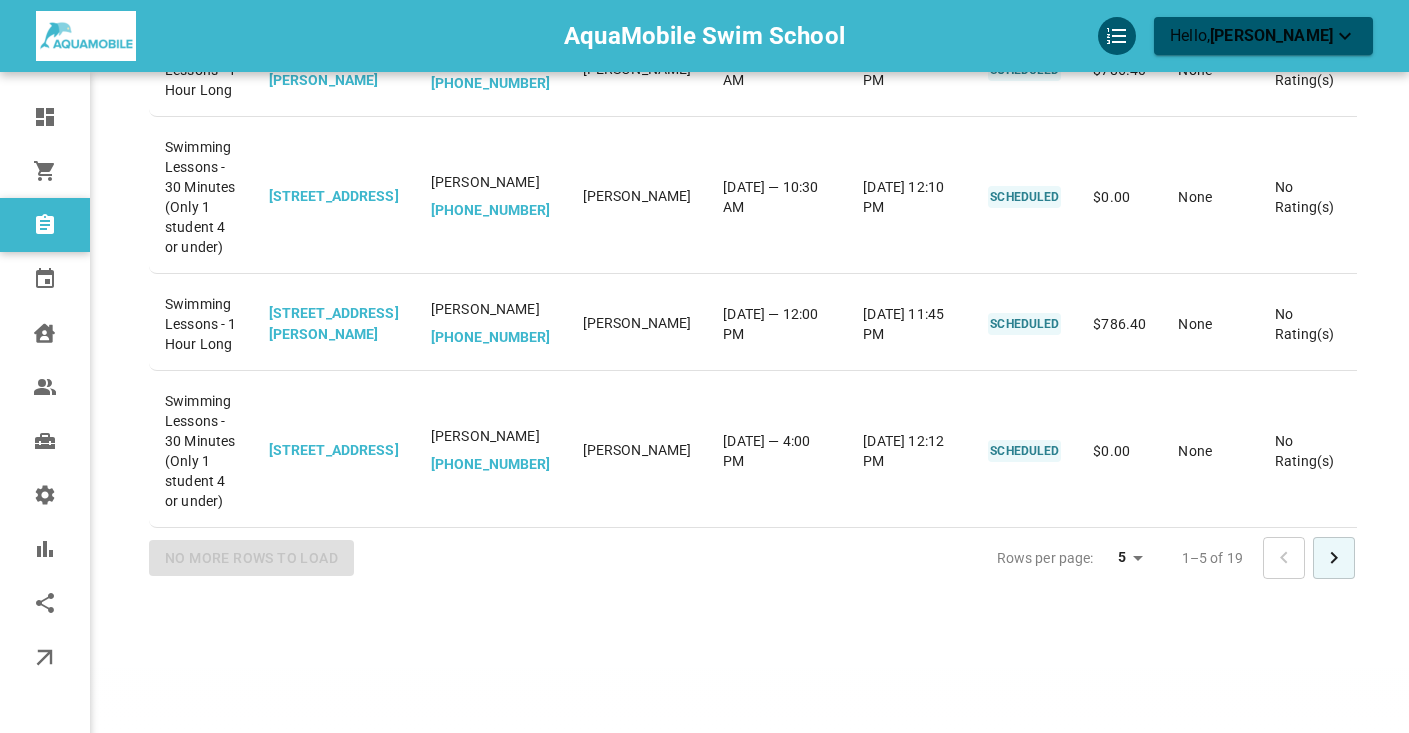 click 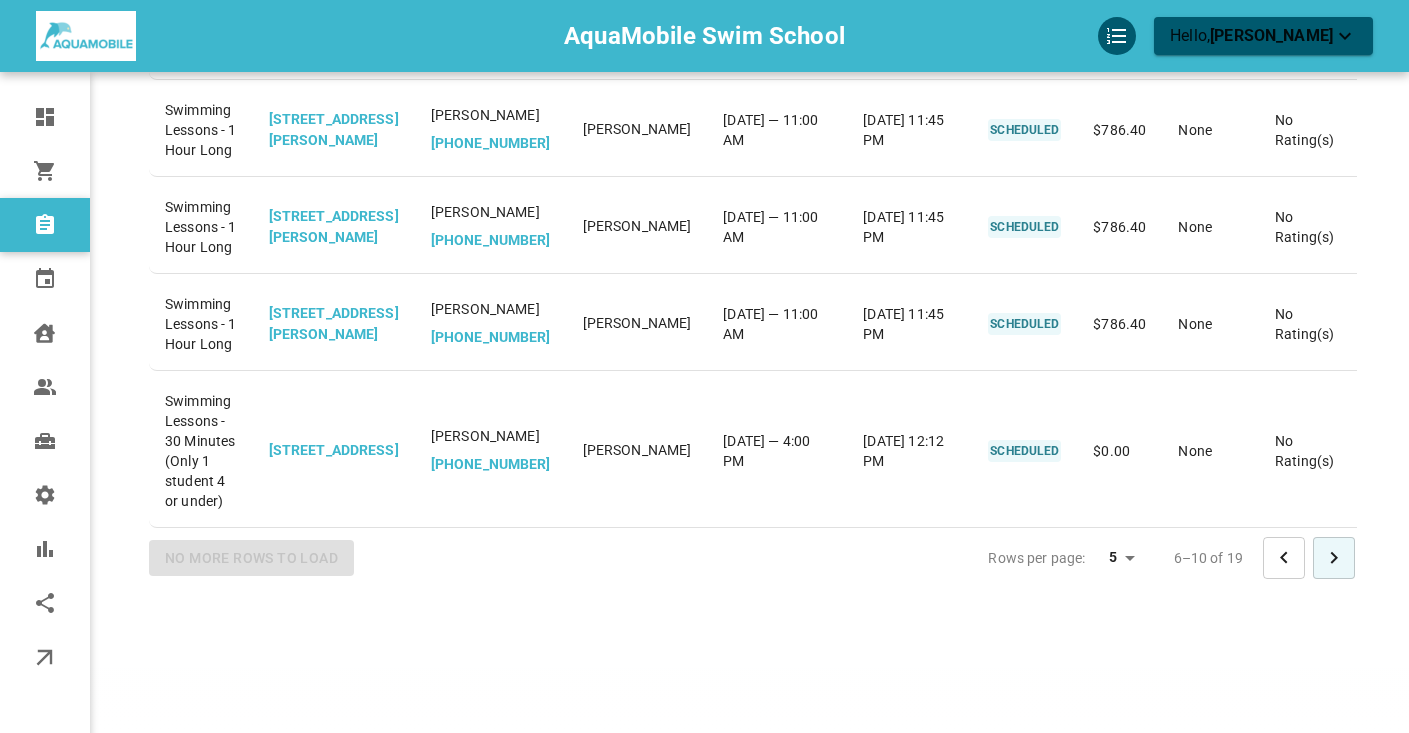 click 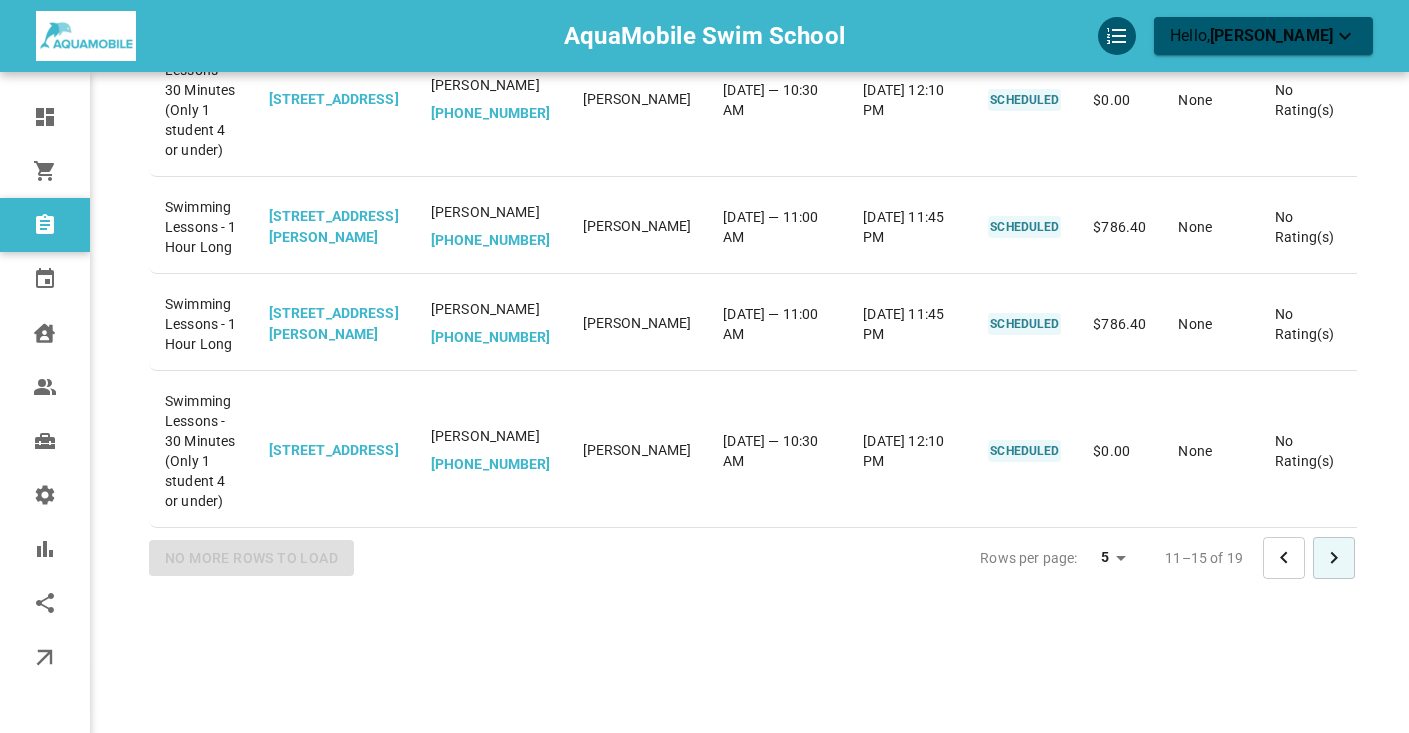 click 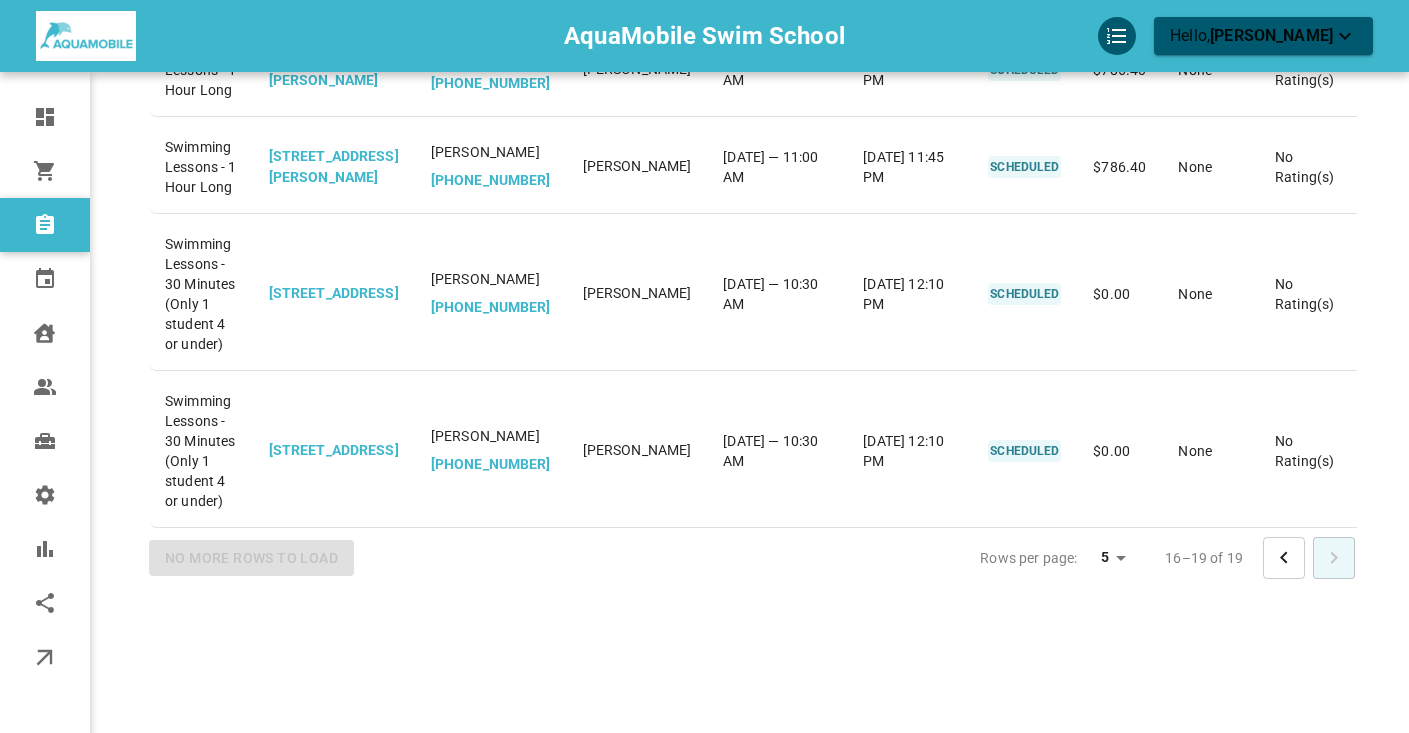 scroll, scrollTop: 425, scrollLeft: 0, axis: vertical 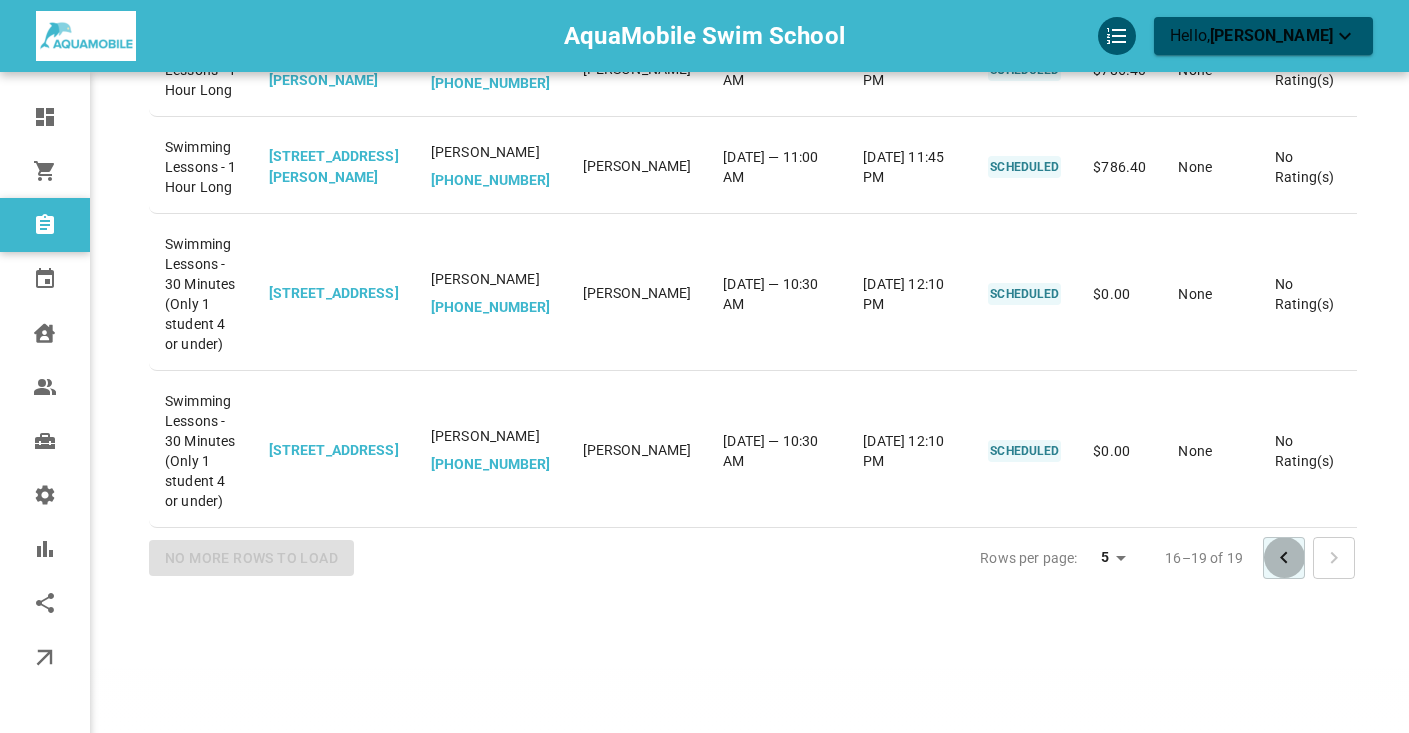 click at bounding box center (1284, 558) 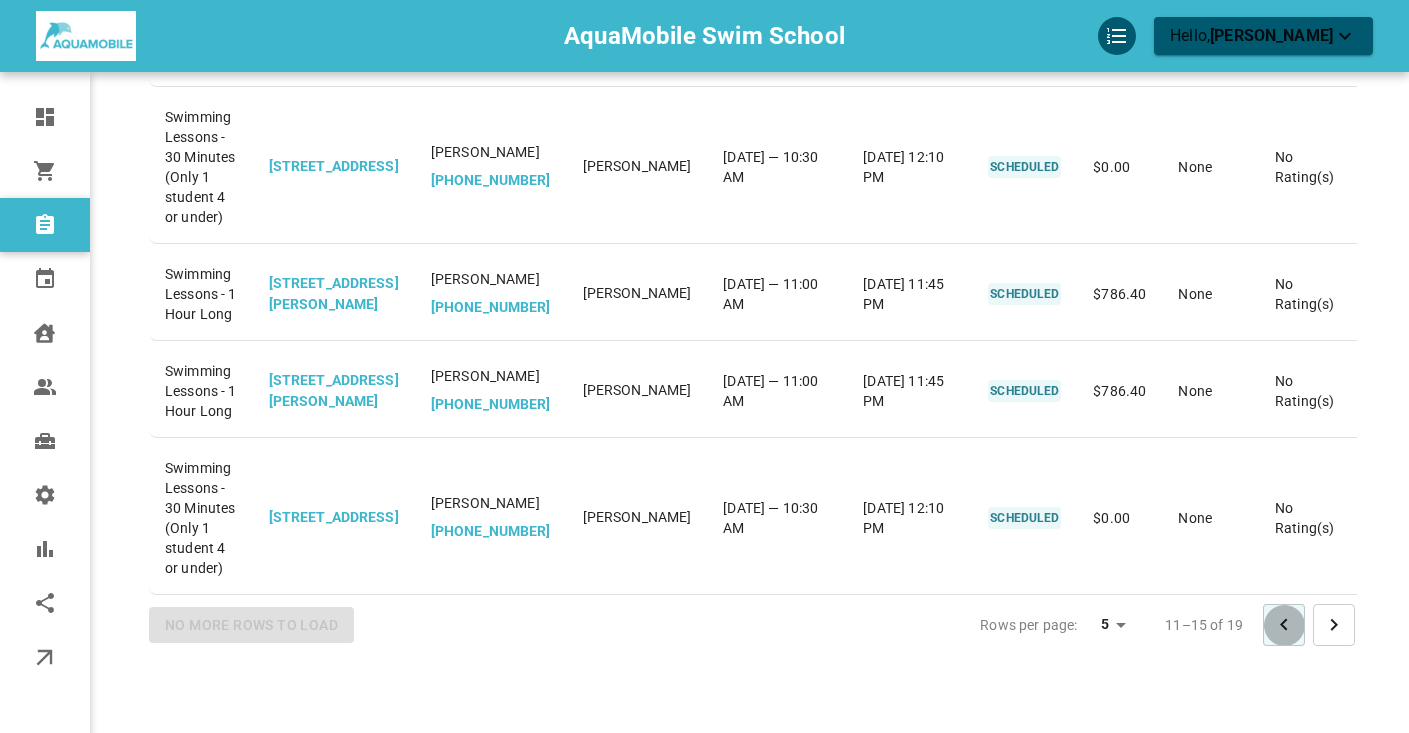click 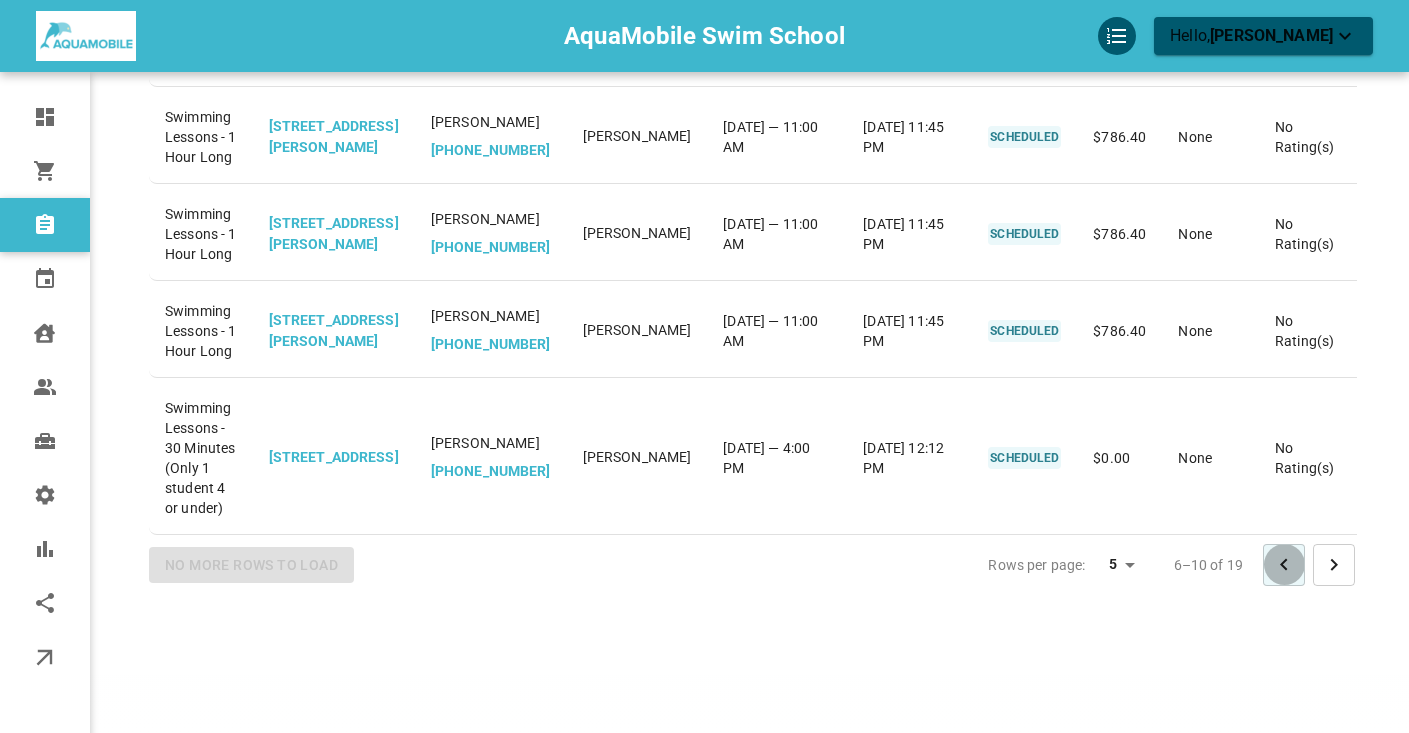 click at bounding box center (1284, 565) 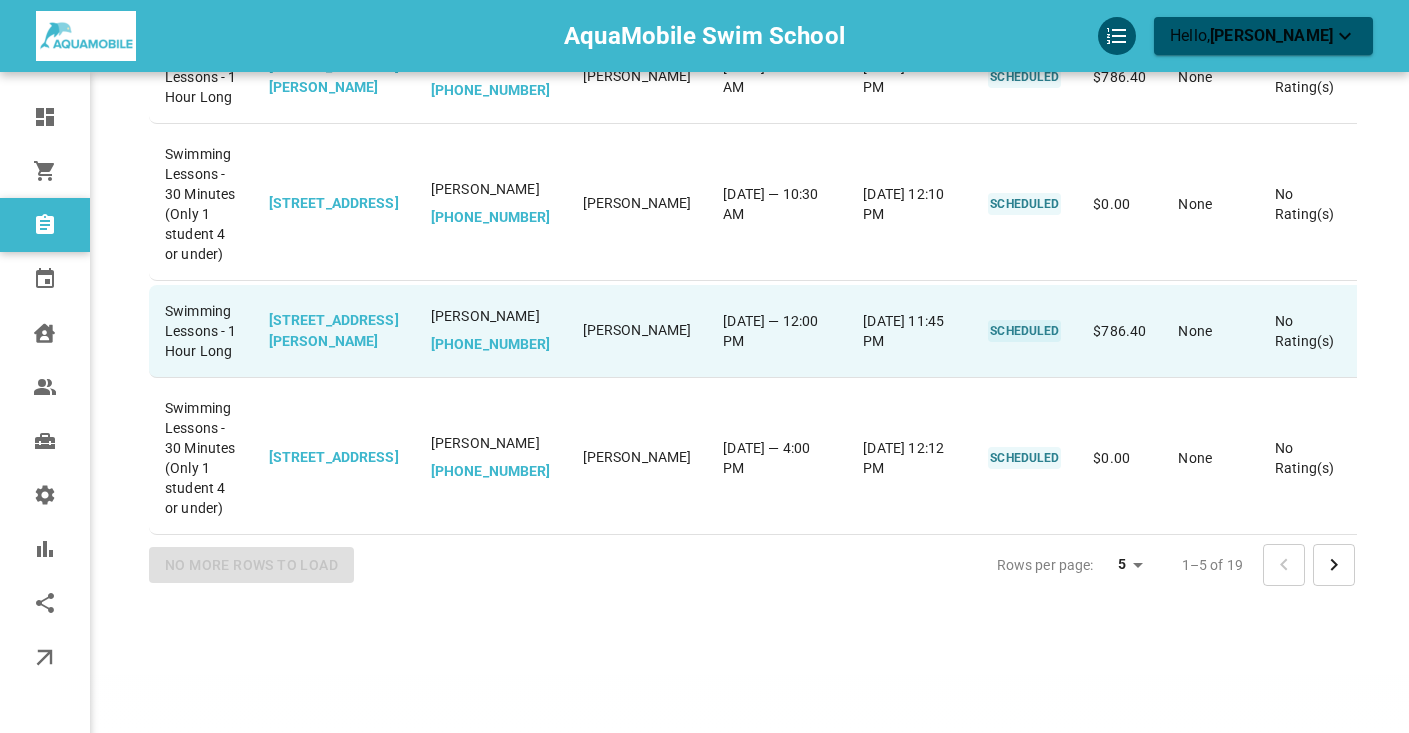 drag, startPoint x: 473, startPoint y: 439, endPoint x: 387, endPoint y: 416, distance: 89.02247 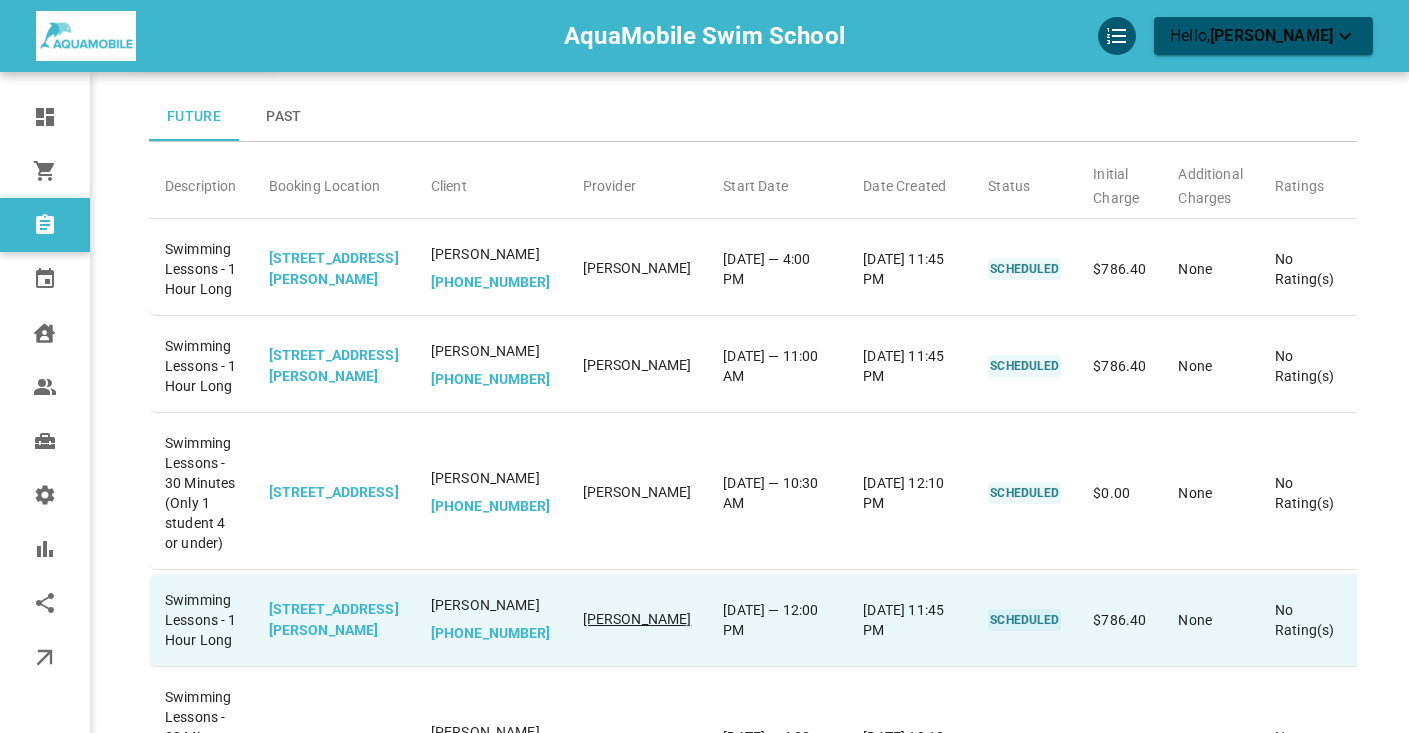 scroll, scrollTop: 125, scrollLeft: 0, axis: vertical 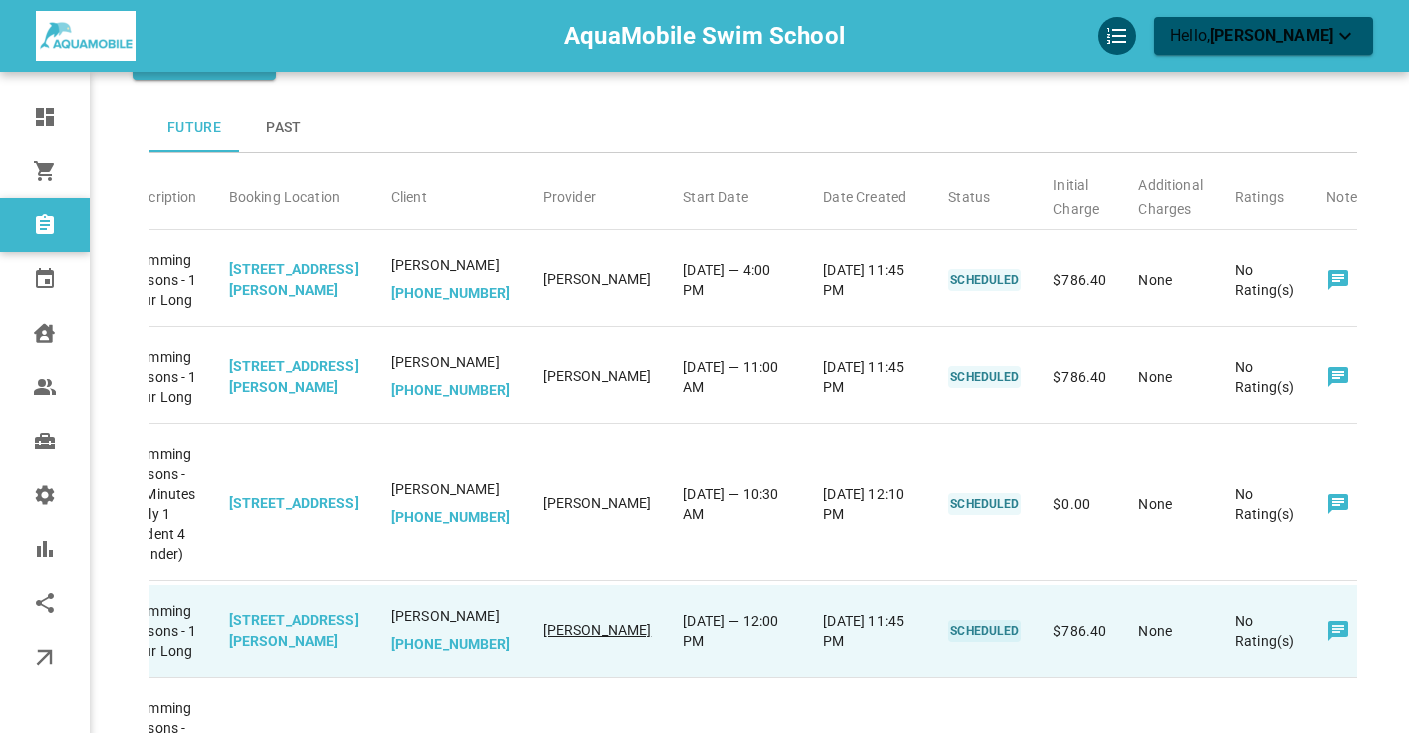 copy on "Aamina  Chaudhry" 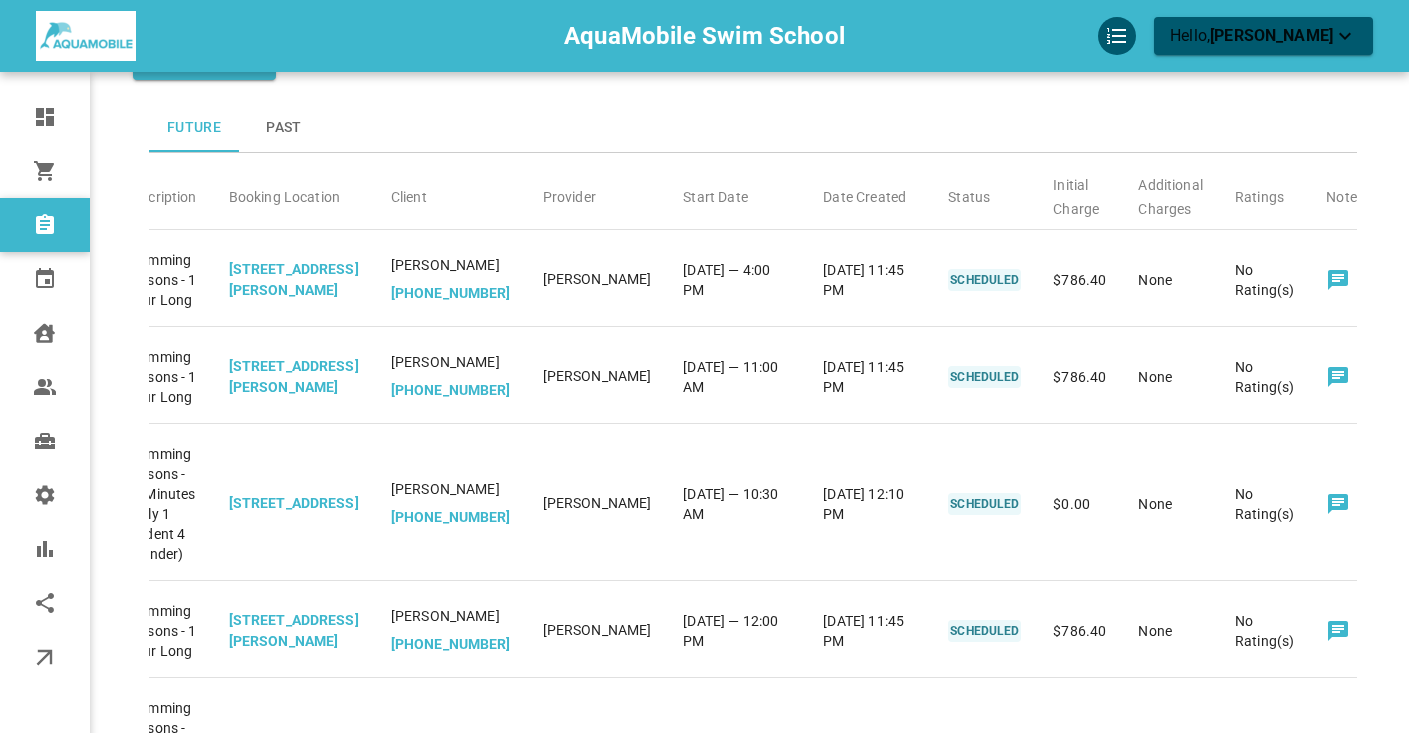 scroll, scrollTop: 0, scrollLeft: 0, axis: both 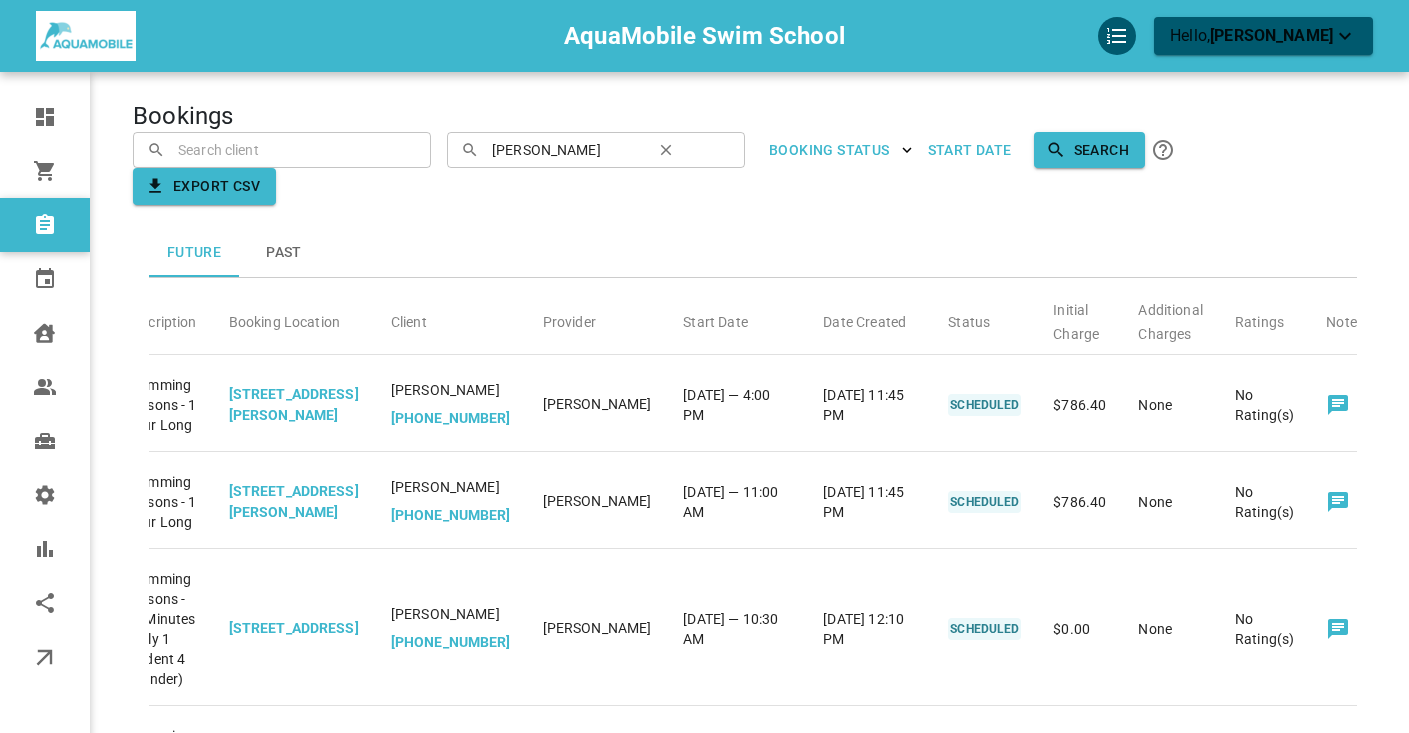 click 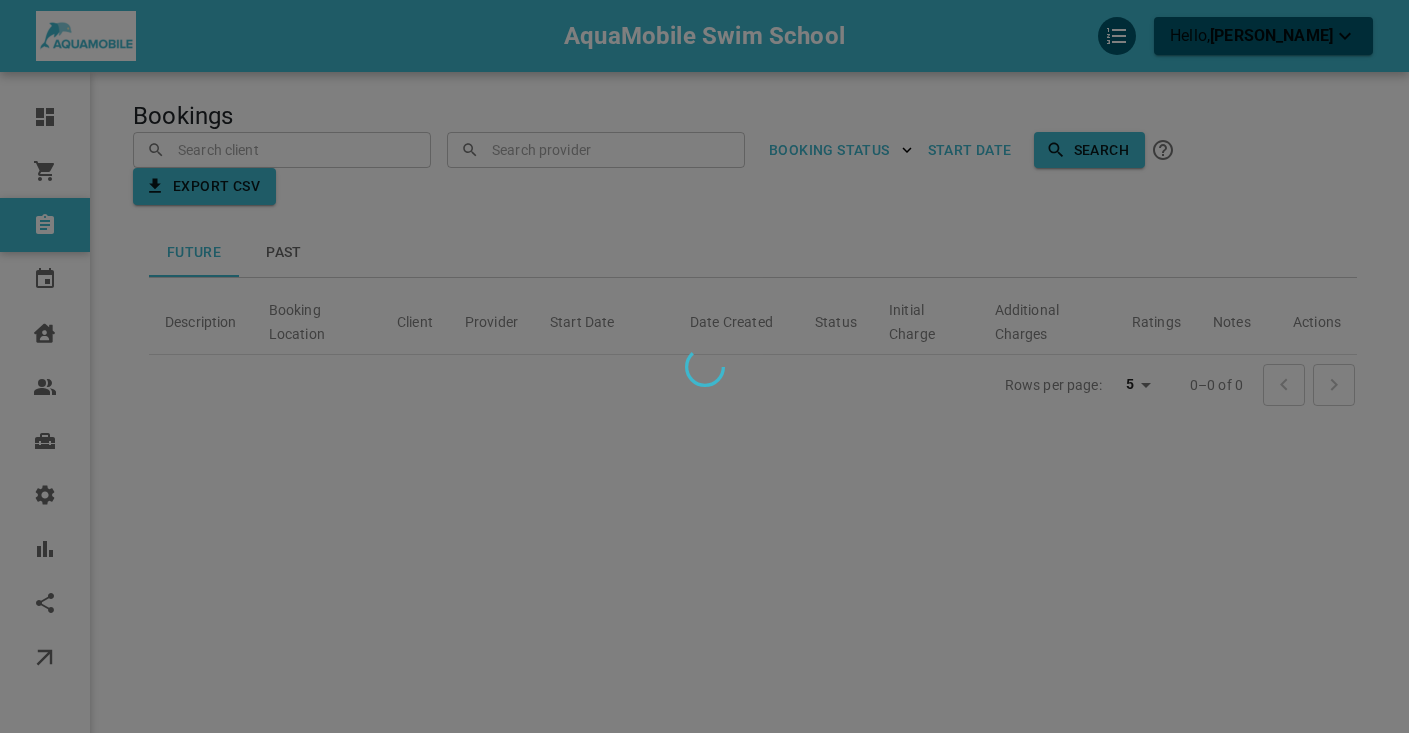 scroll, scrollTop: 0, scrollLeft: 0, axis: both 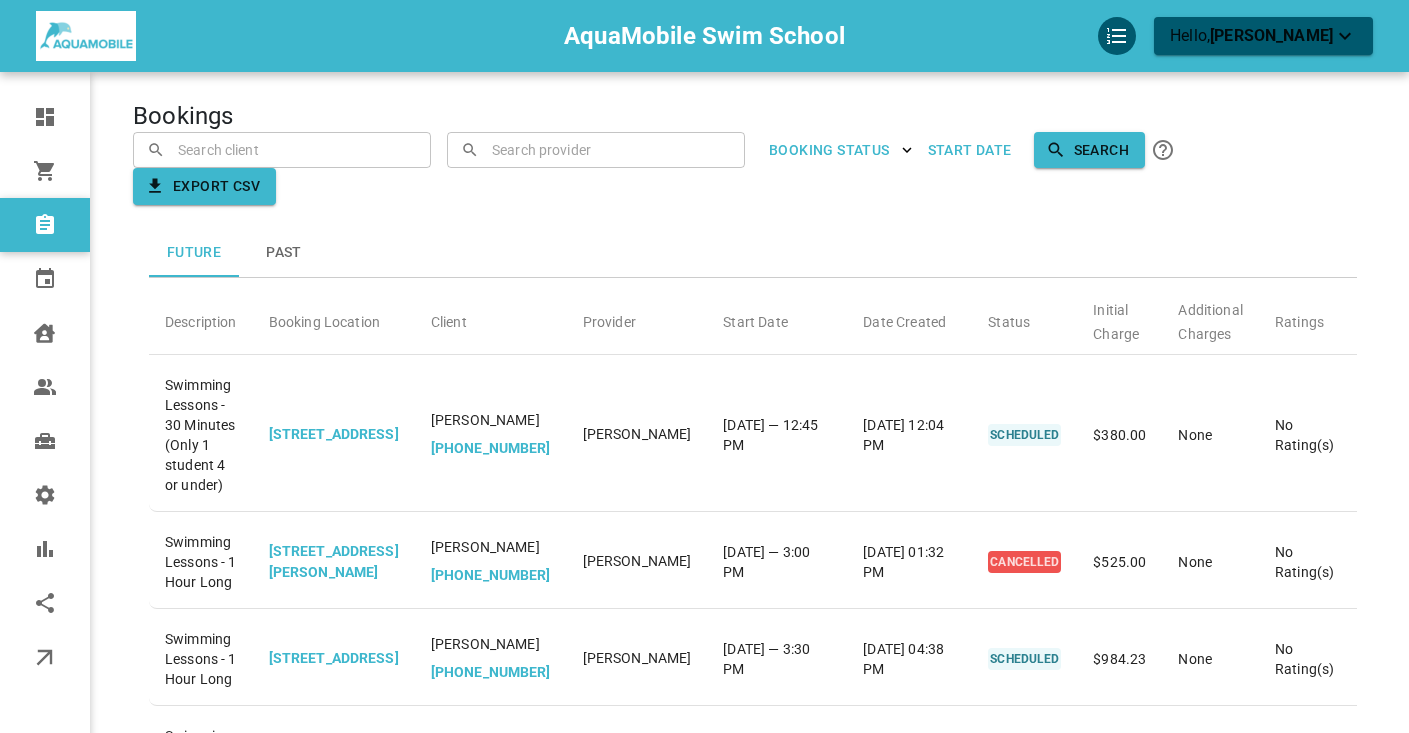 click at bounding box center [282, 149] 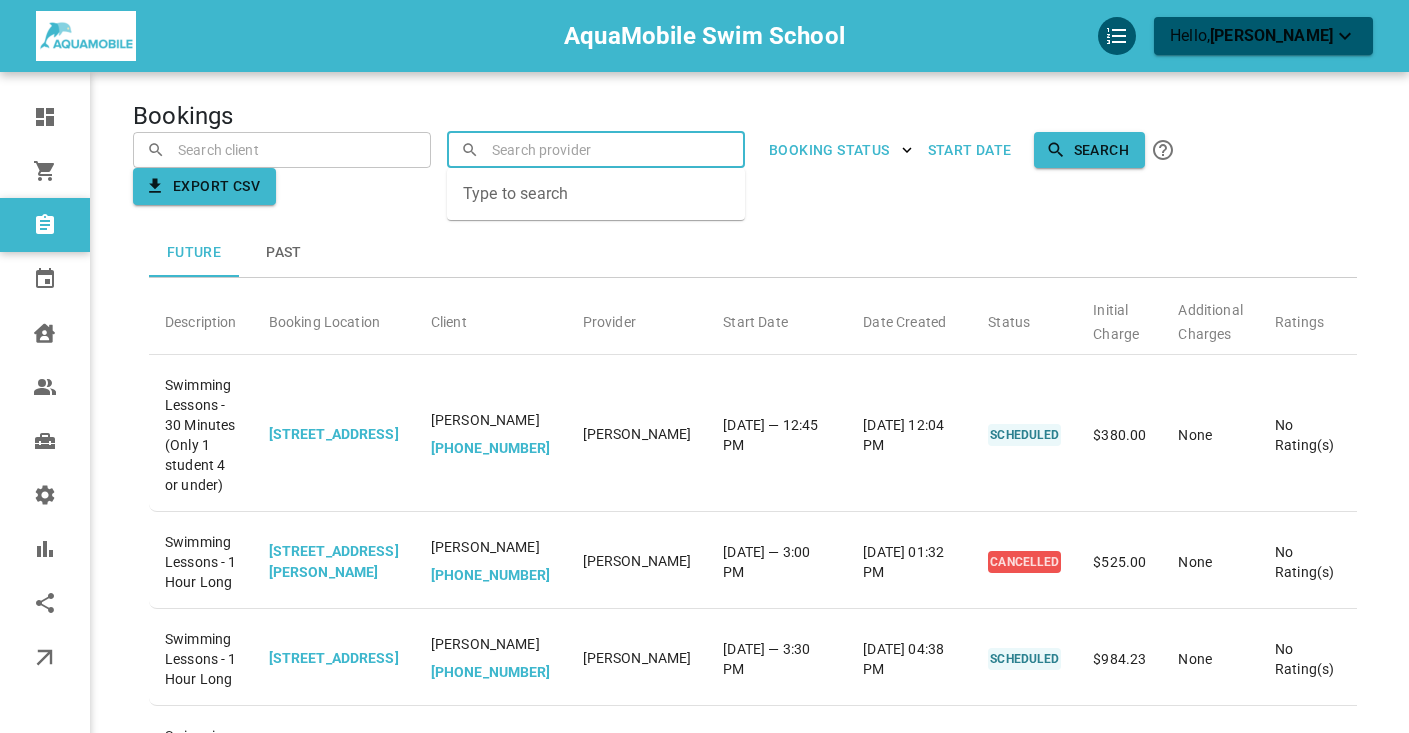 paste on "Mallory Trizisky" 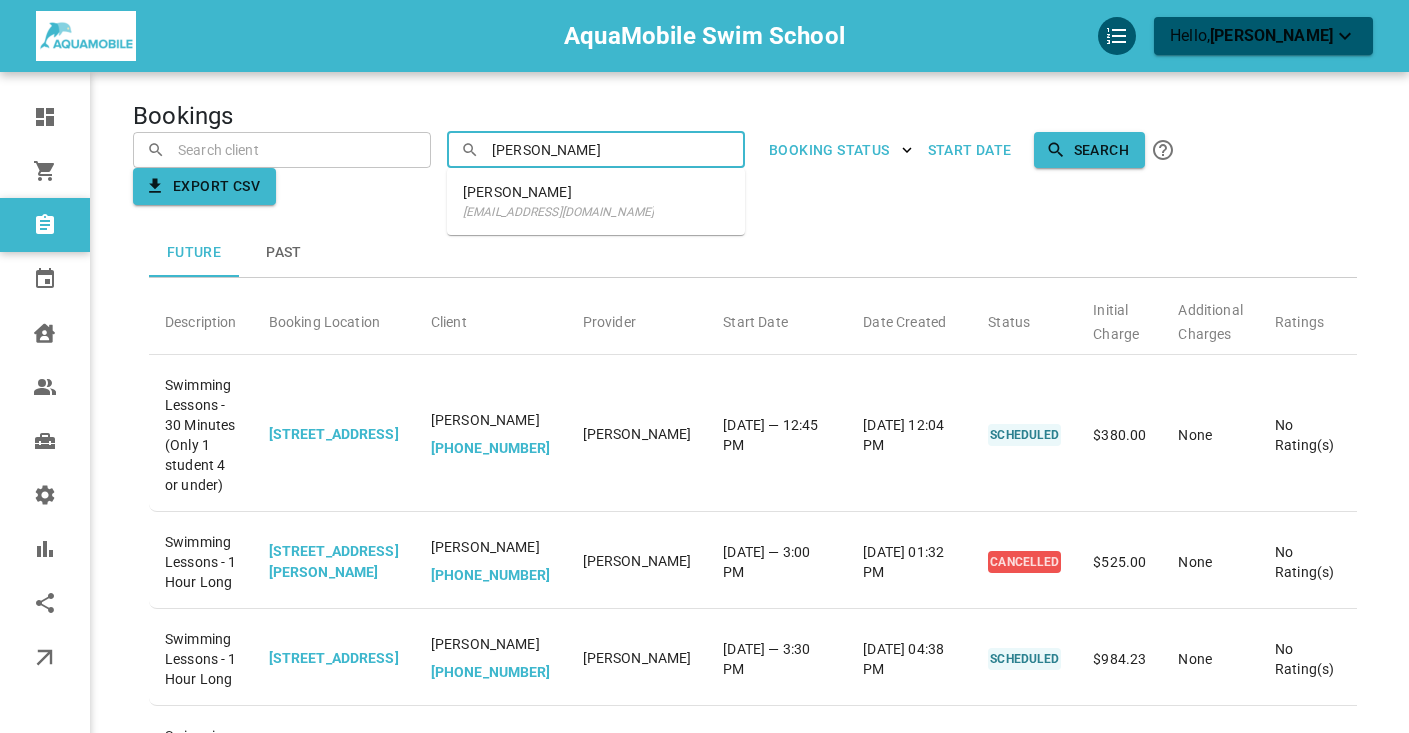click on "Mallory Trizisky" at bounding box center (558, 192) 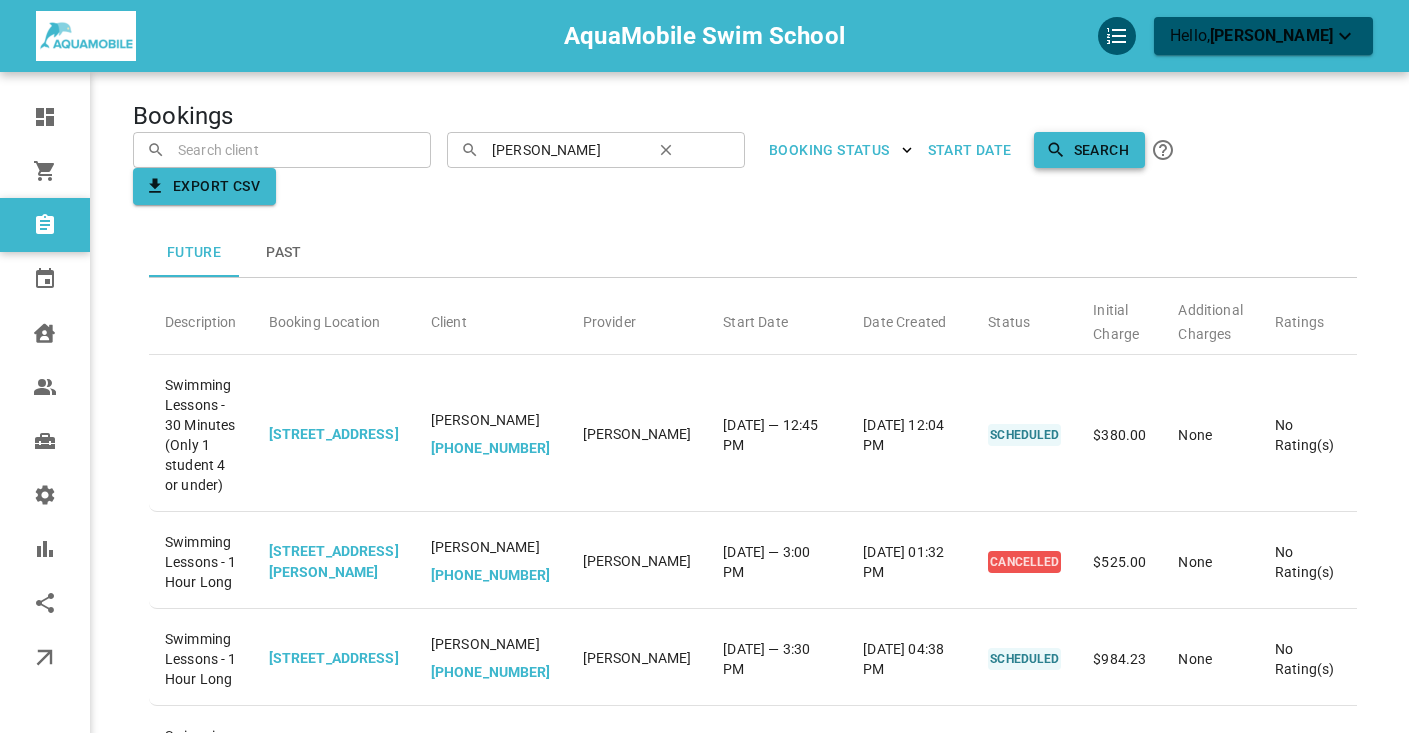 click on "Search" at bounding box center [1089, 150] 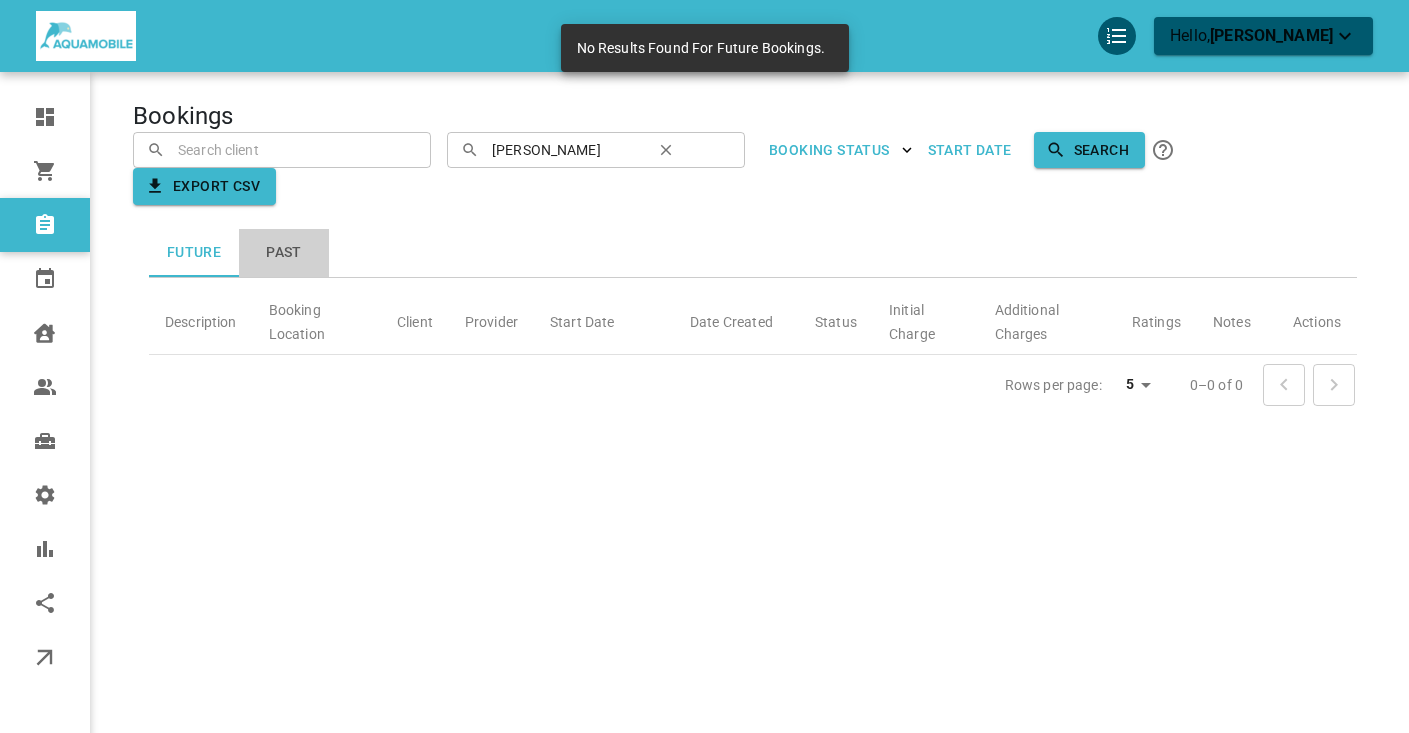 click on "Past" at bounding box center (284, 253) 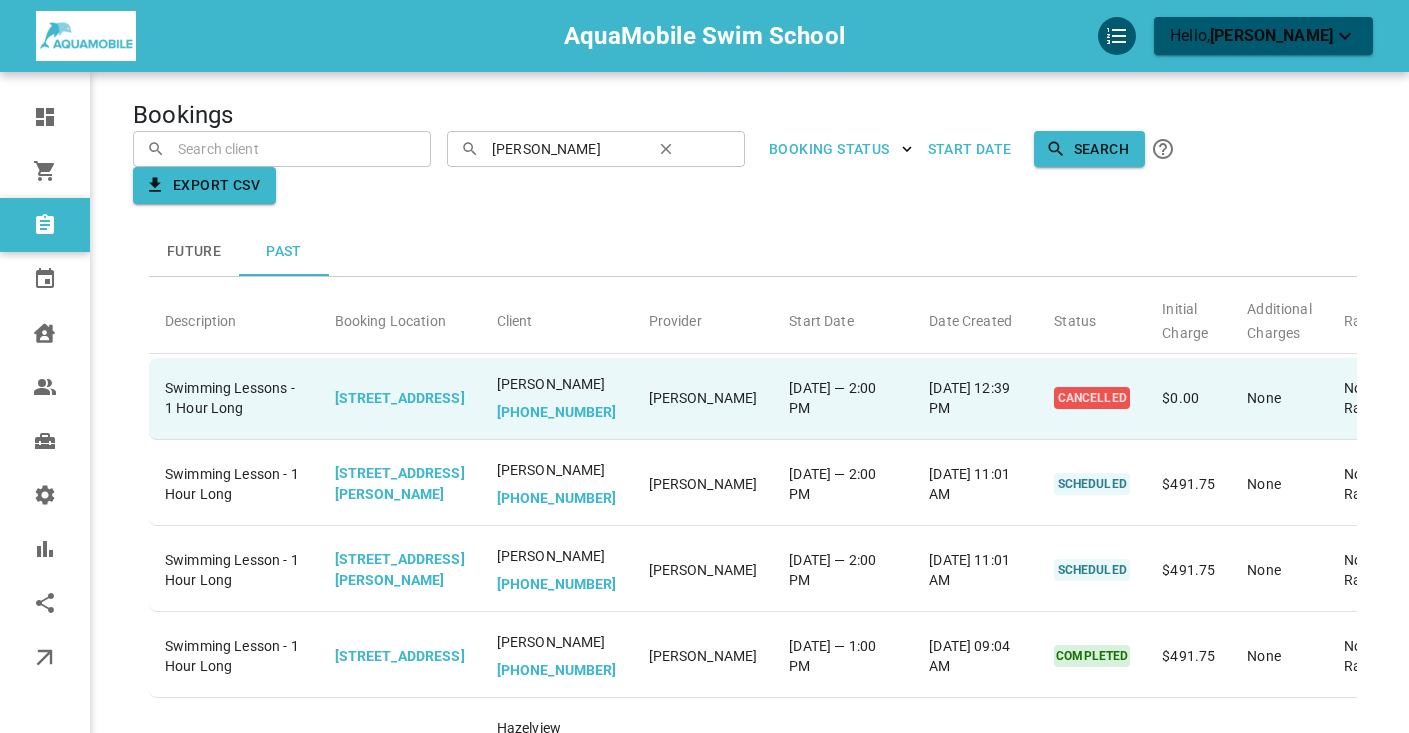 scroll, scrollTop: 0, scrollLeft: 0, axis: both 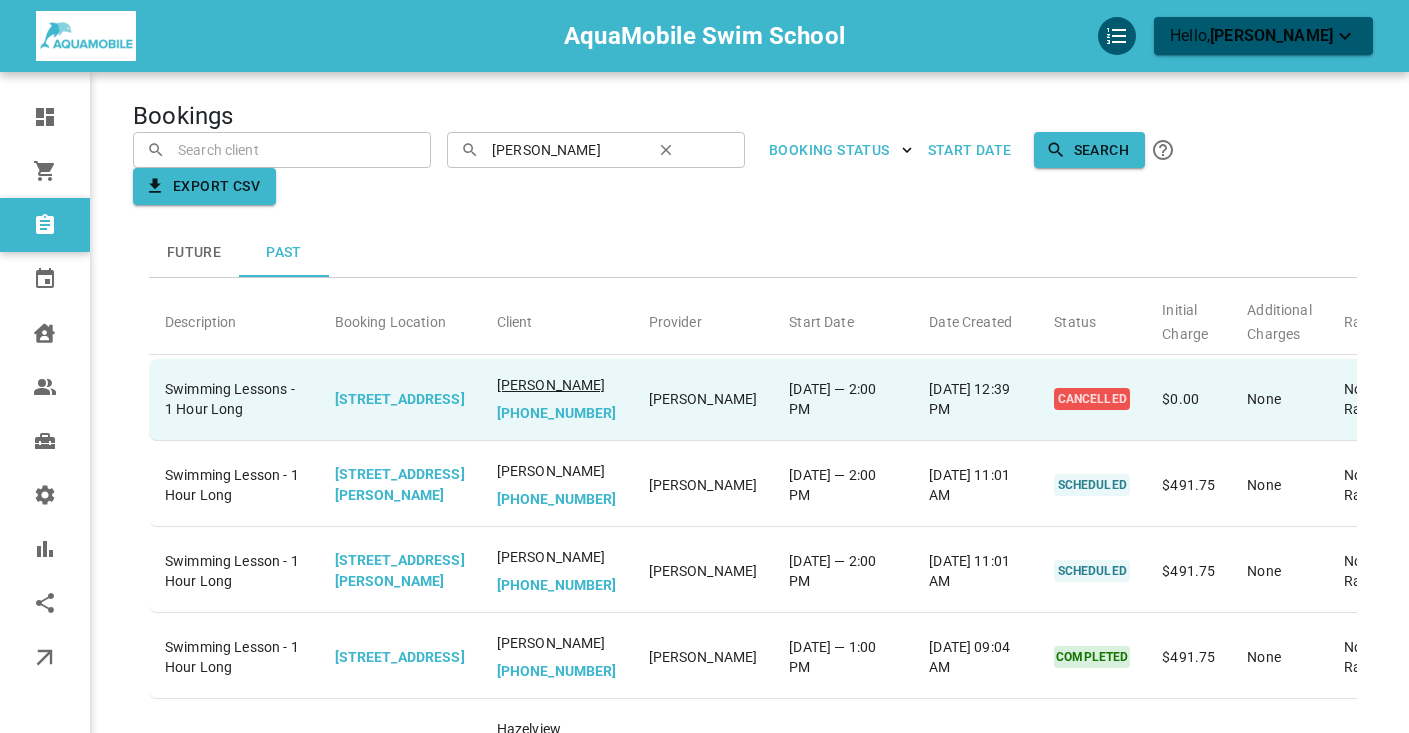 drag, startPoint x: 452, startPoint y: 433, endPoint x: 377, endPoint y: 404, distance: 80.411446 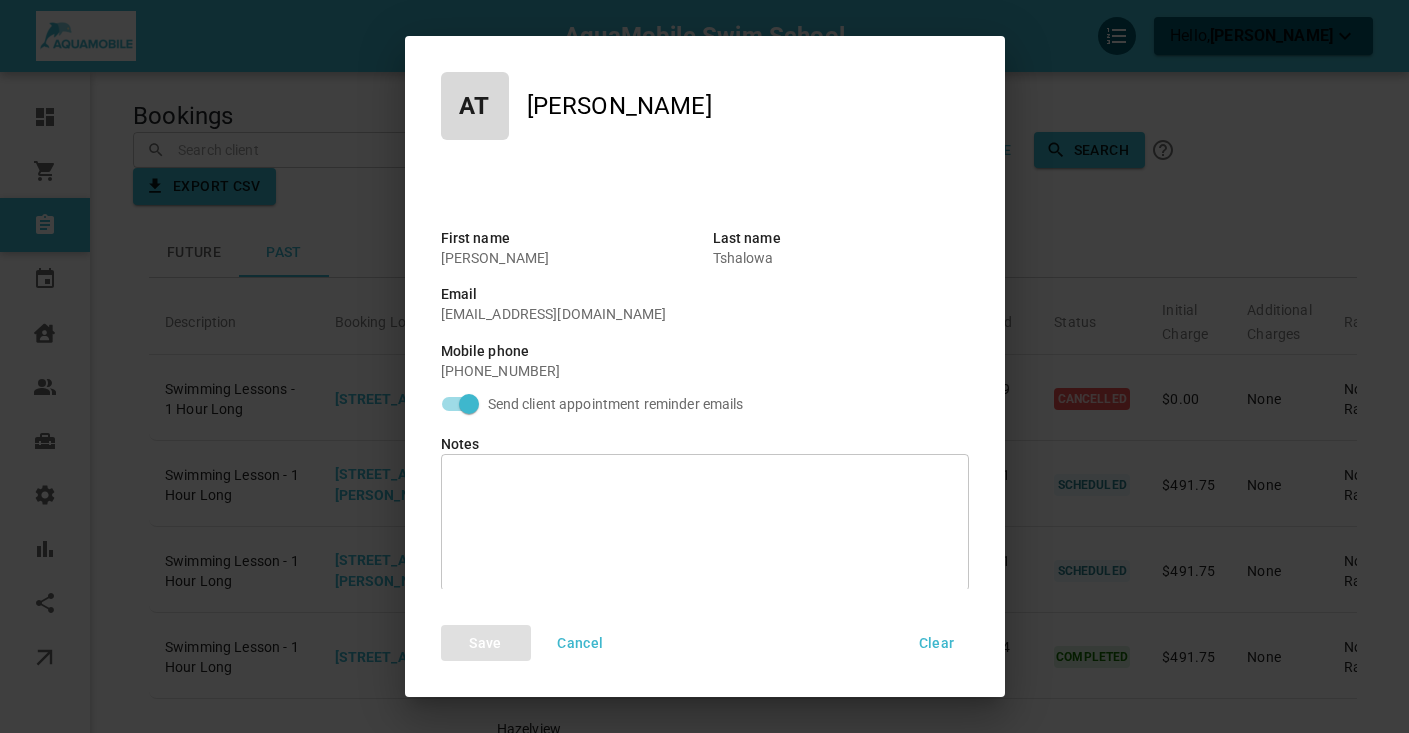copy on "Amanda Tshalowa" 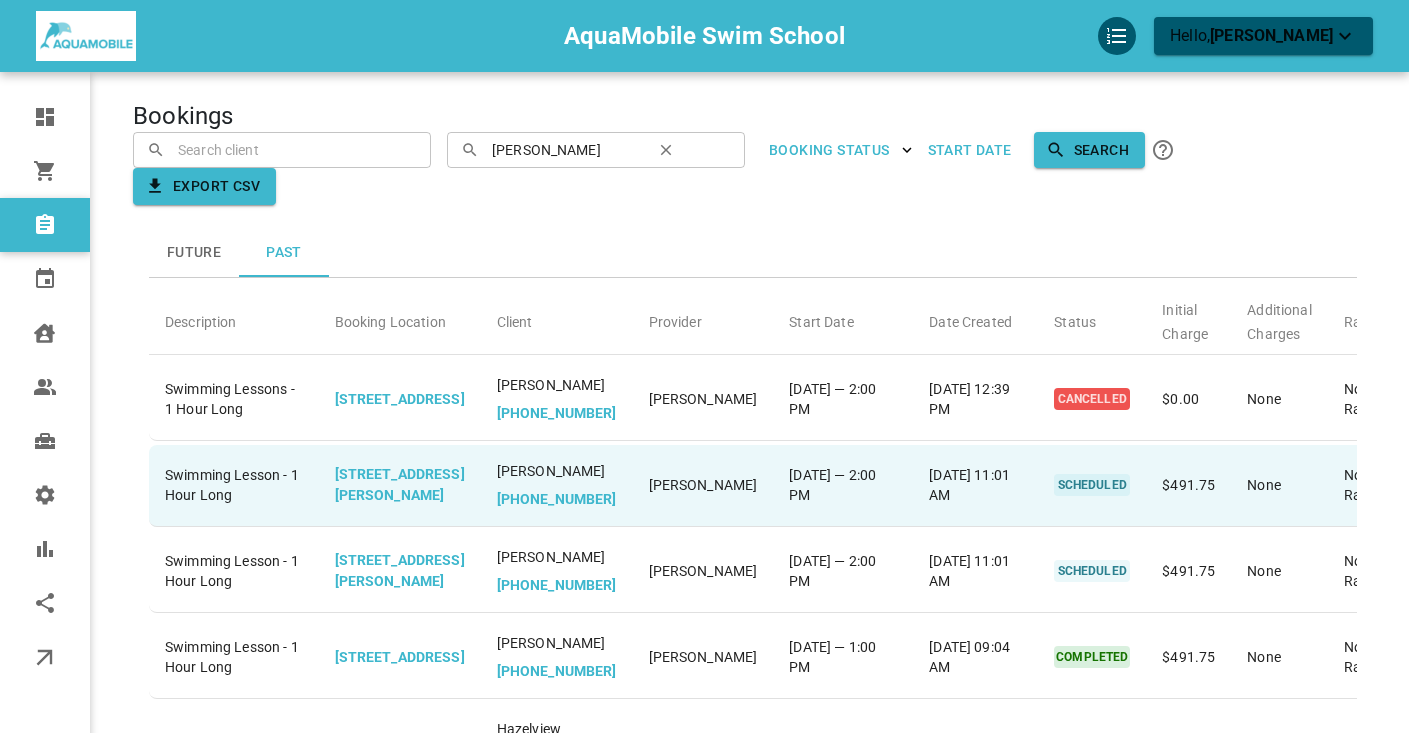 copy on "Amanda Tshalowa" 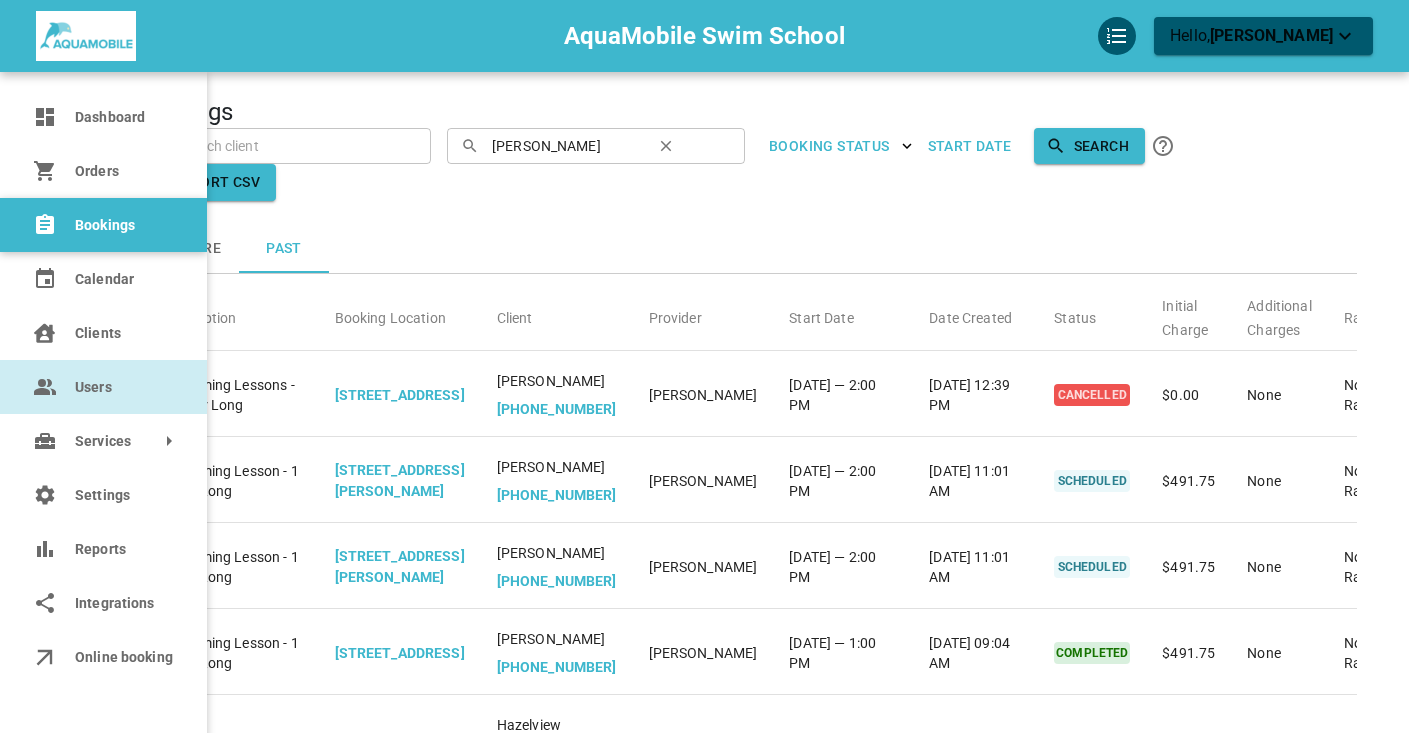click on "Users" at bounding box center (123, 387) 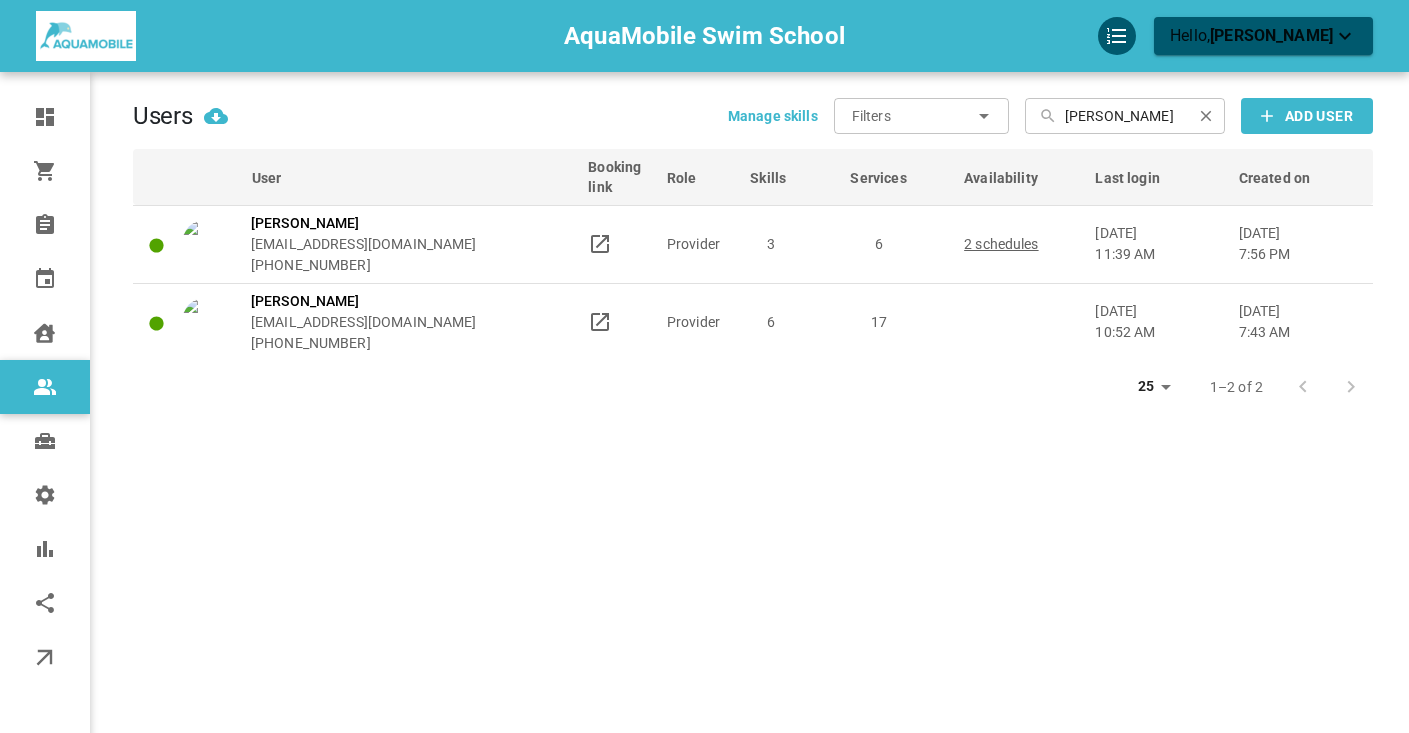 click 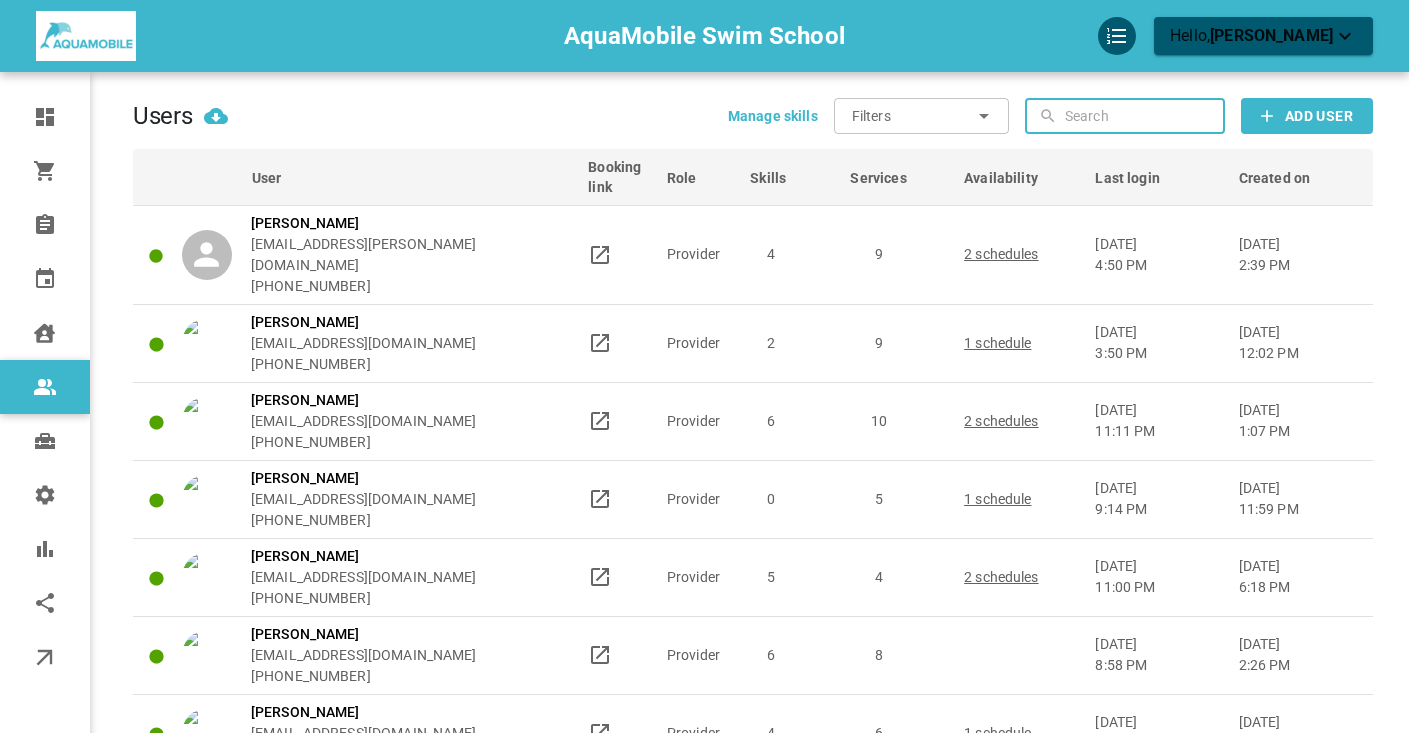 click at bounding box center [1142, 116] 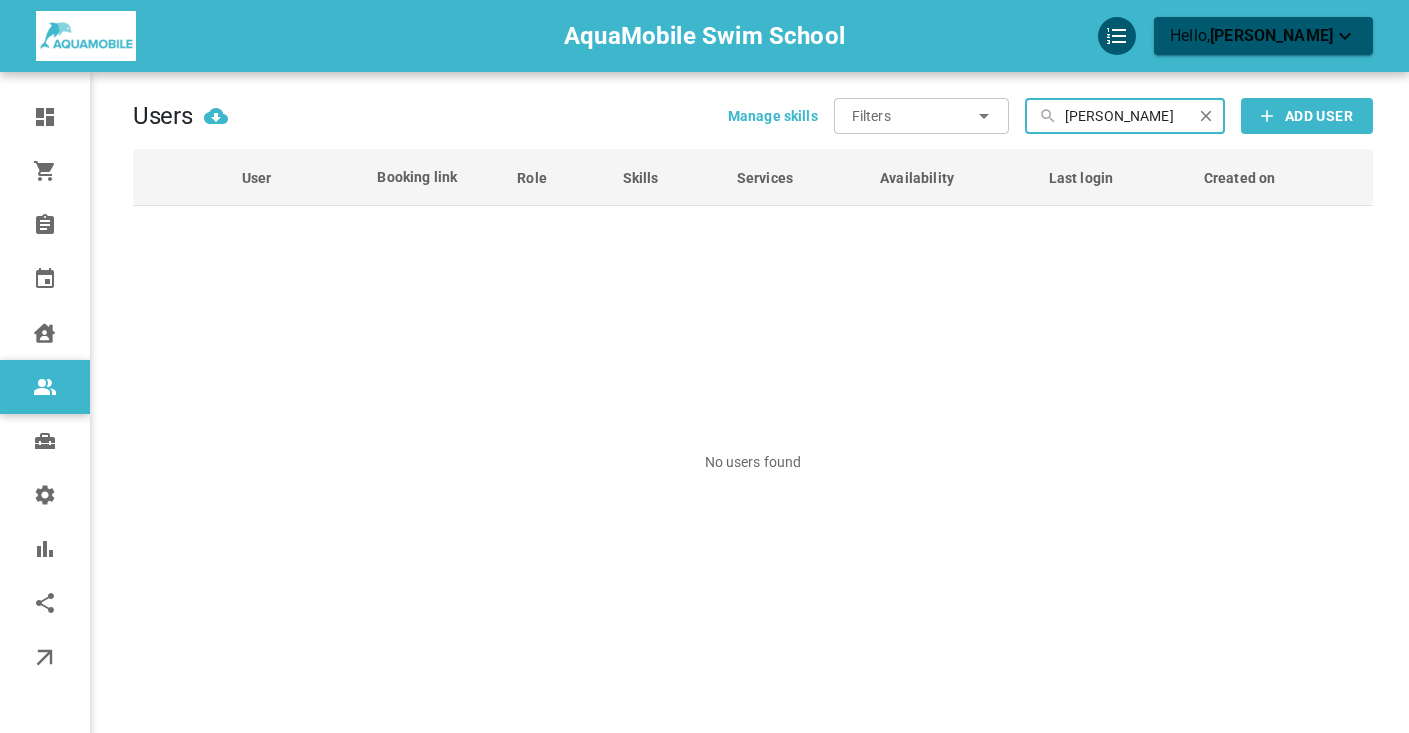 type on "Mallory Trizisky" 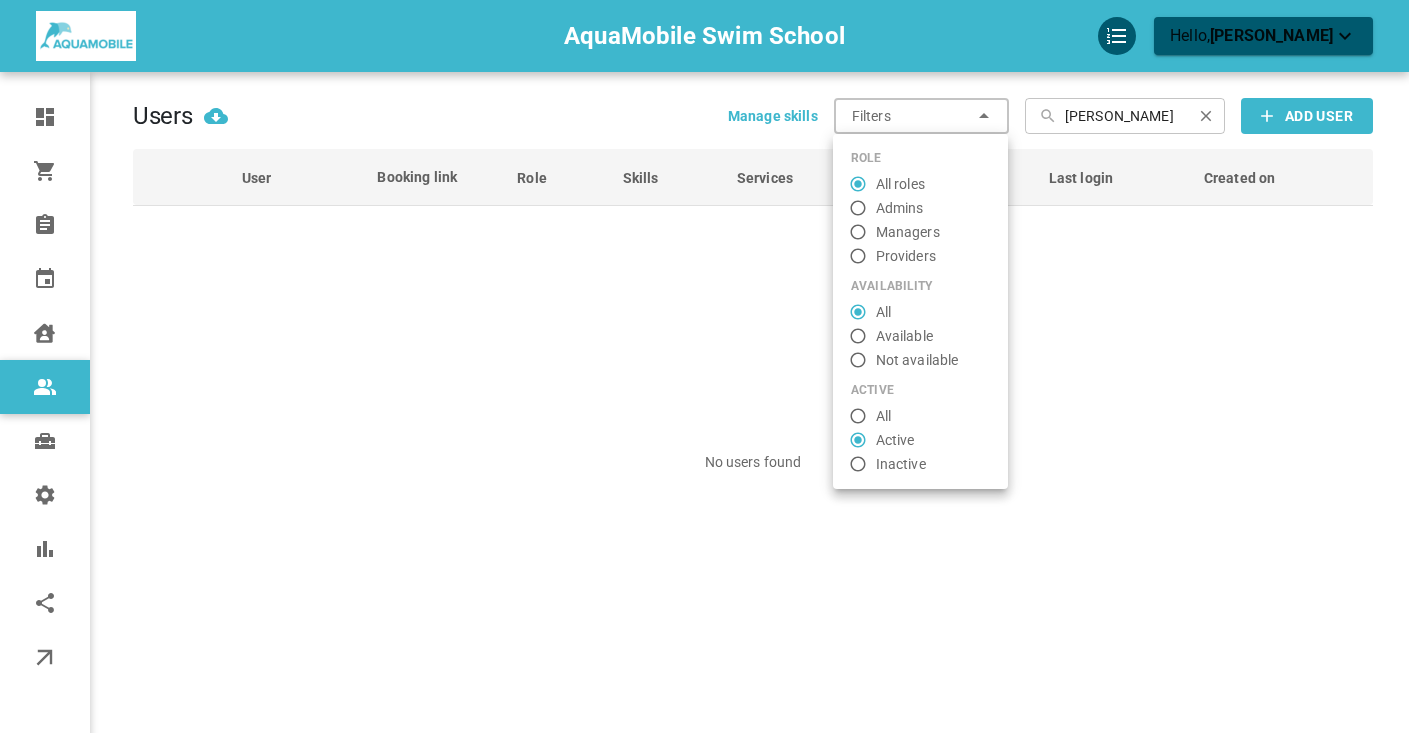 click on "All" at bounding box center (883, 416) 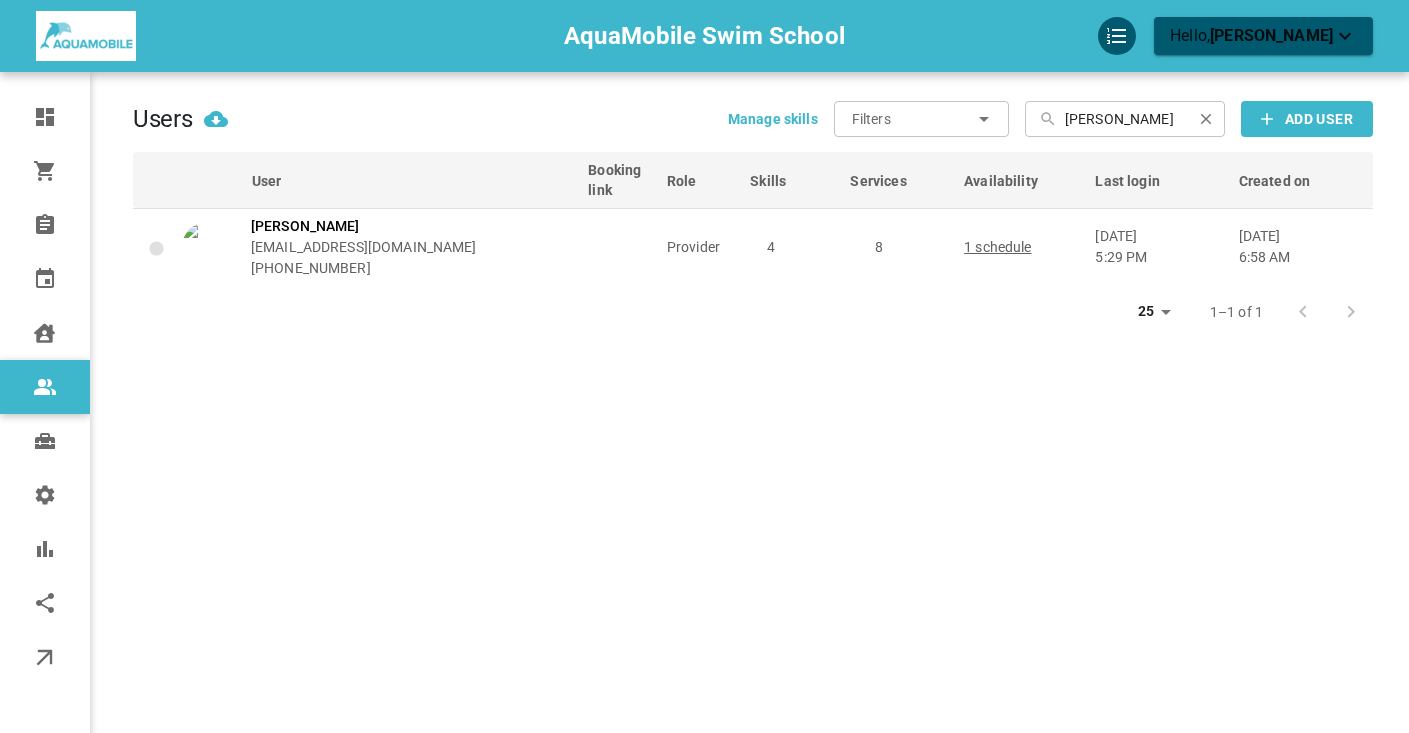 scroll, scrollTop: 0, scrollLeft: 0, axis: both 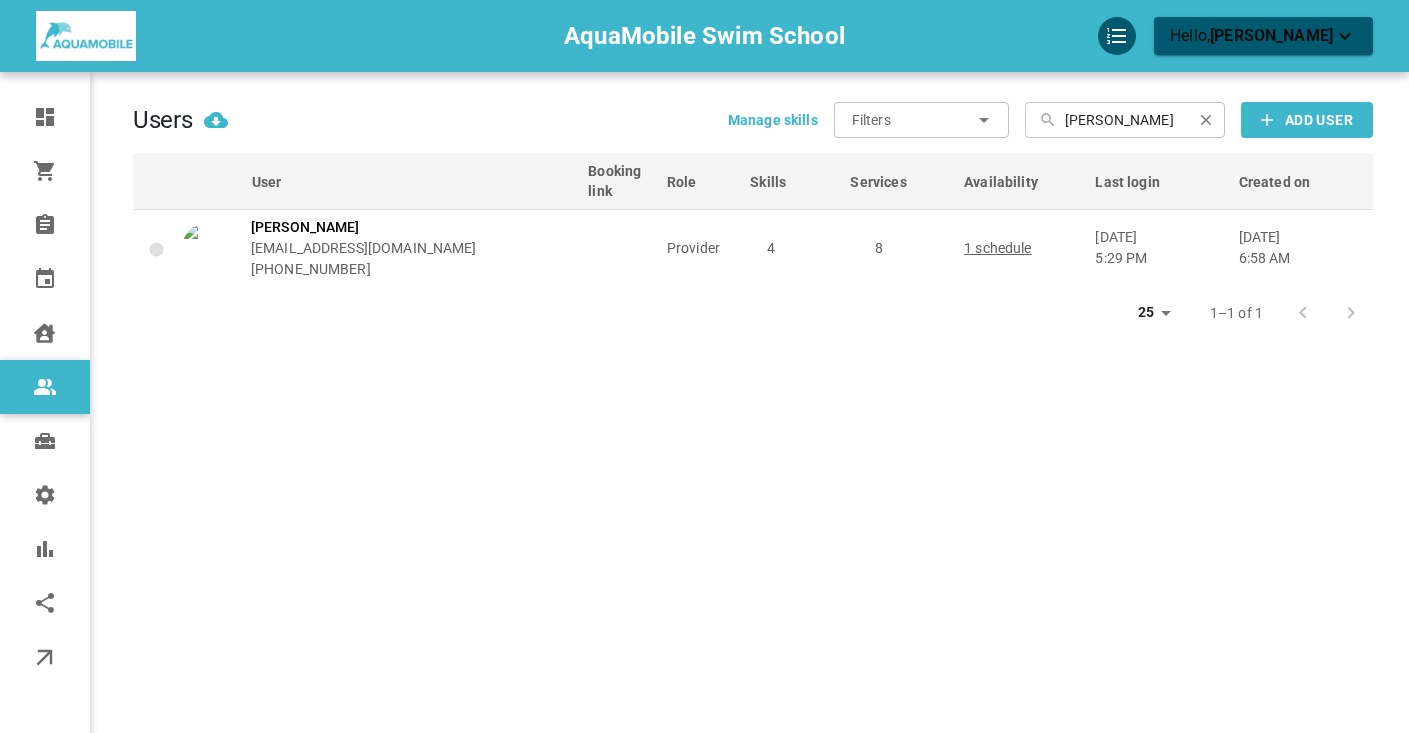 click 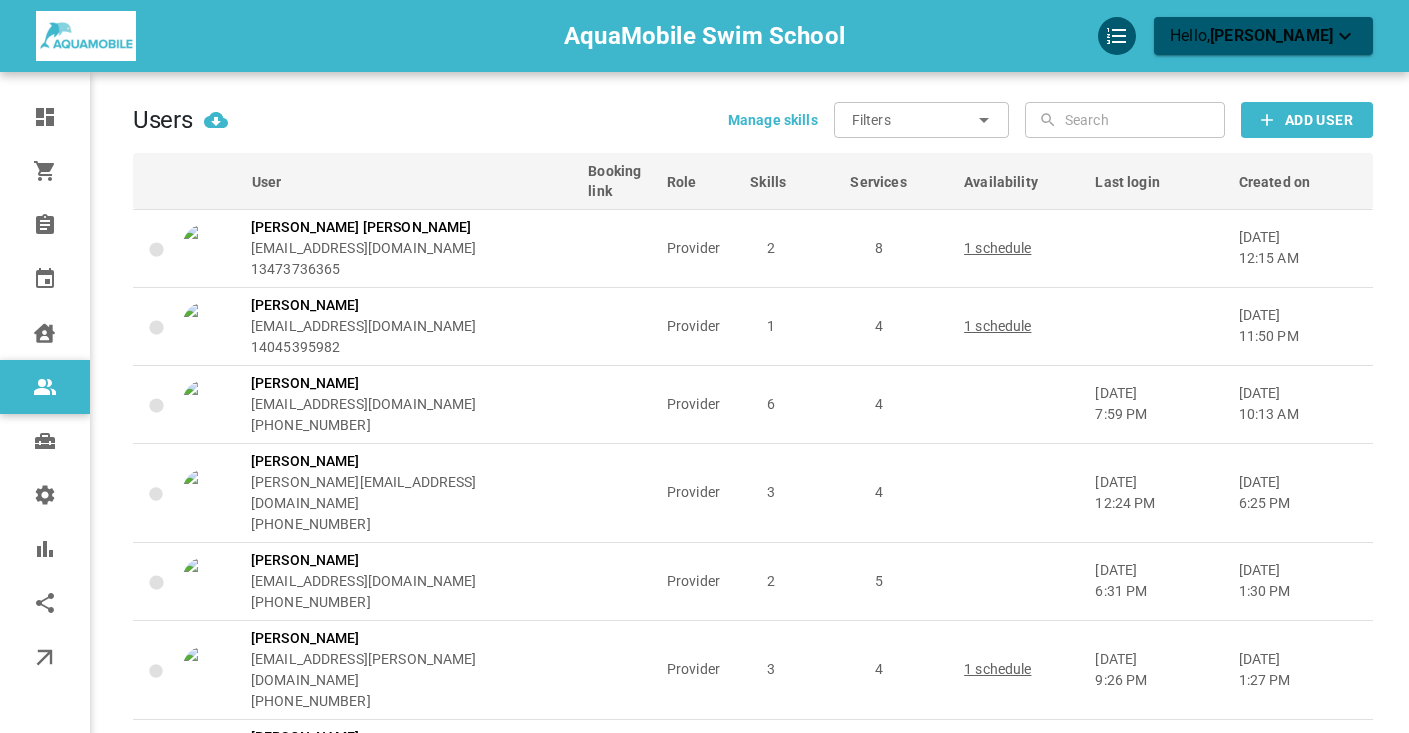 click on "Filters" at bounding box center [912, 120] 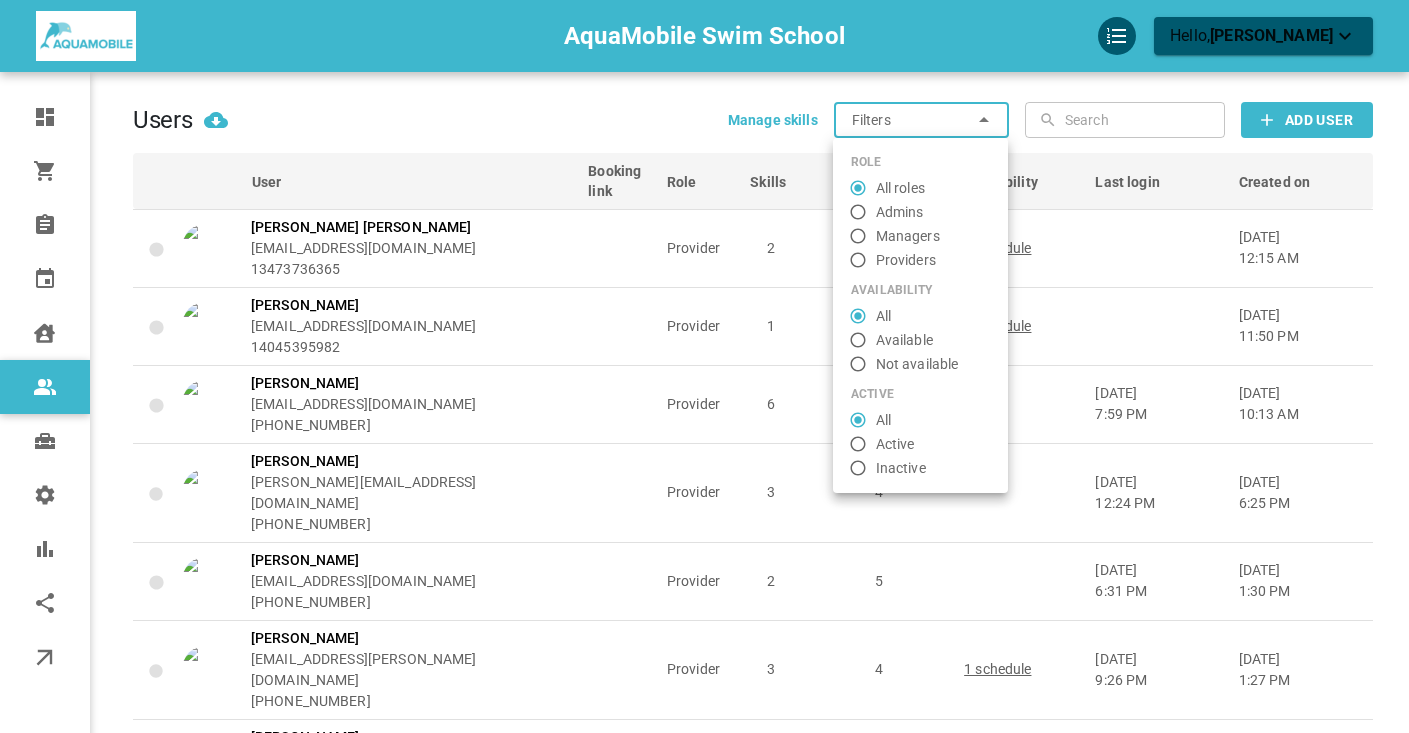 click on "Available" at bounding box center [904, 340] 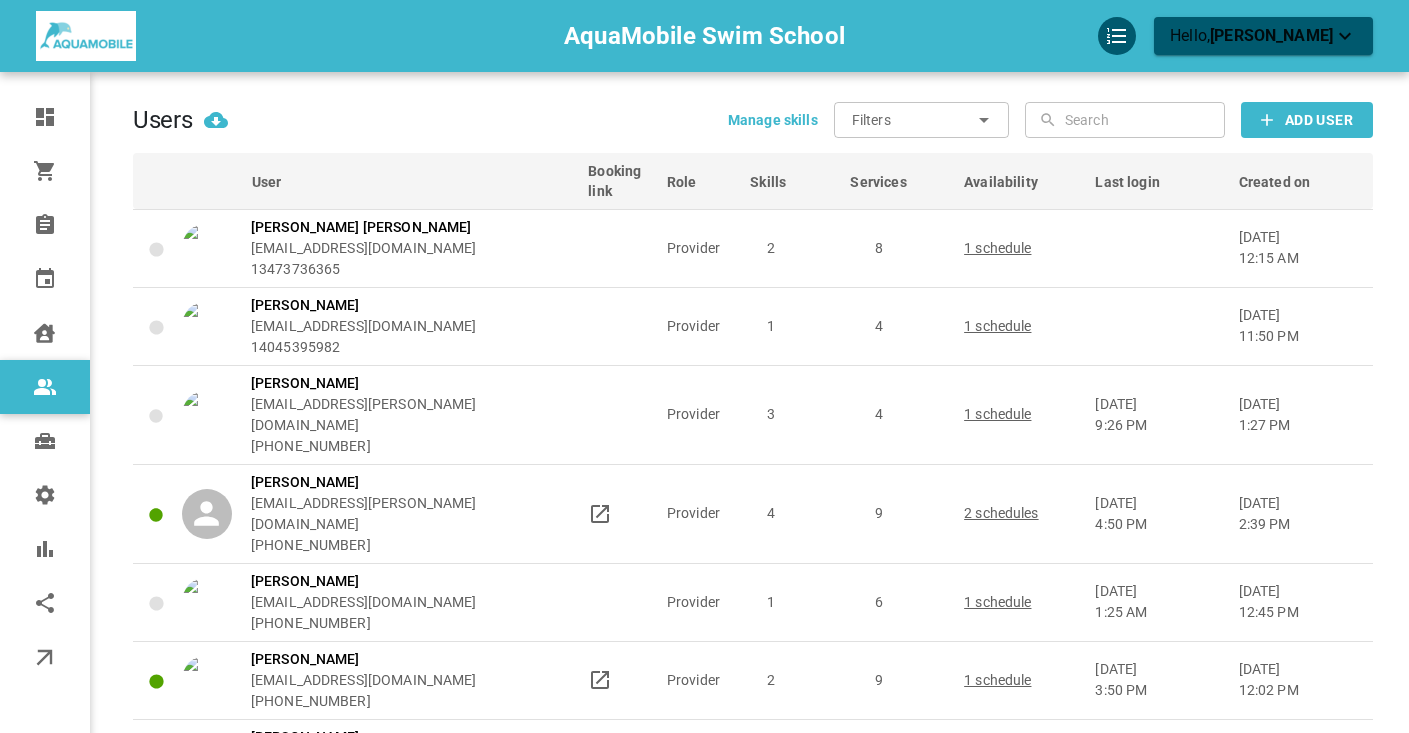 click on "Filters" at bounding box center (912, 120) 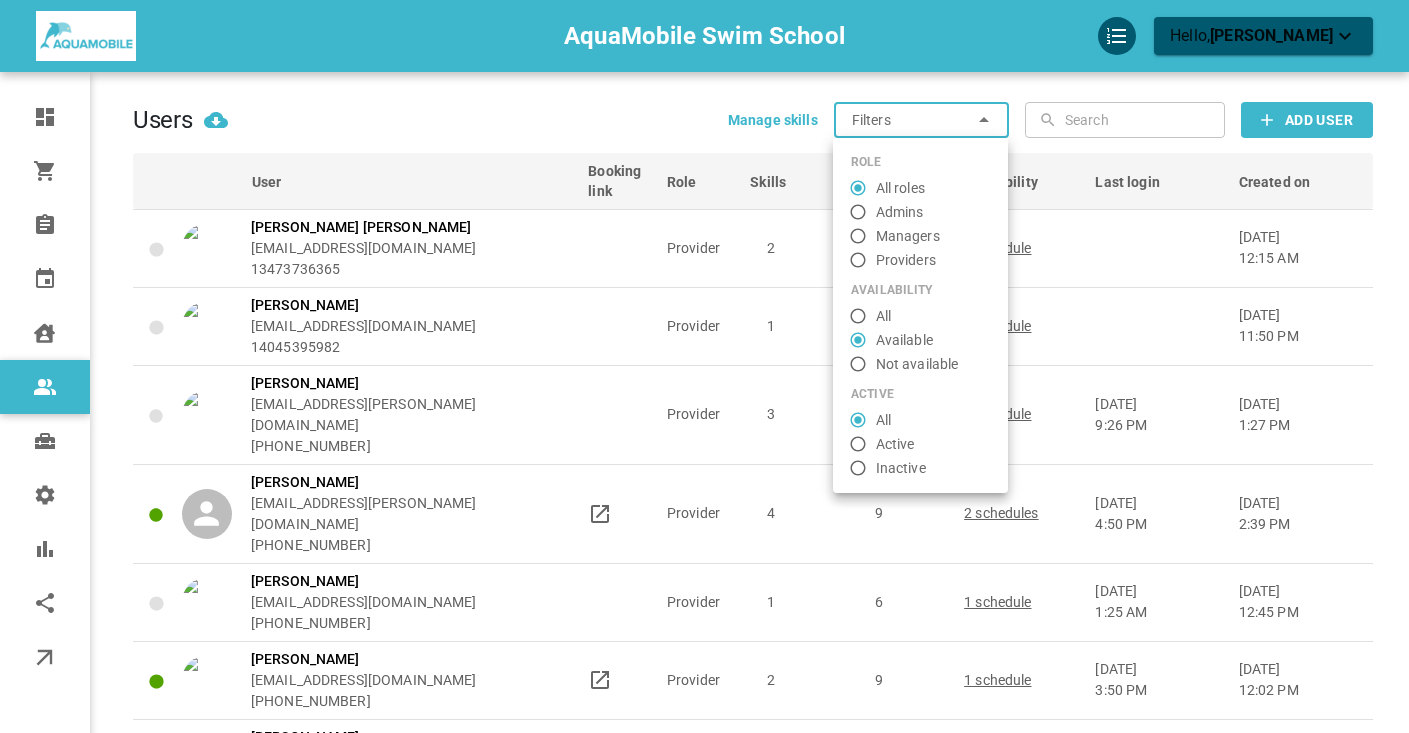 click on "Active" at bounding box center [895, 444] 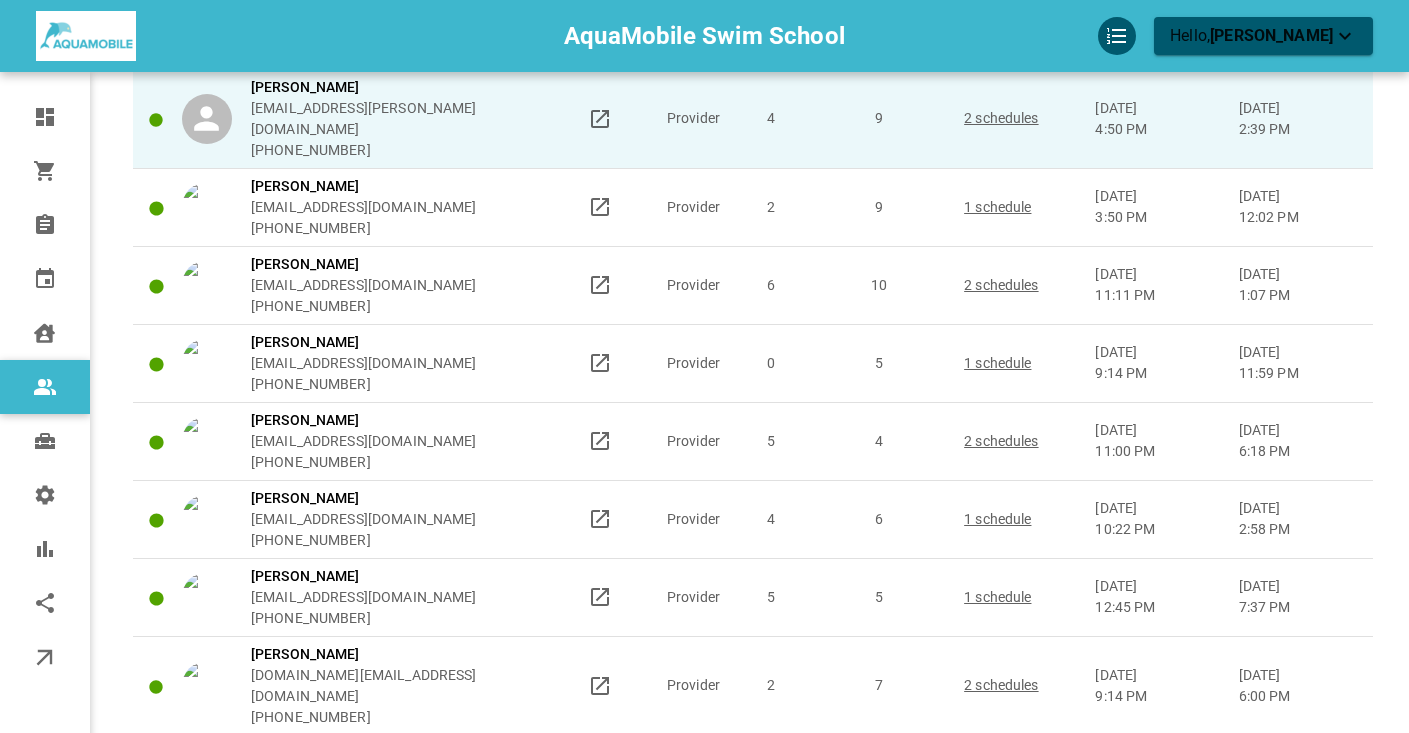 scroll, scrollTop: 0, scrollLeft: 0, axis: both 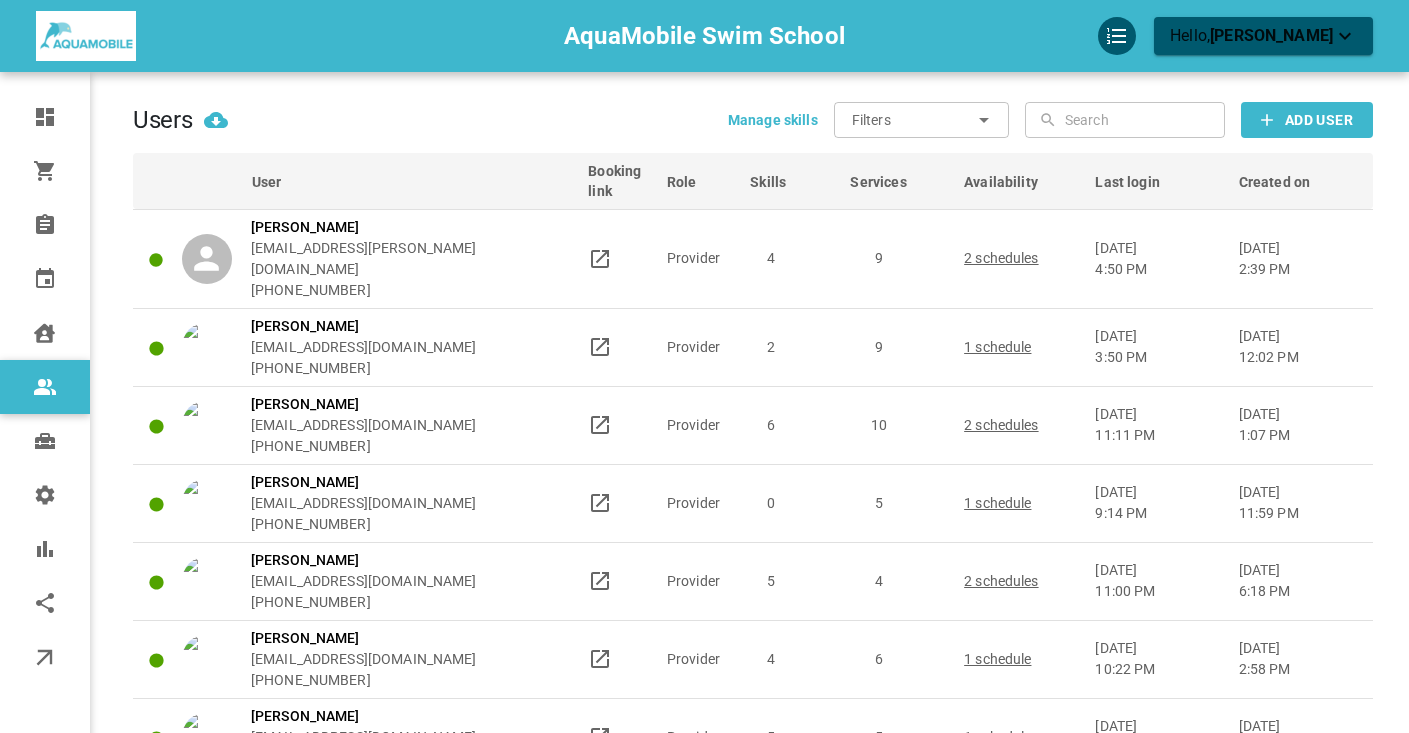 click 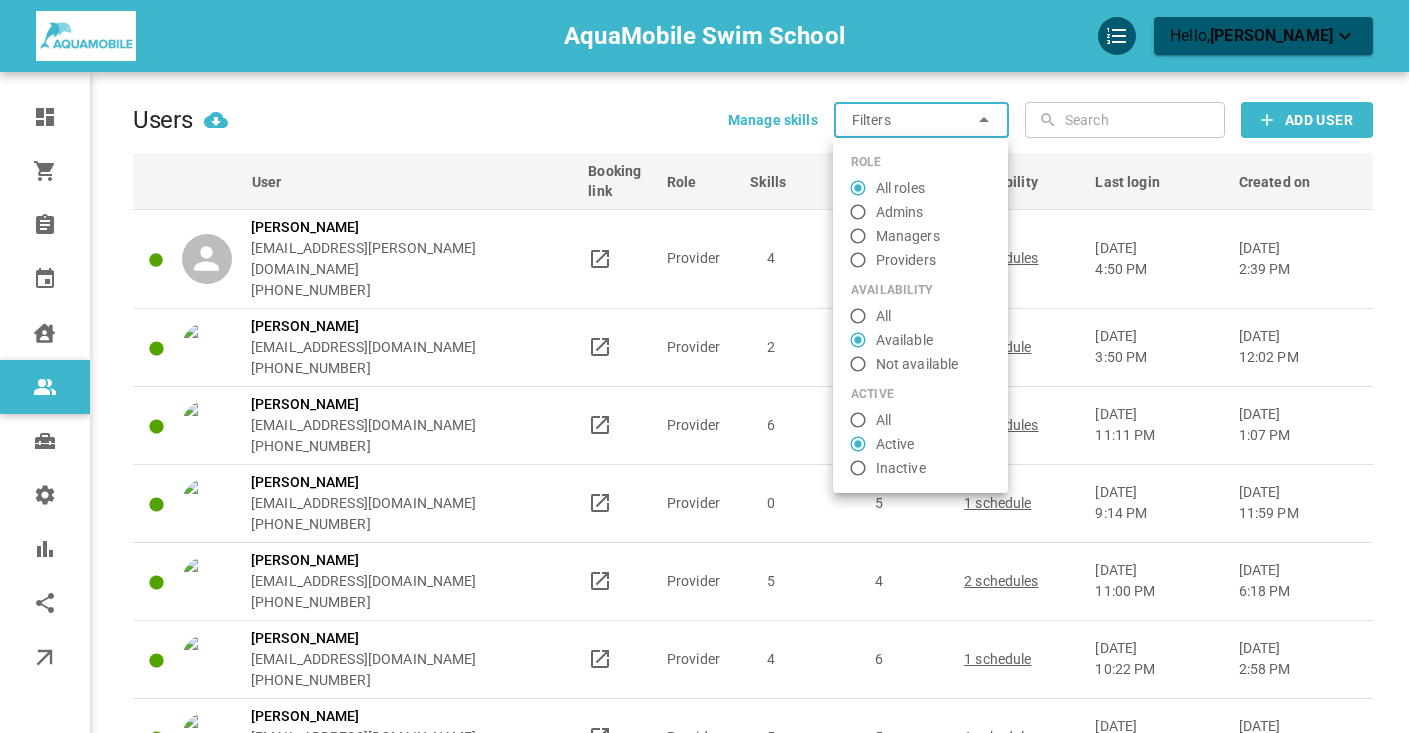 click on "All" at bounding box center (883, 316) 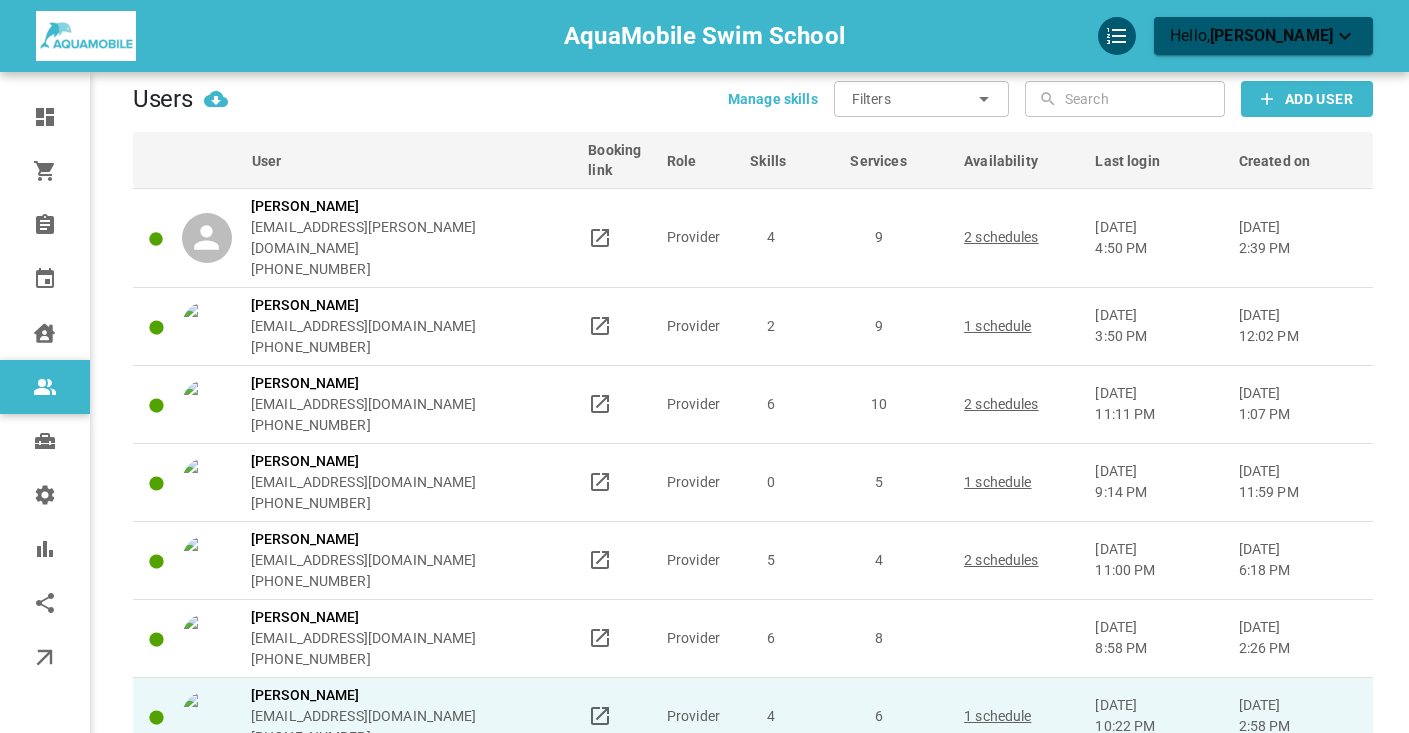 scroll, scrollTop: 0, scrollLeft: 0, axis: both 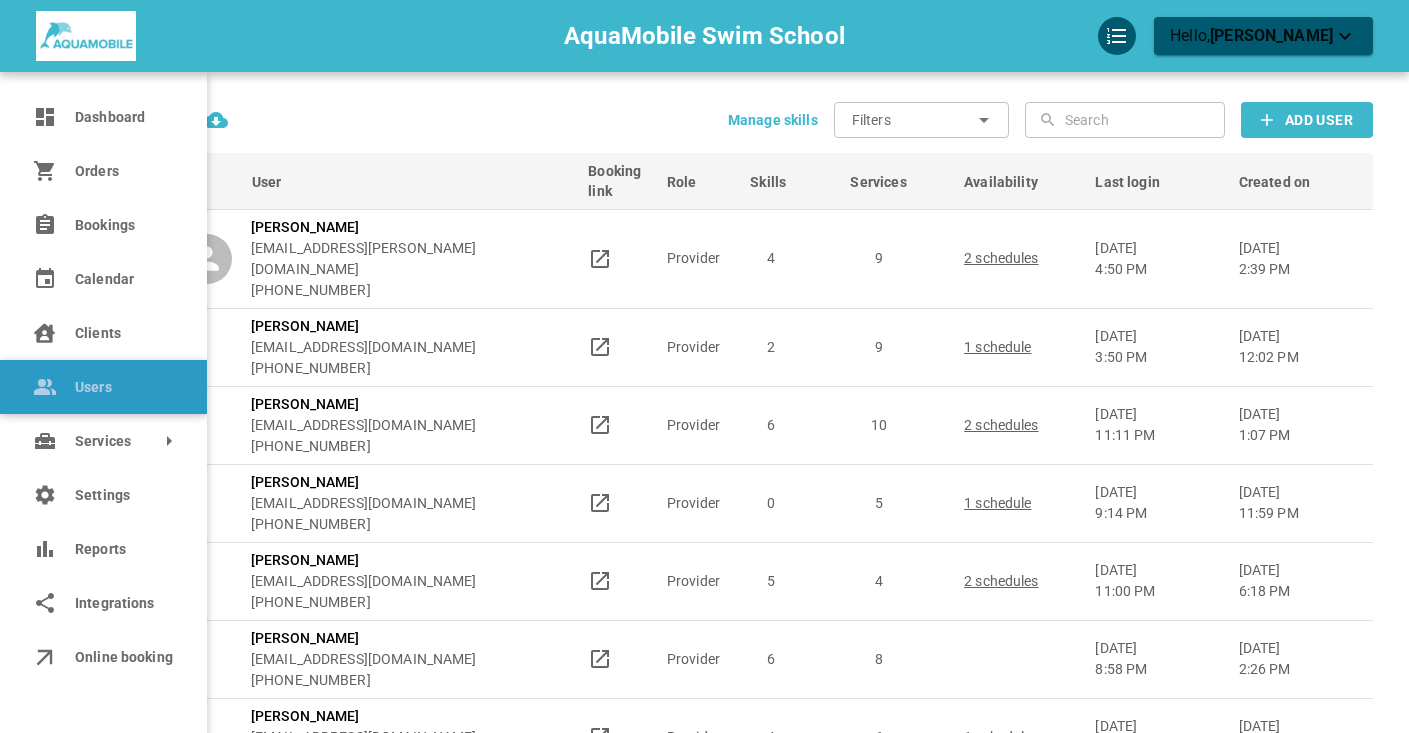 click on "Users" at bounding box center [123, 387] 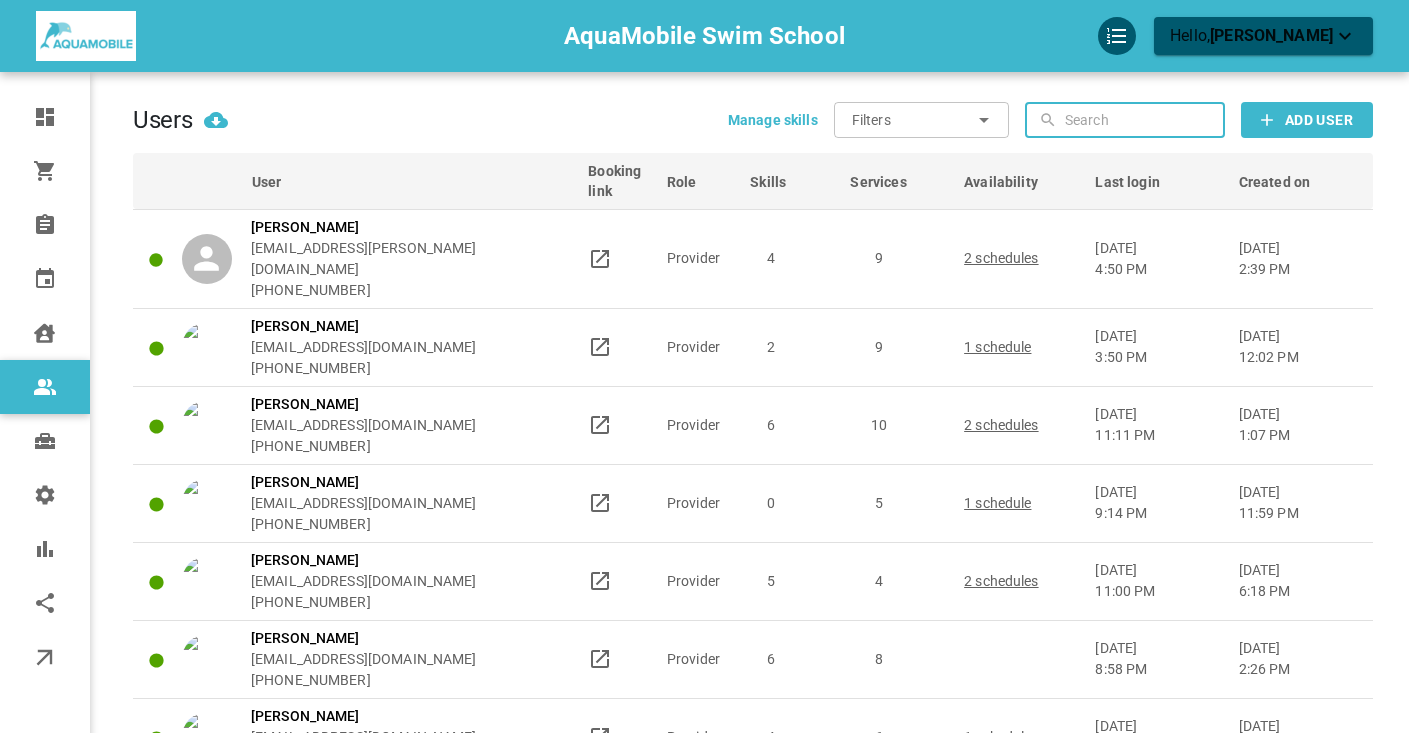 click at bounding box center (1142, 120) 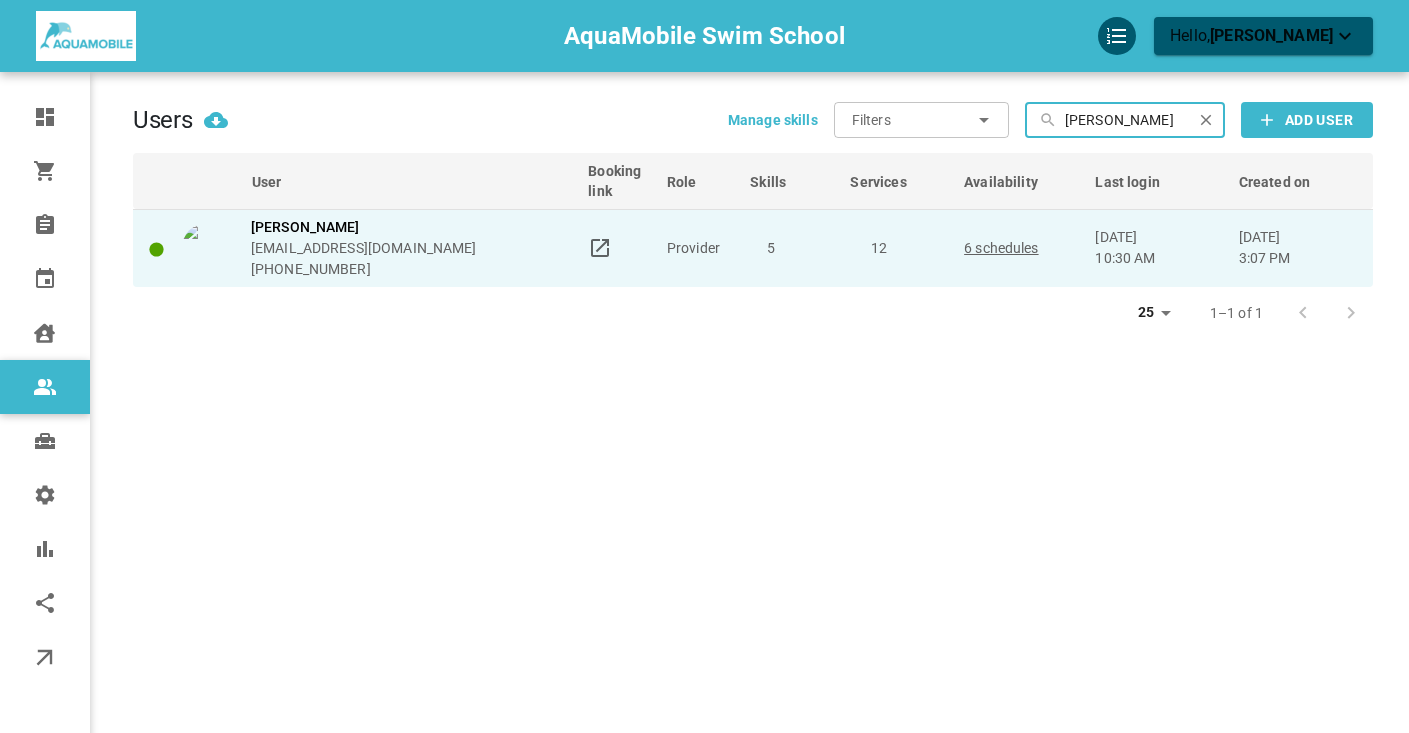 type on "axl xu" 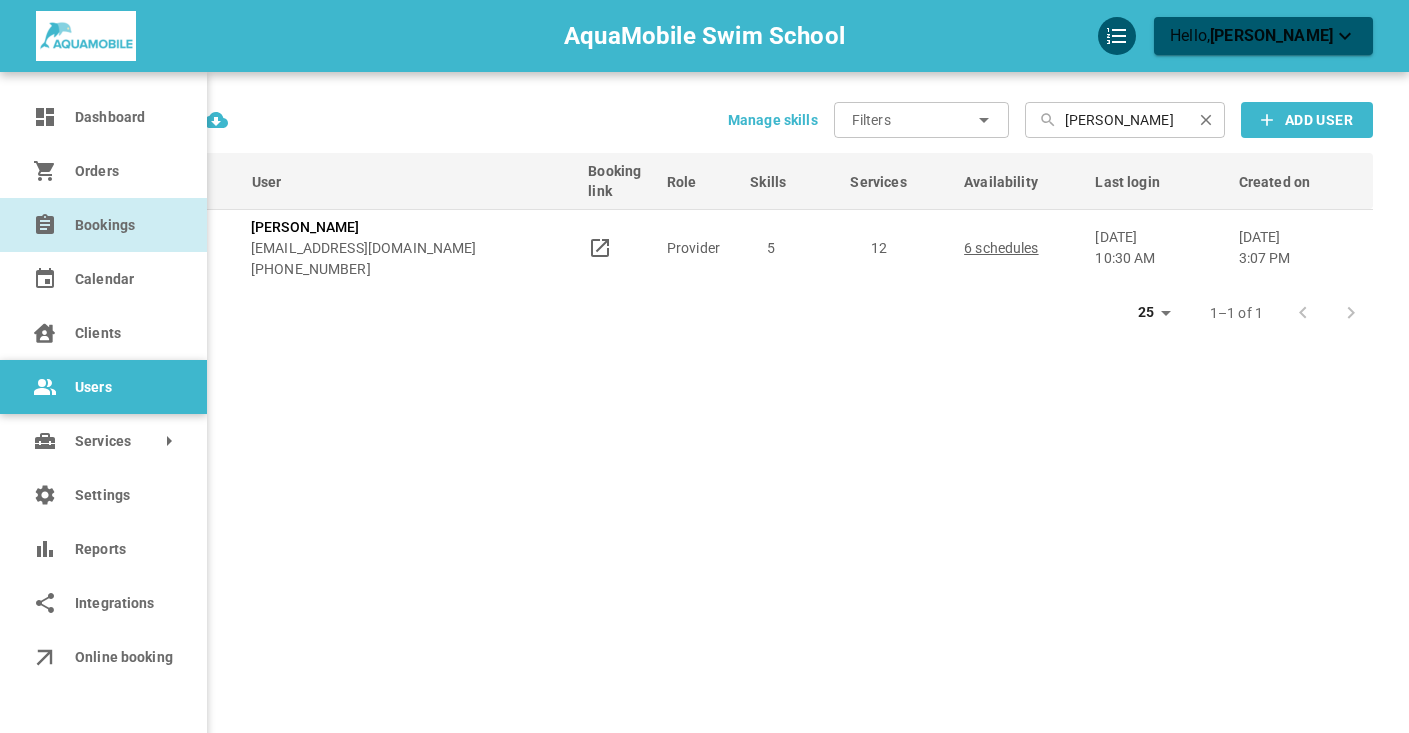 click on "Bookings" at bounding box center [103, 225] 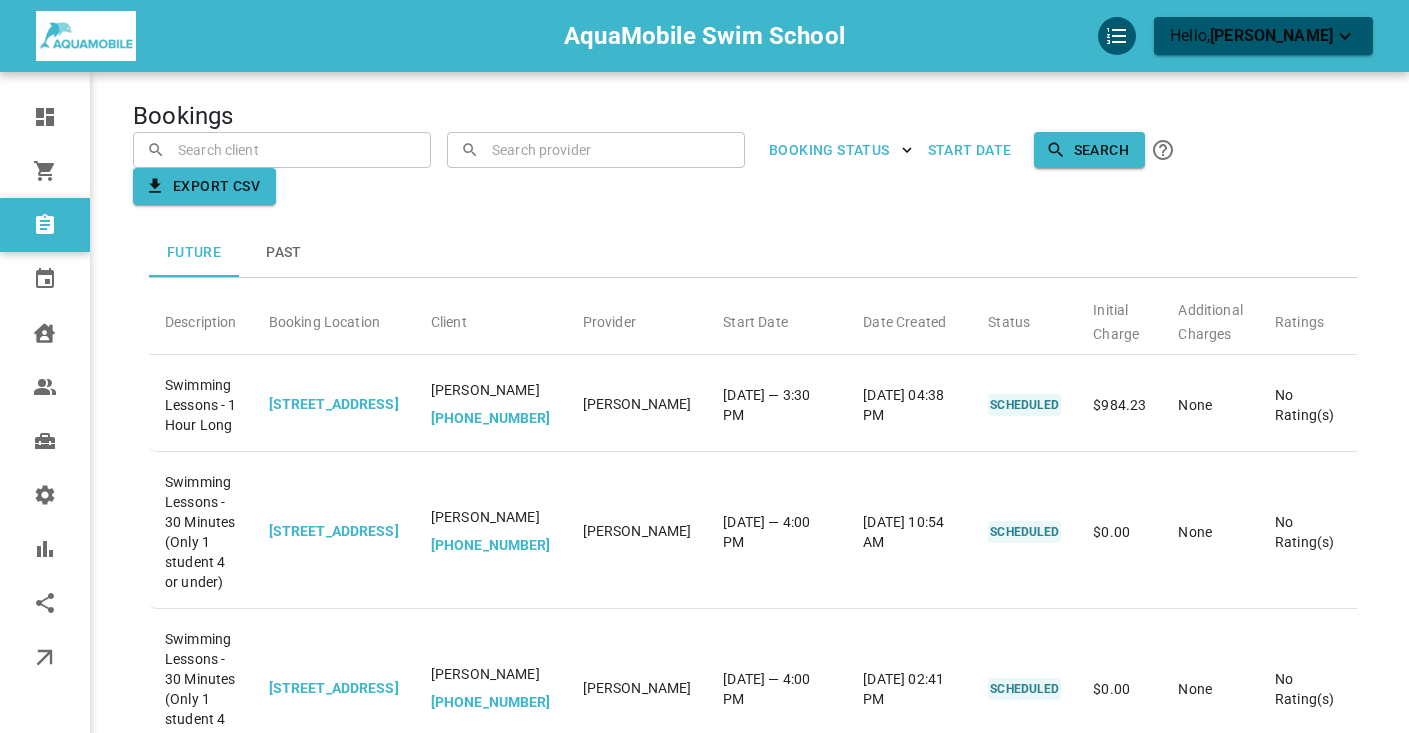 click at bounding box center (704, 366) 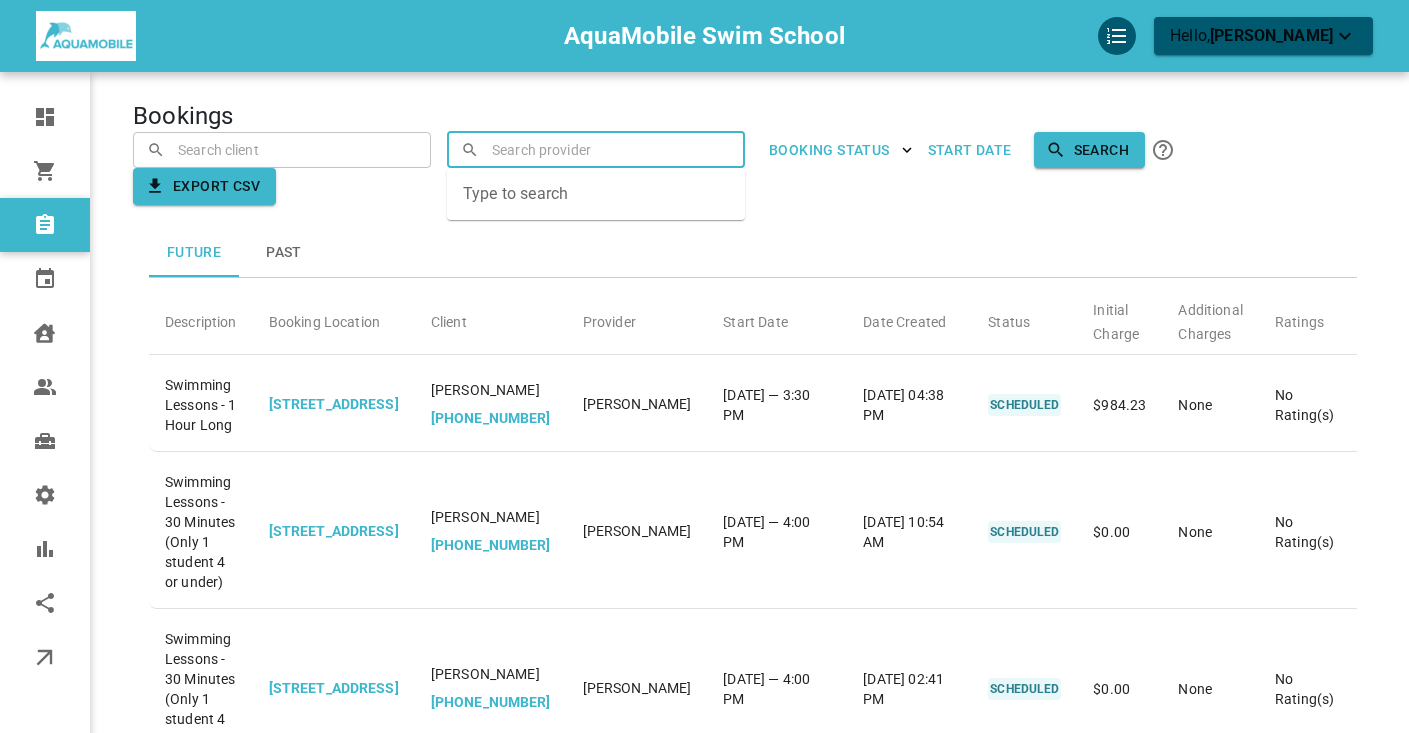 paste on "Ahwai-Chang" 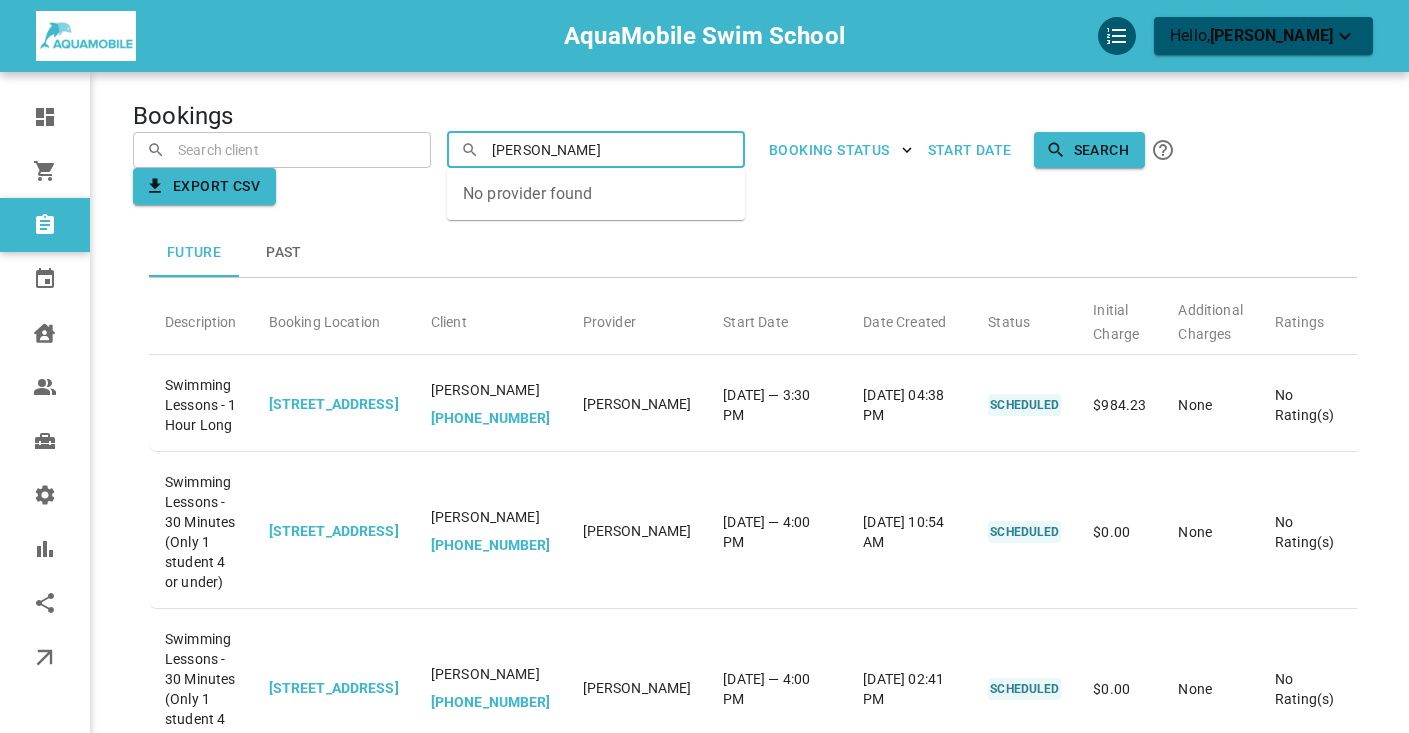 drag, startPoint x: 589, startPoint y: 154, endPoint x: 485, endPoint y: 152, distance: 104.019226 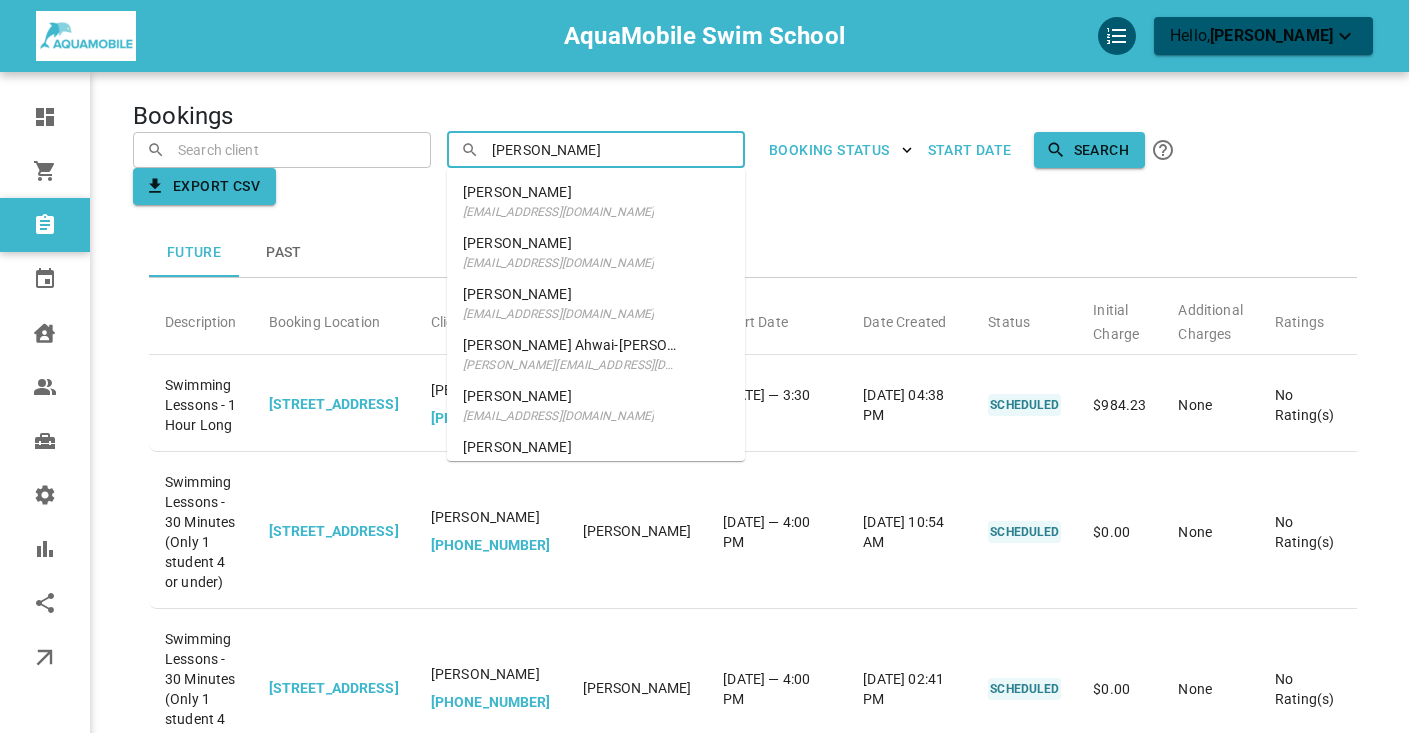 click on "Ethan Ahwai-Chang" at bounding box center (572, 345) 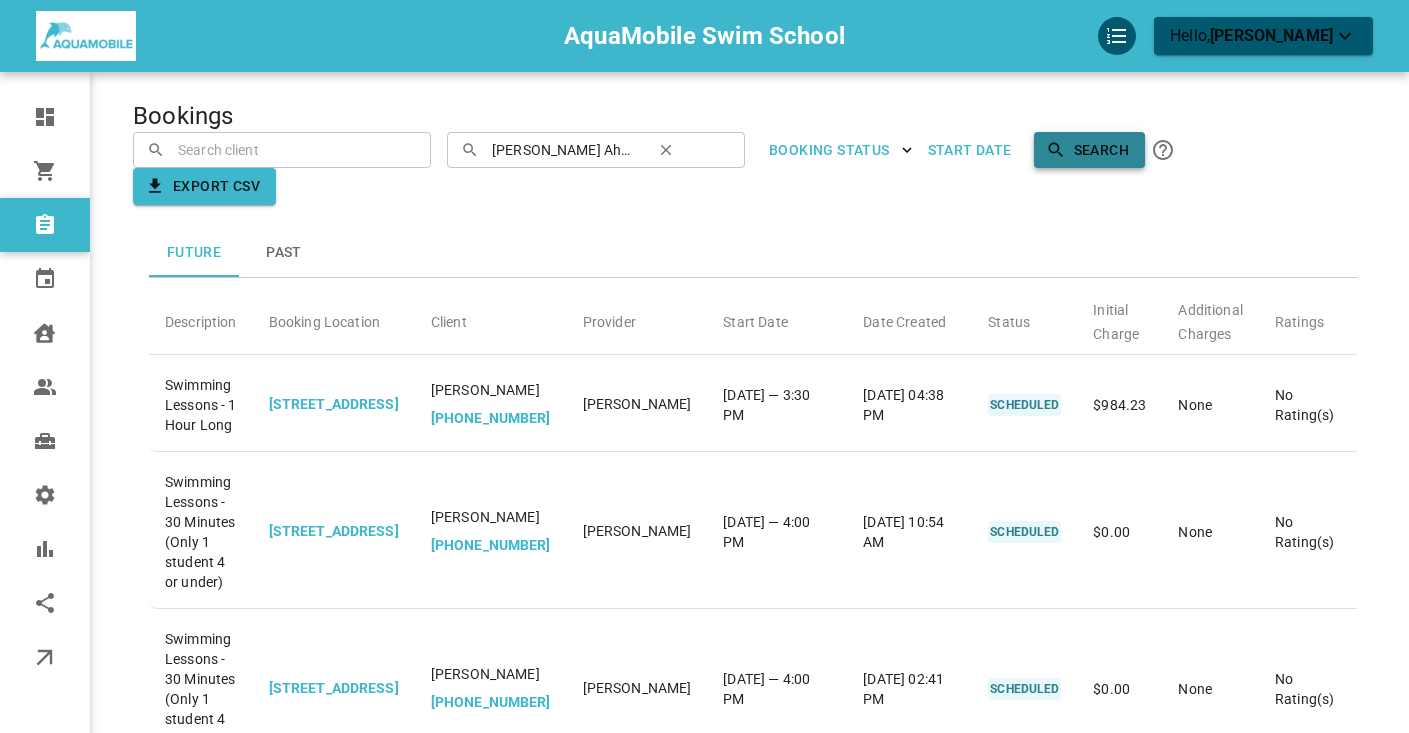 click on "Search" at bounding box center (1089, 150) 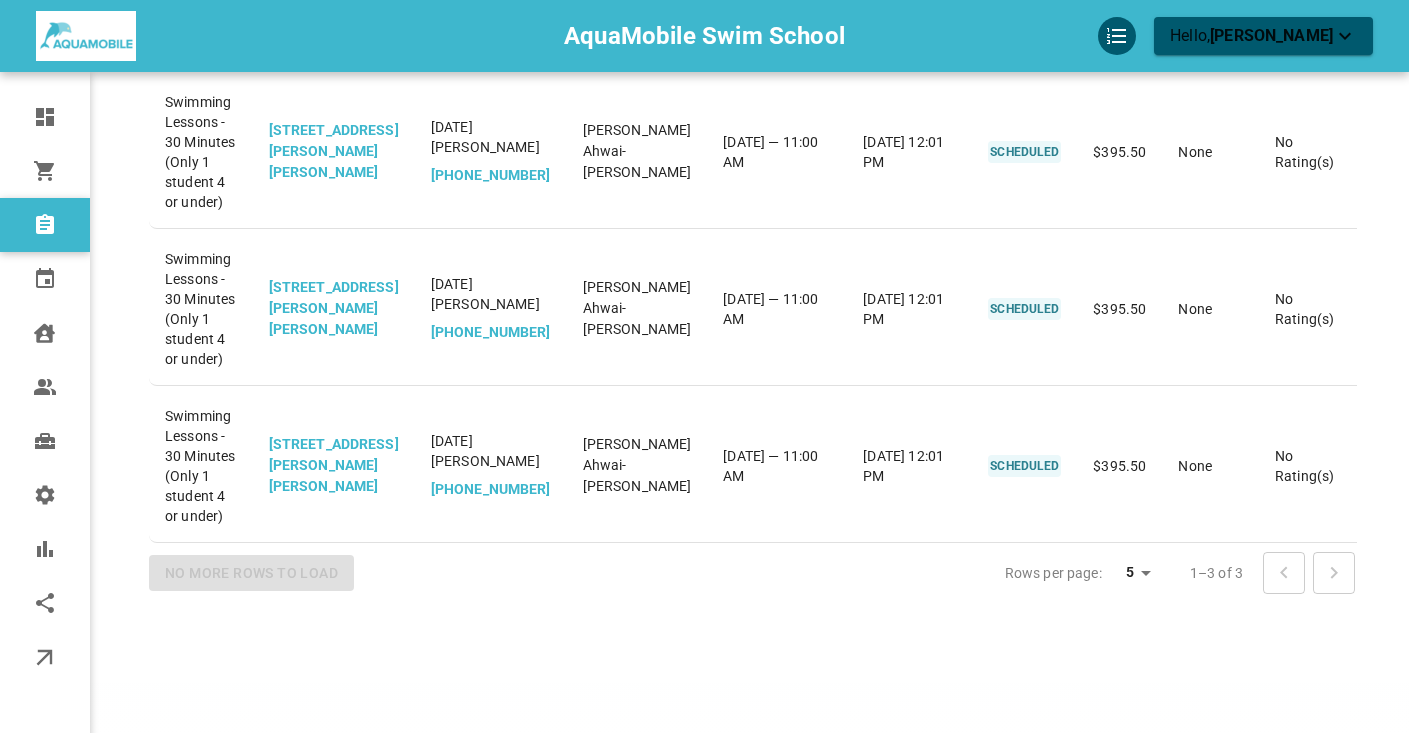 scroll, scrollTop: 0, scrollLeft: 0, axis: both 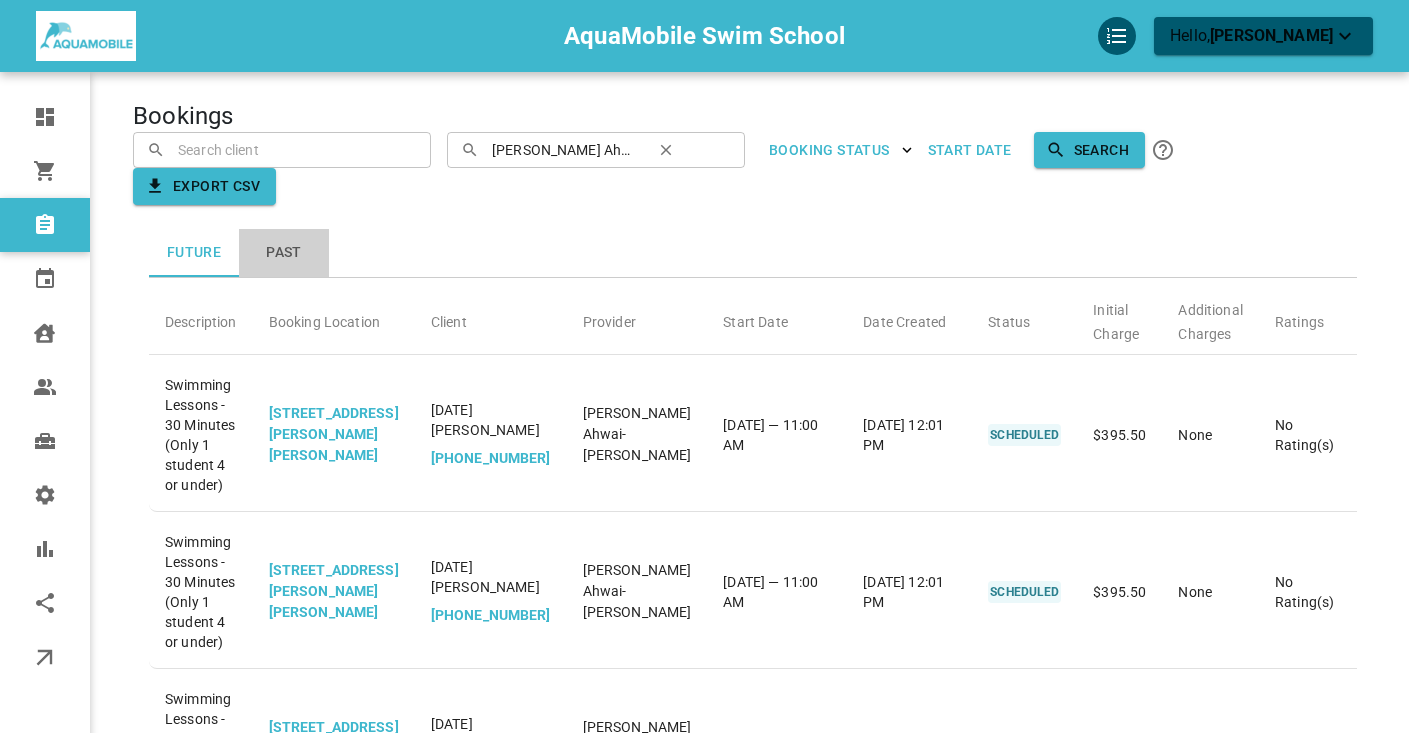 click on "Past" at bounding box center [284, 253] 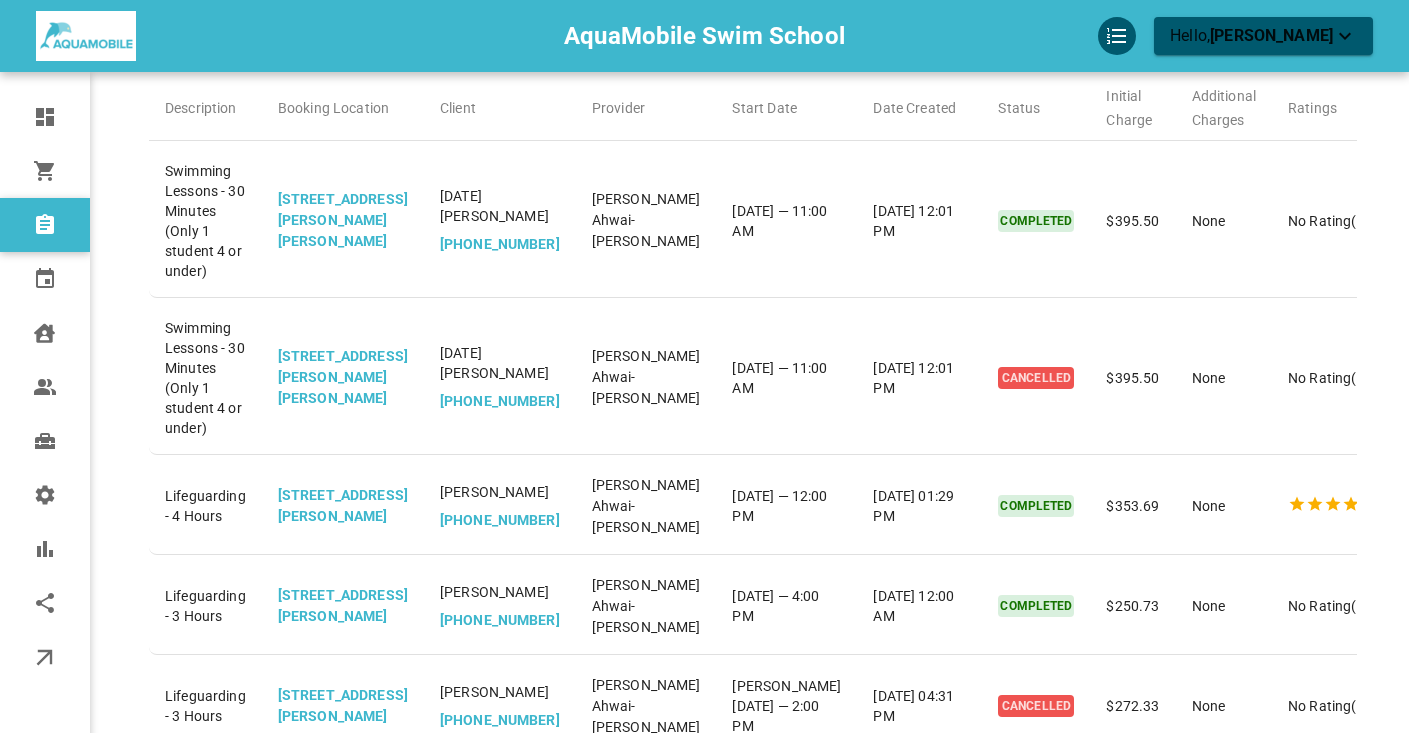 scroll, scrollTop: 215, scrollLeft: 0, axis: vertical 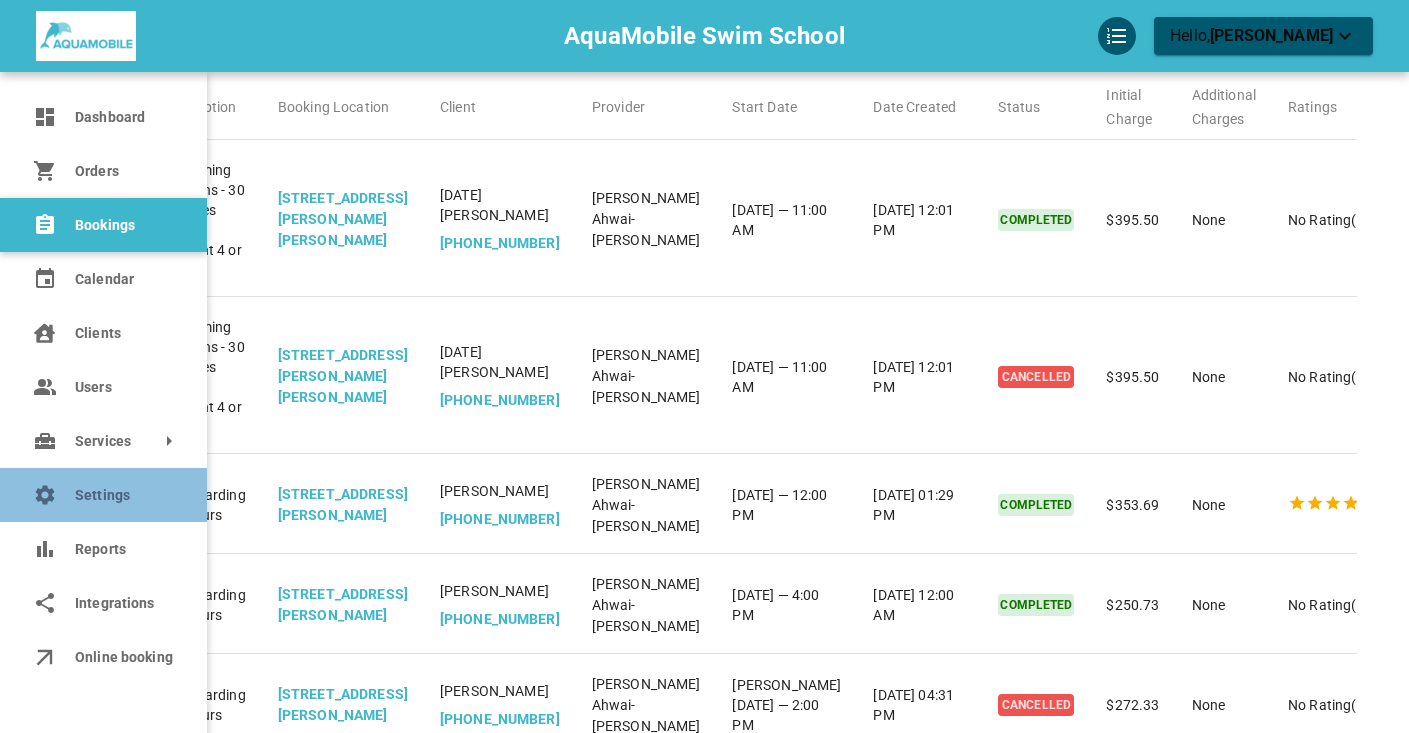 click on "Settings" at bounding box center (123, 495) 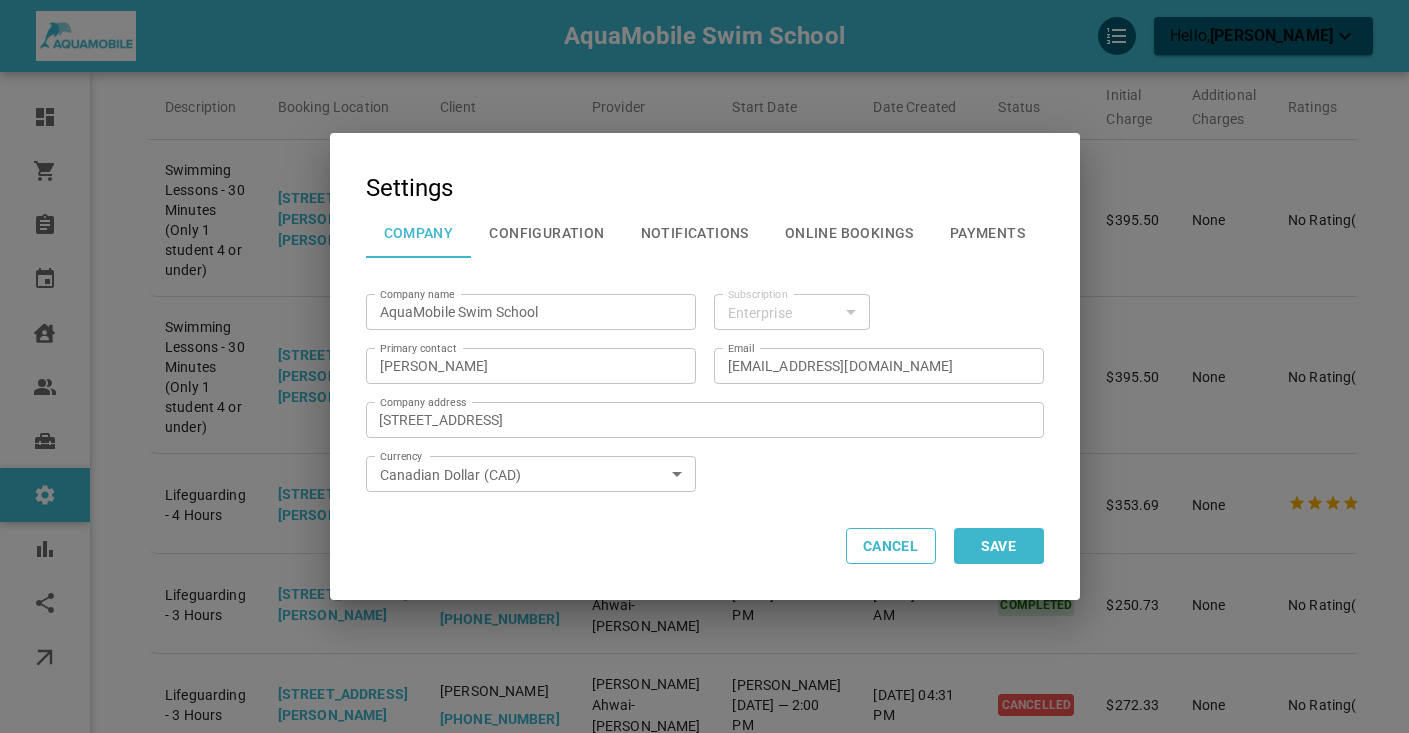 click on "Online Bookings" at bounding box center [849, 233] 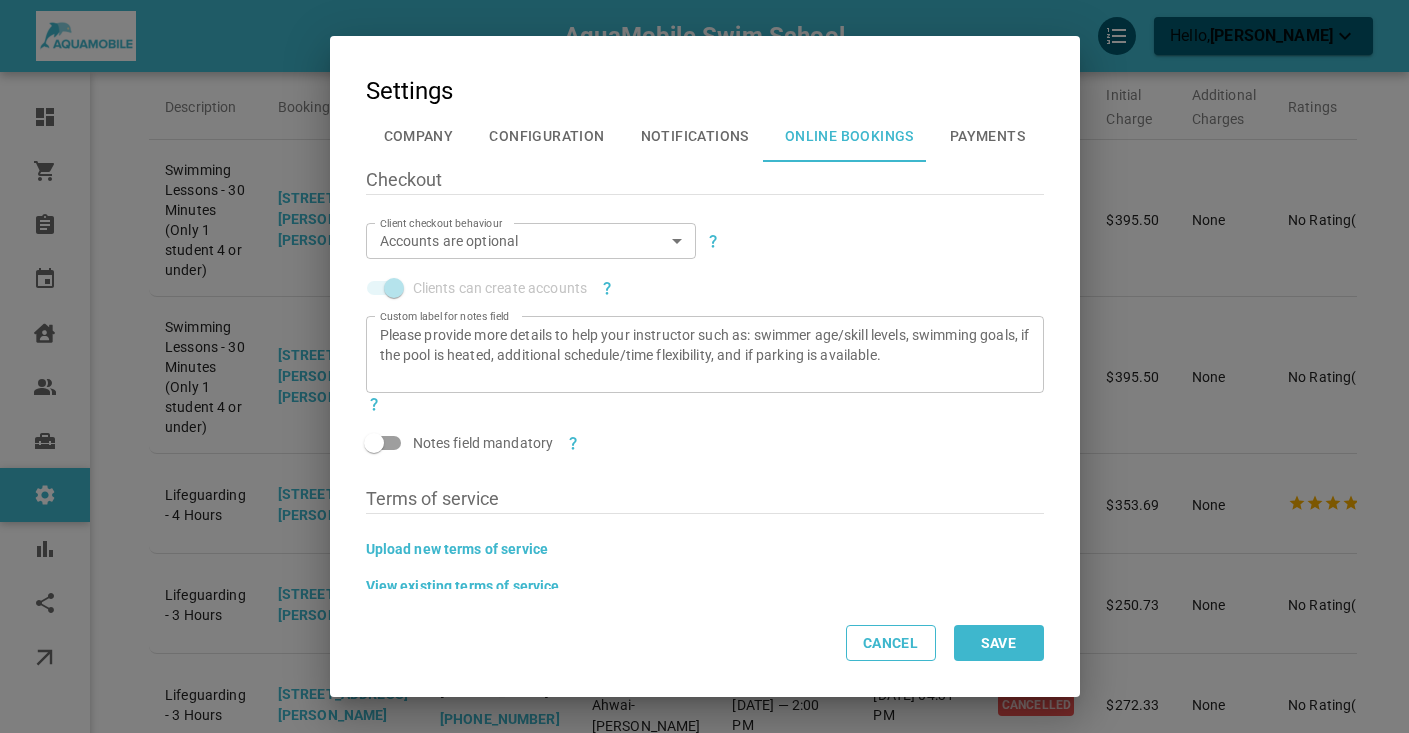 scroll, scrollTop: 1925, scrollLeft: 0, axis: vertical 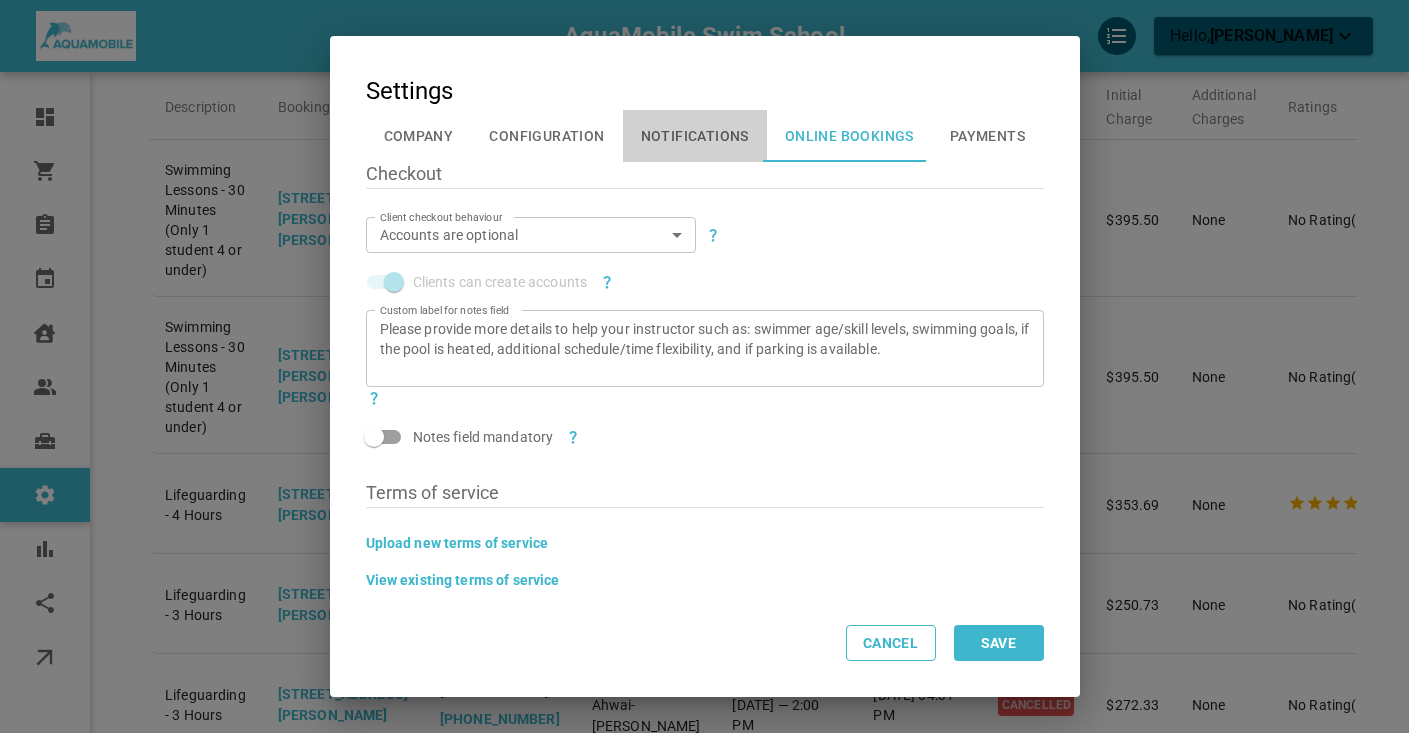 click on "Notifications" at bounding box center (695, 136) 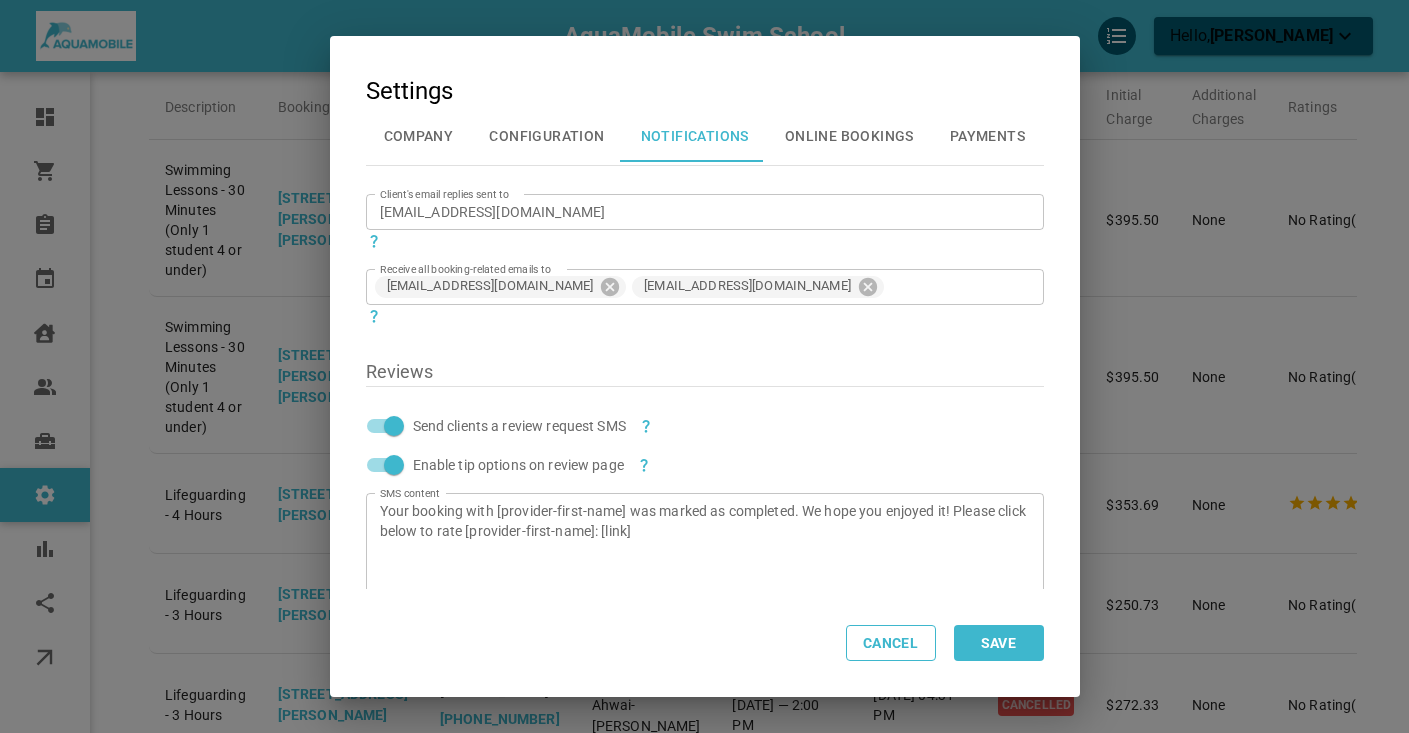 scroll, scrollTop: 0, scrollLeft: 0, axis: both 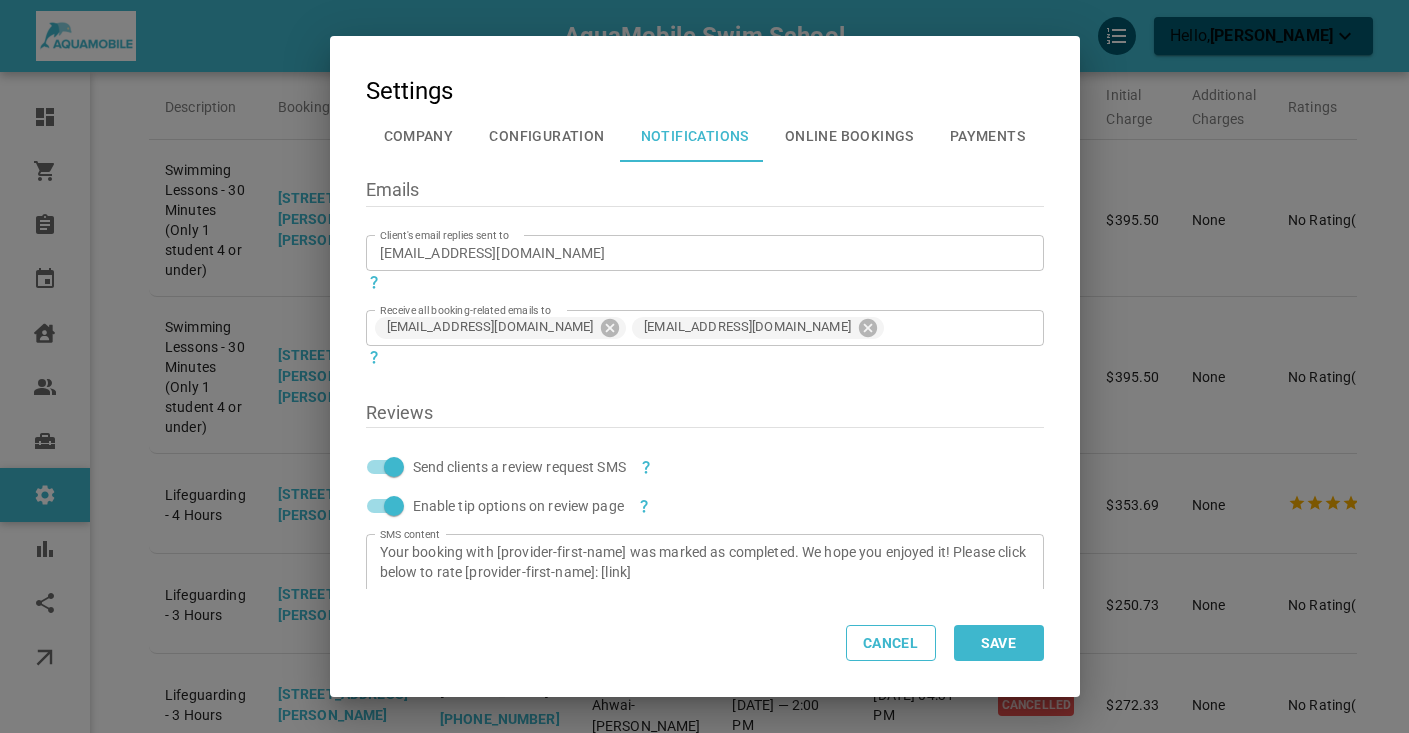 click 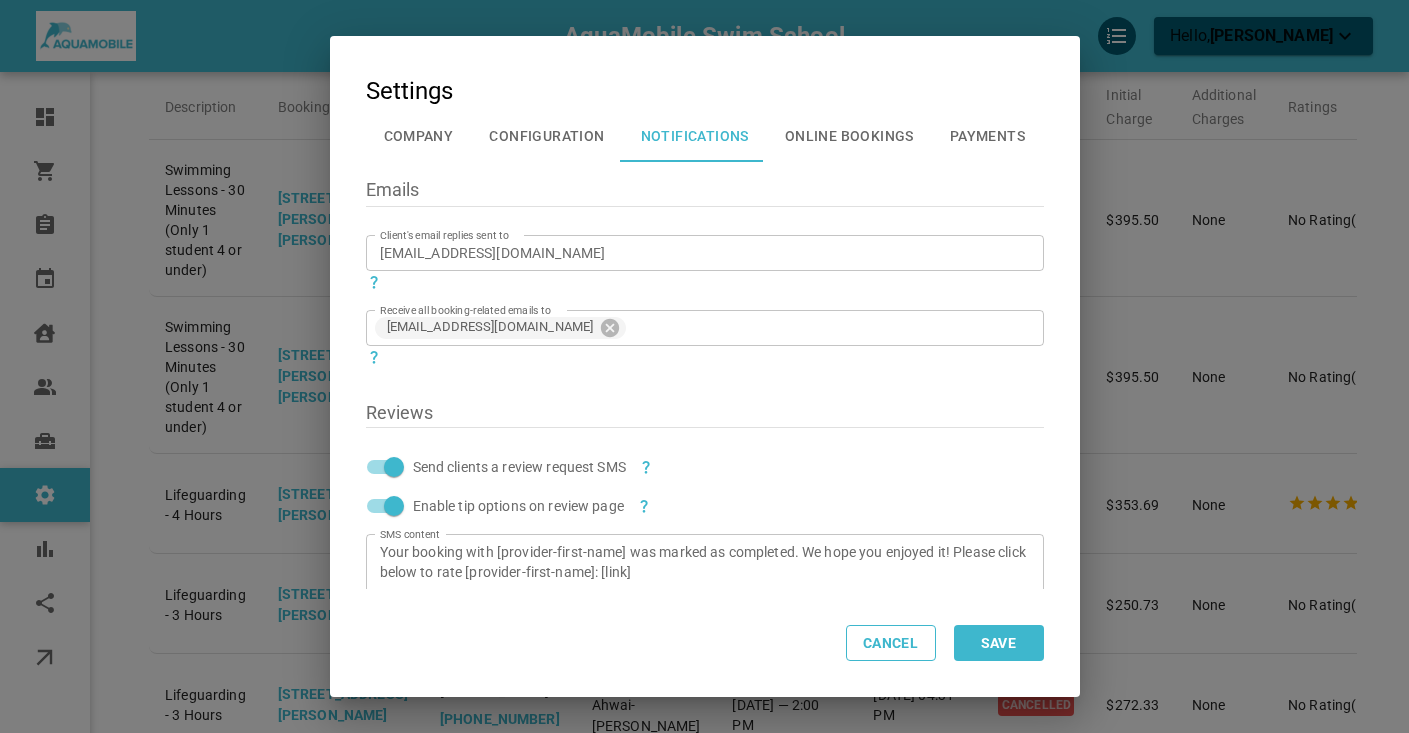 click on "Configuration" at bounding box center [546, 136] 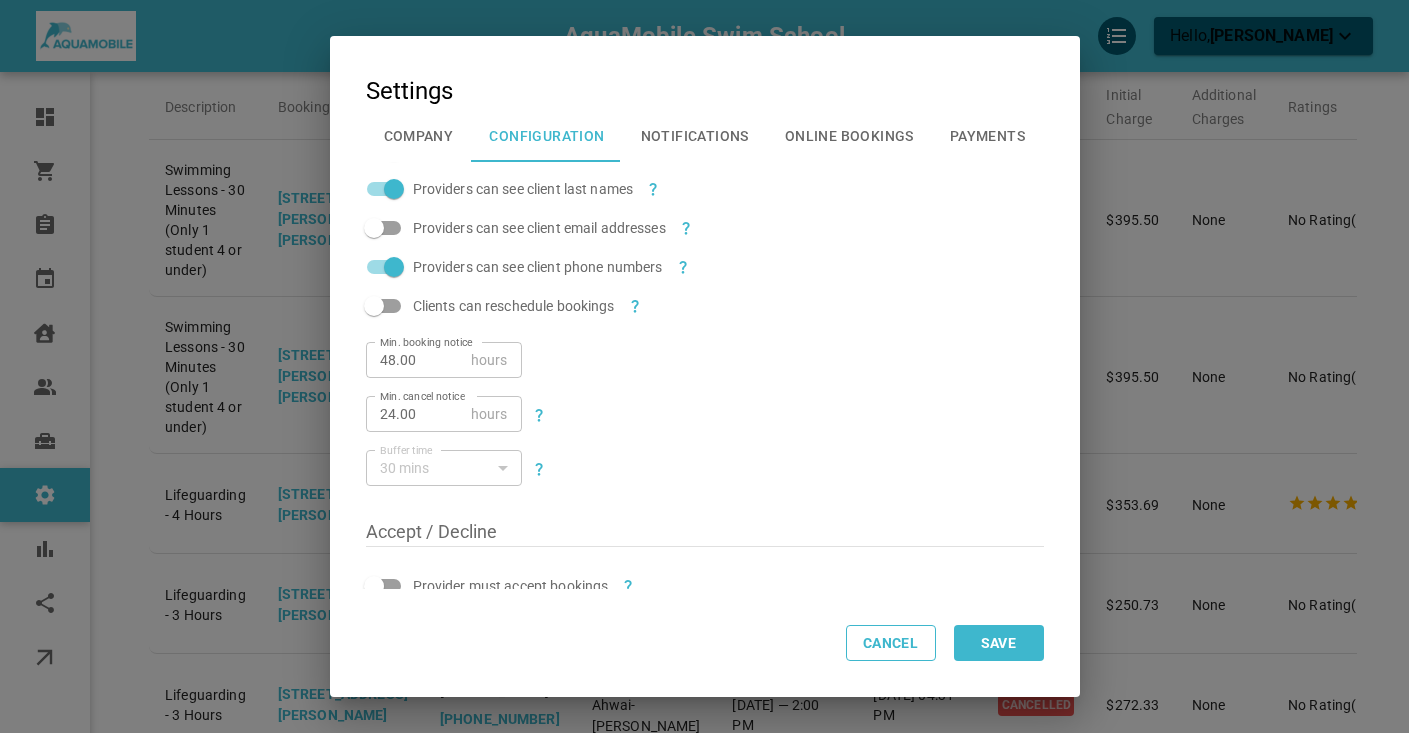 scroll, scrollTop: 960, scrollLeft: 0, axis: vertical 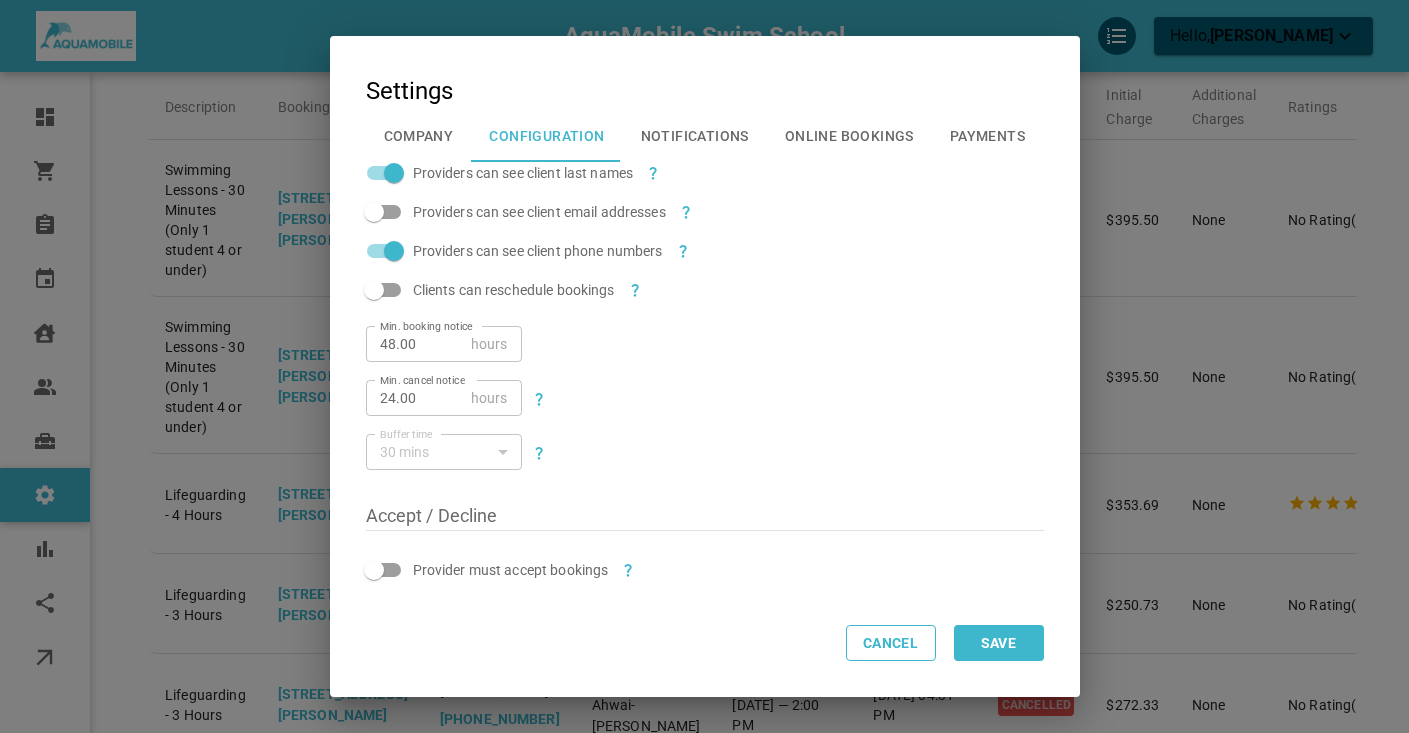 click on "Company" at bounding box center [419, 136] 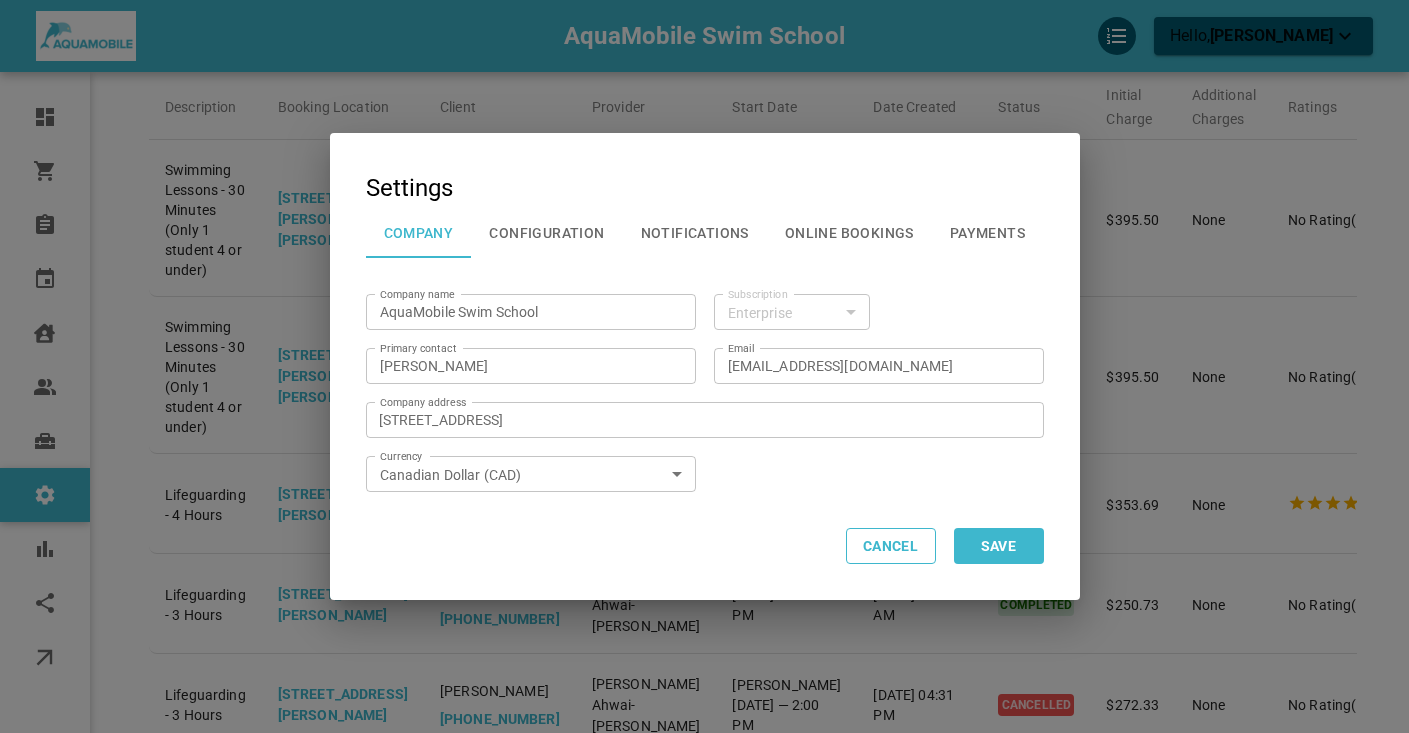 scroll, scrollTop: 0, scrollLeft: 0, axis: both 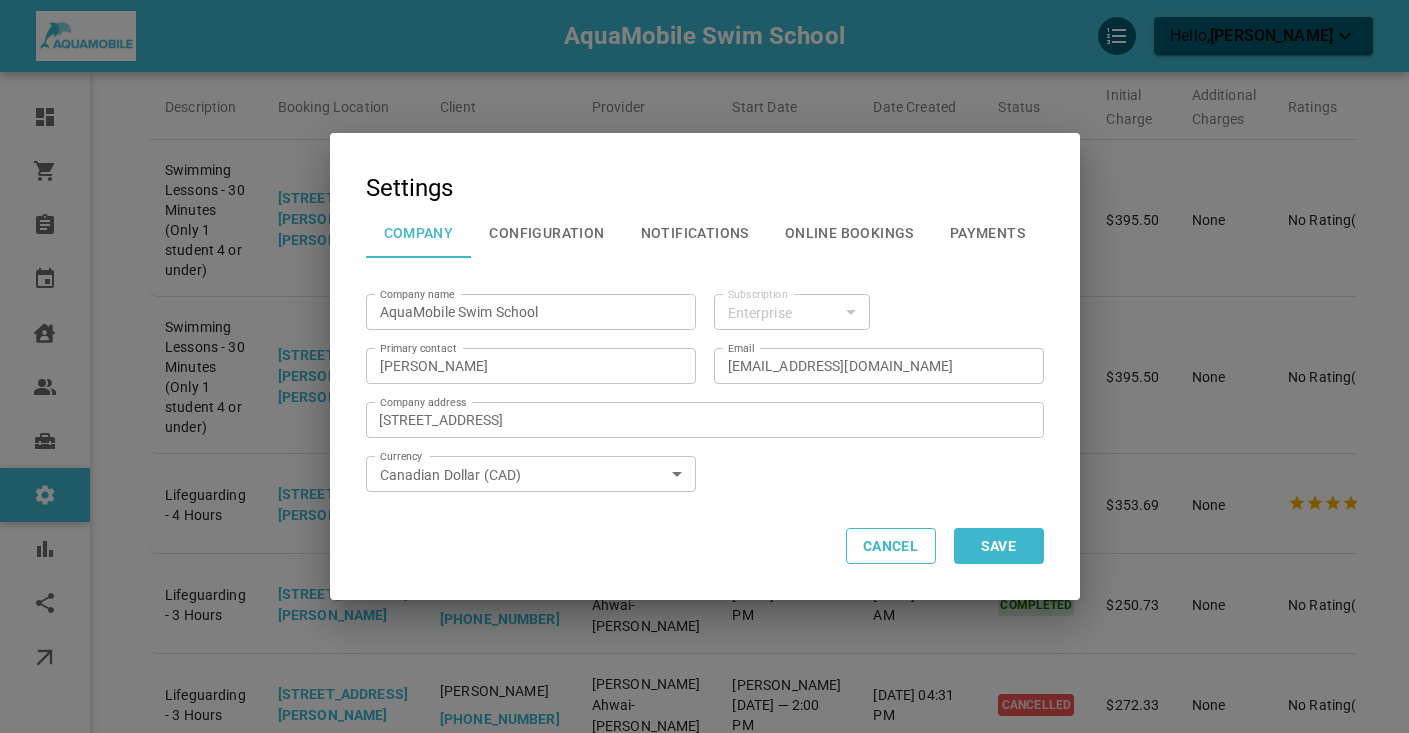 click on "Cancel" at bounding box center [891, 546] 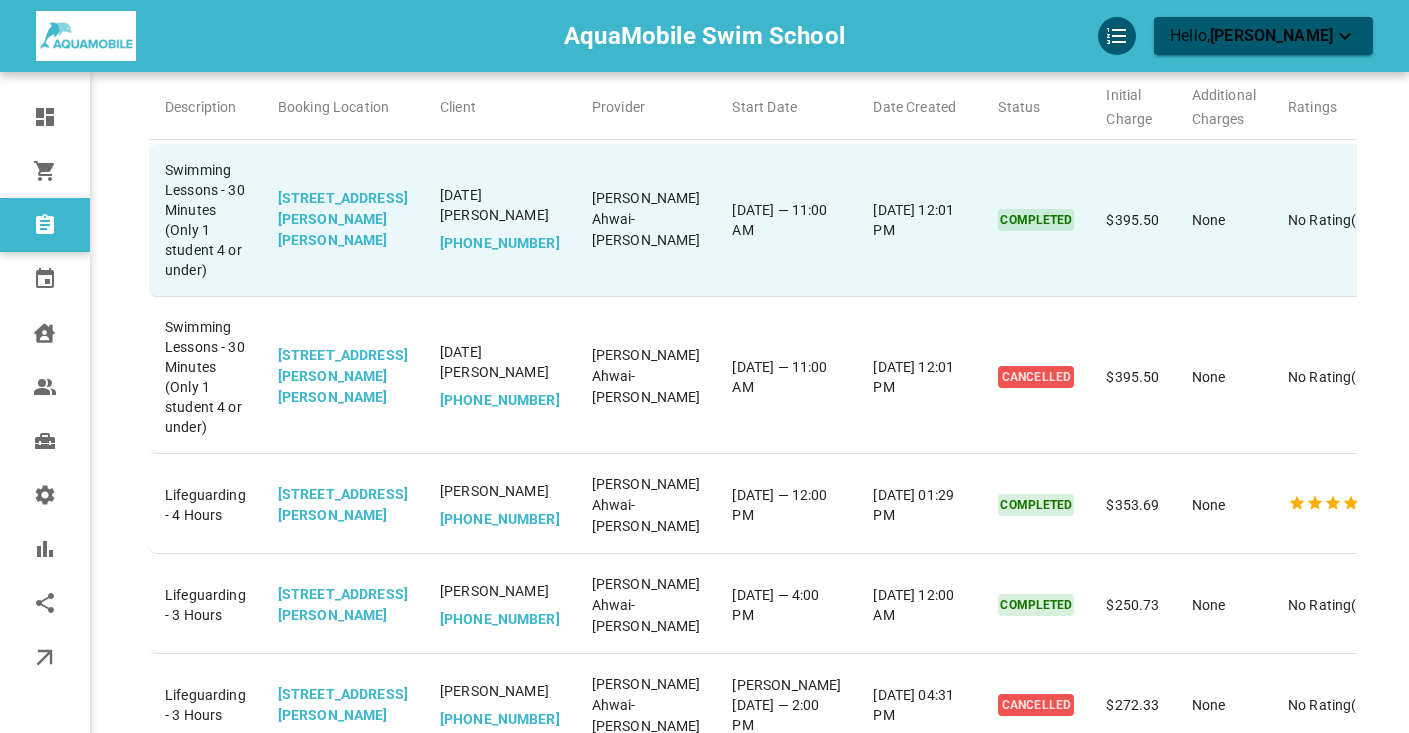 scroll, scrollTop: 0, scrollLeft: 0, axis: both 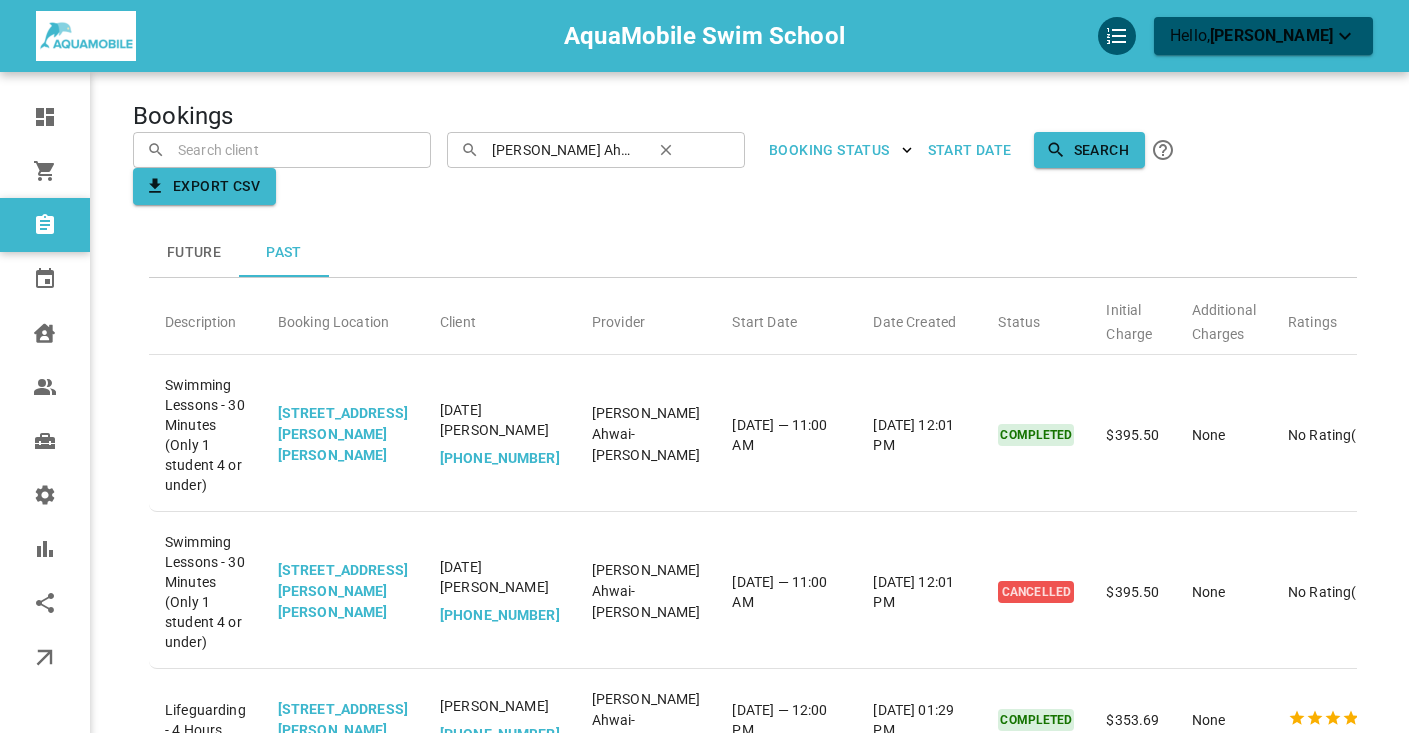 click 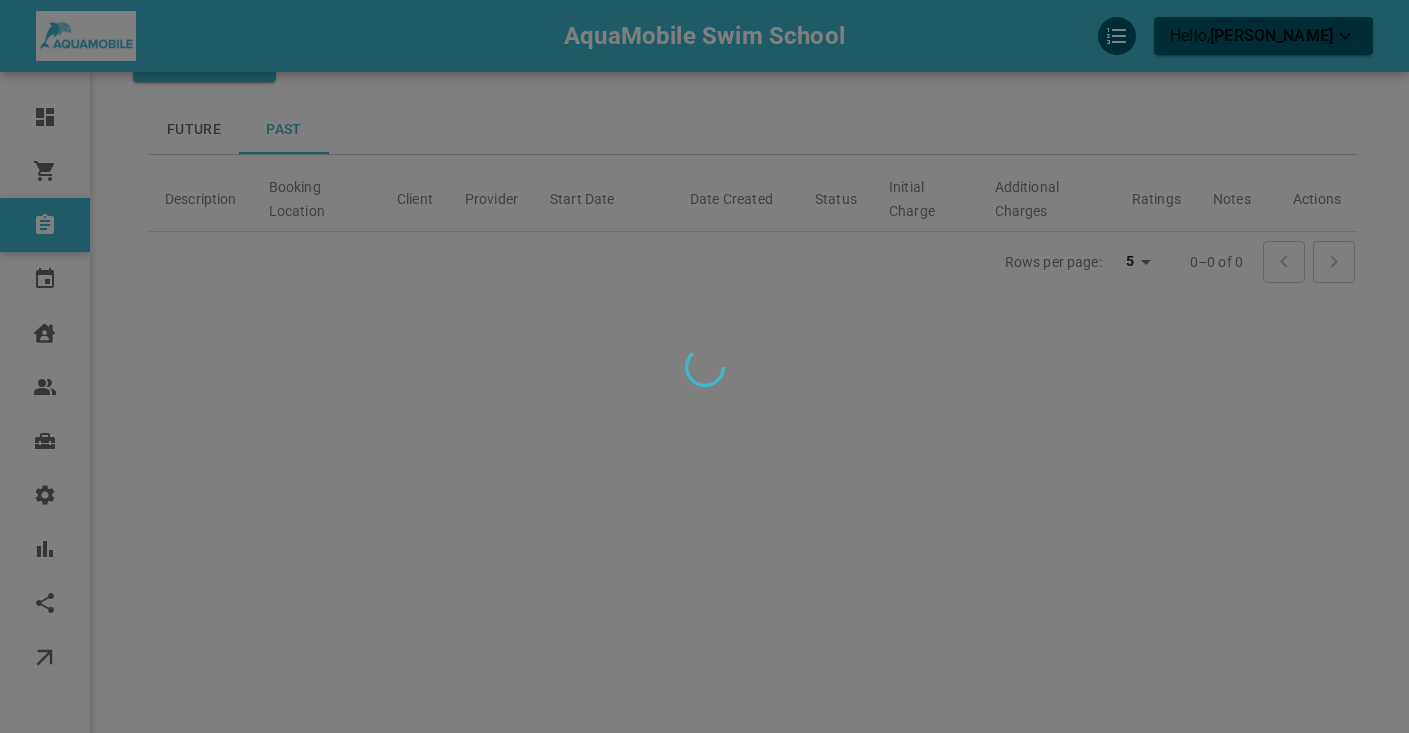 scroll, scrollTop: 0, scrollLeft: 0, axis: both 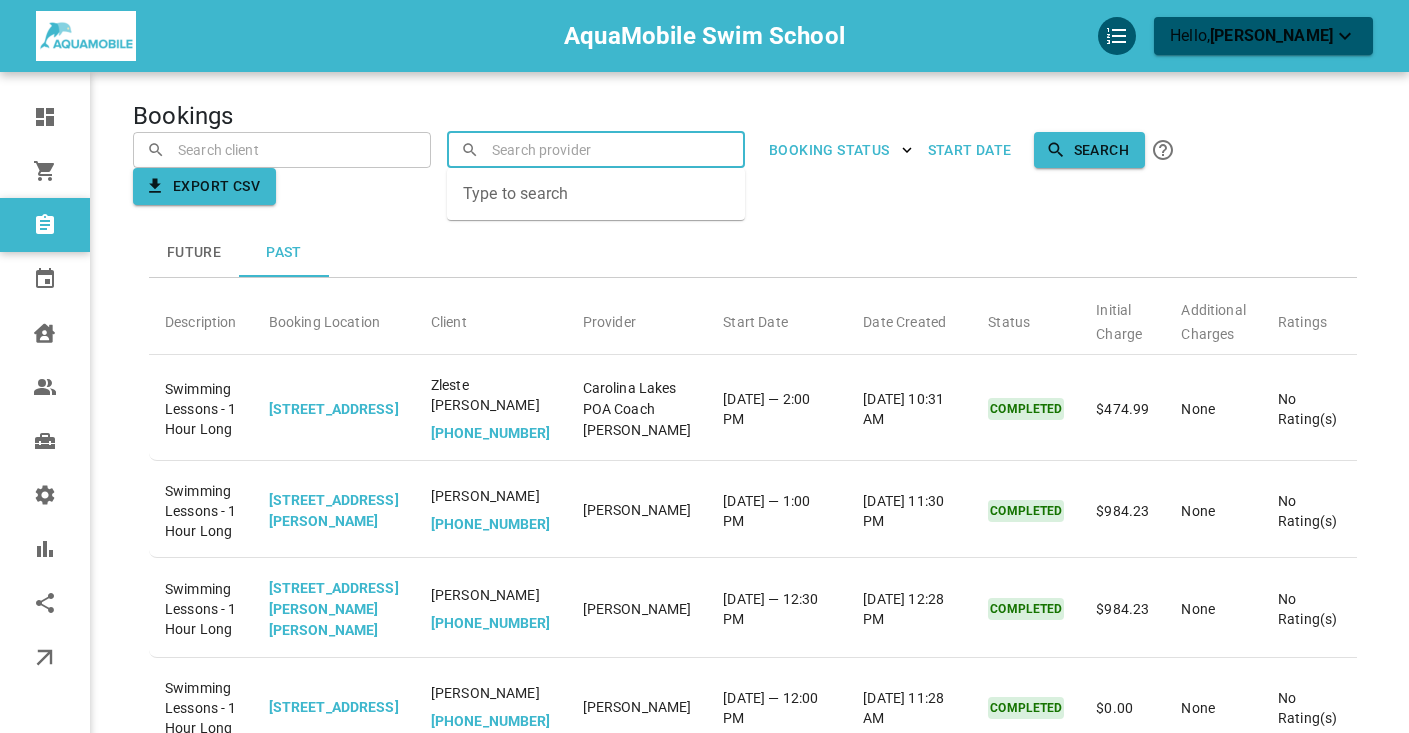click at bounding box center [596, 149] 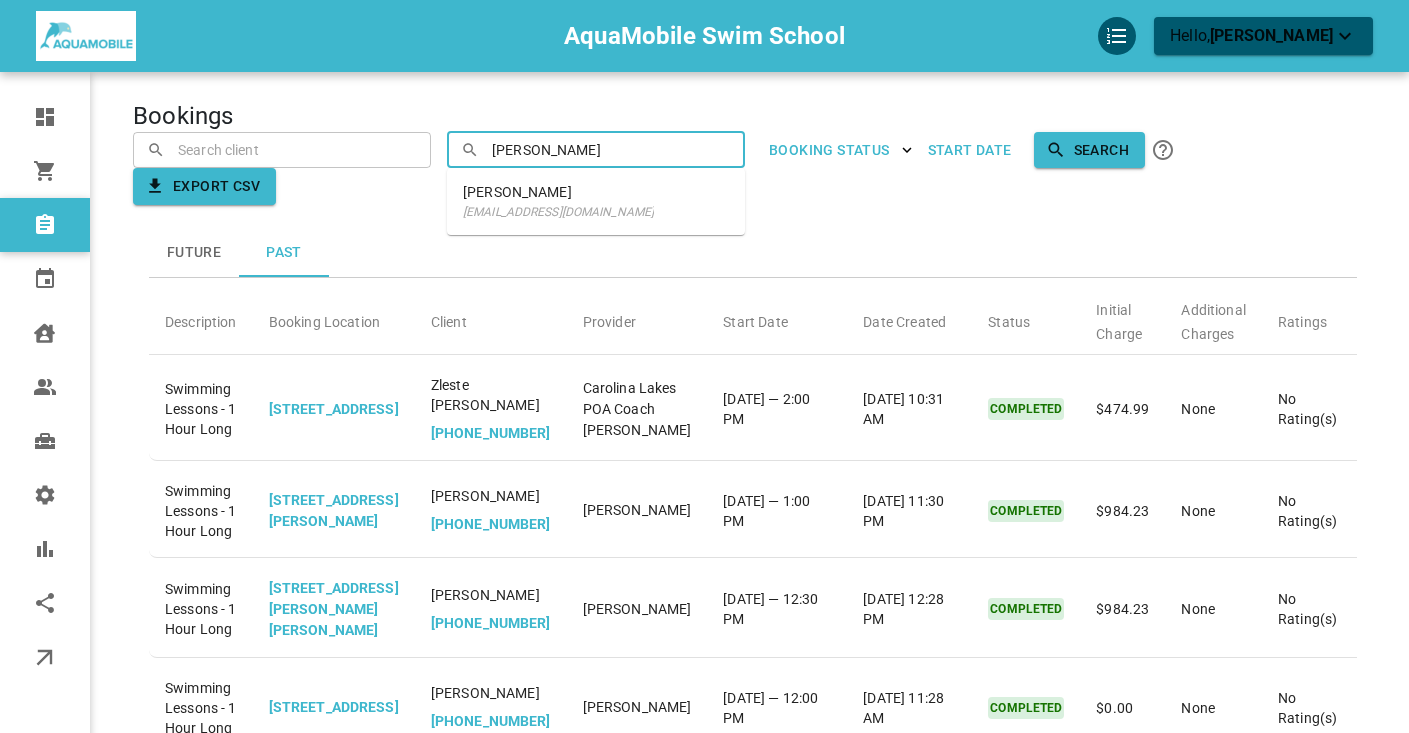 click on "[PERSON_NAME]" at bounding box center [558, 192] 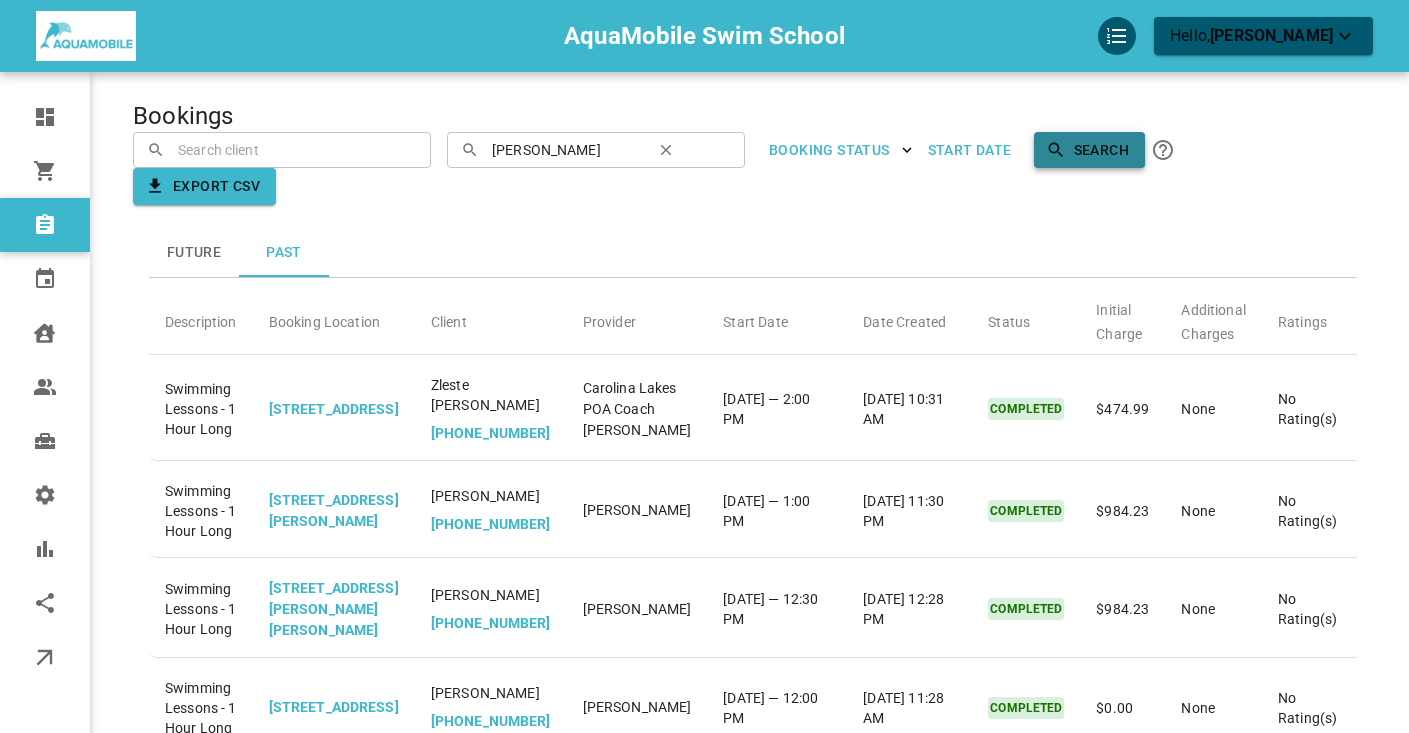 click on "Search" at bounding box center (1089, 150) 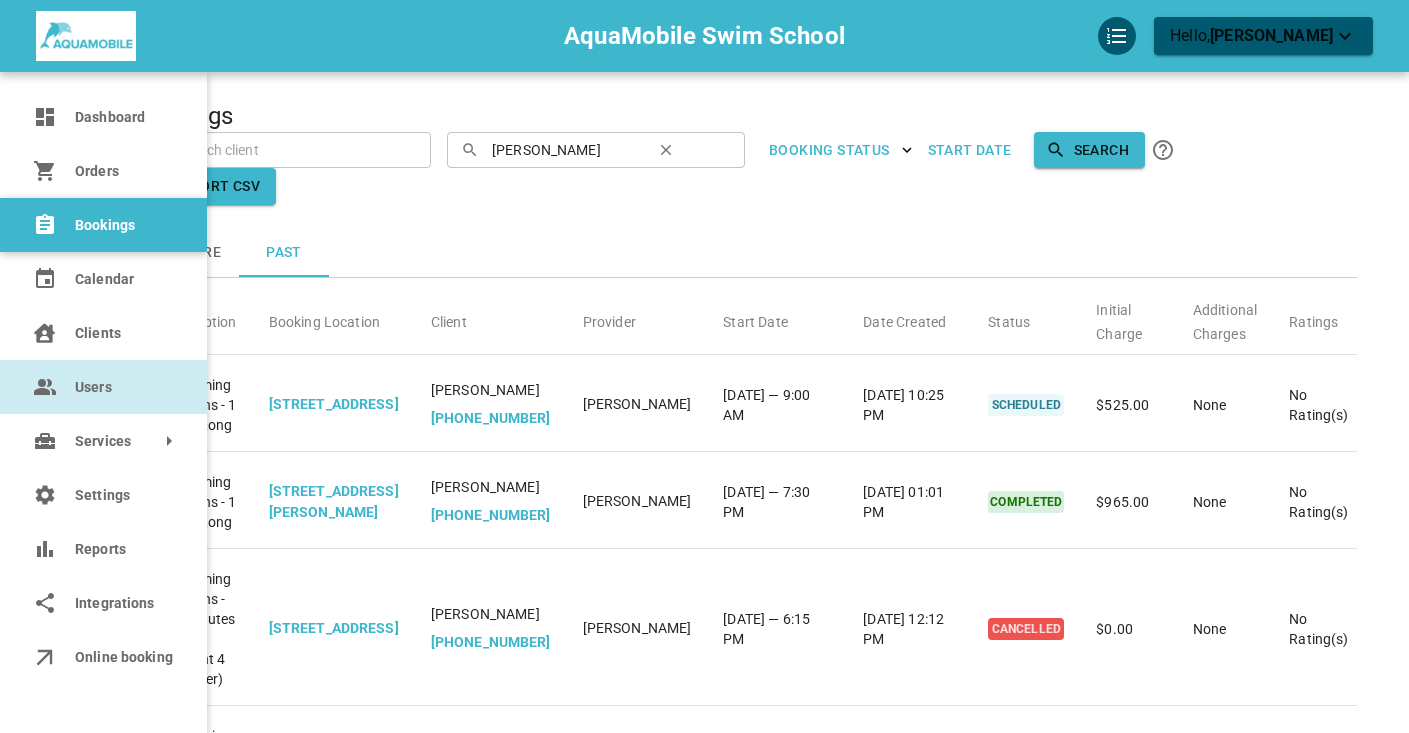 click on "Users" at bounding box center [123, 387] 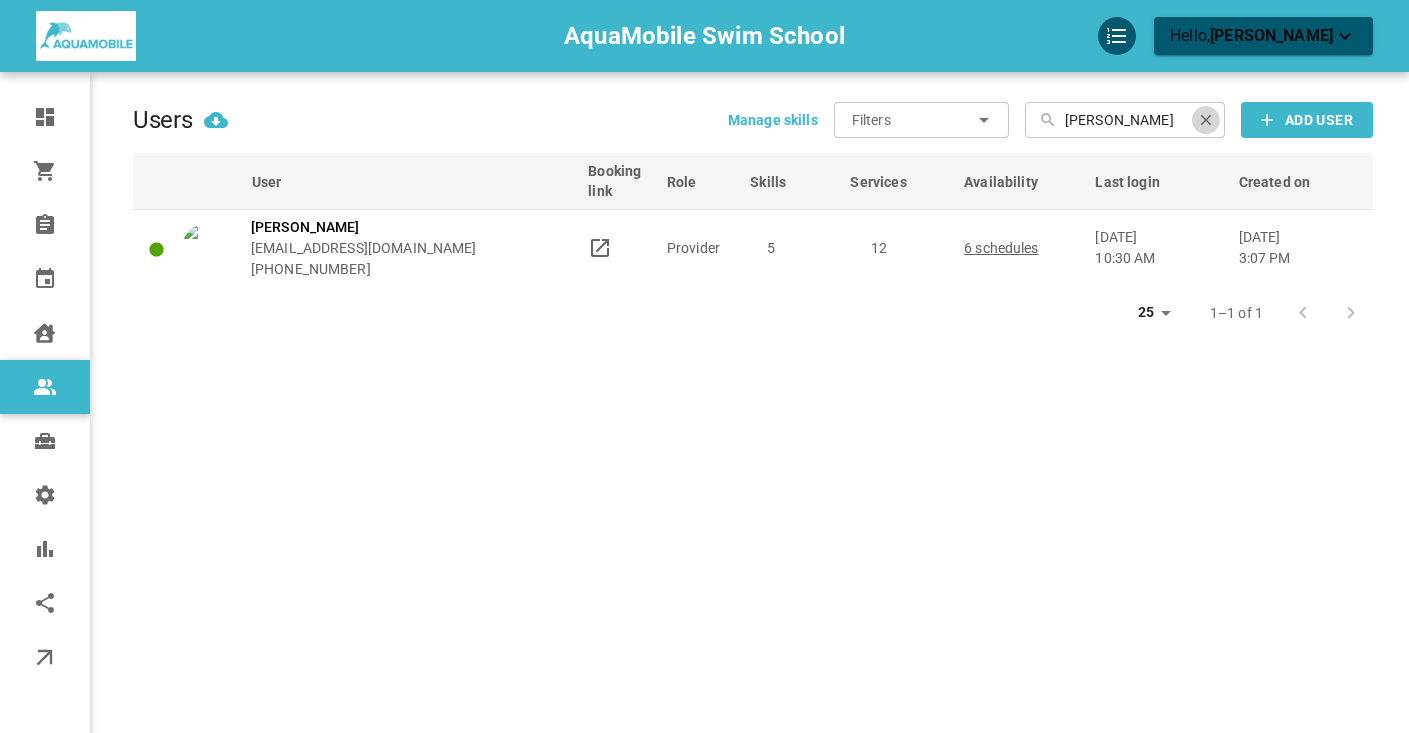 click 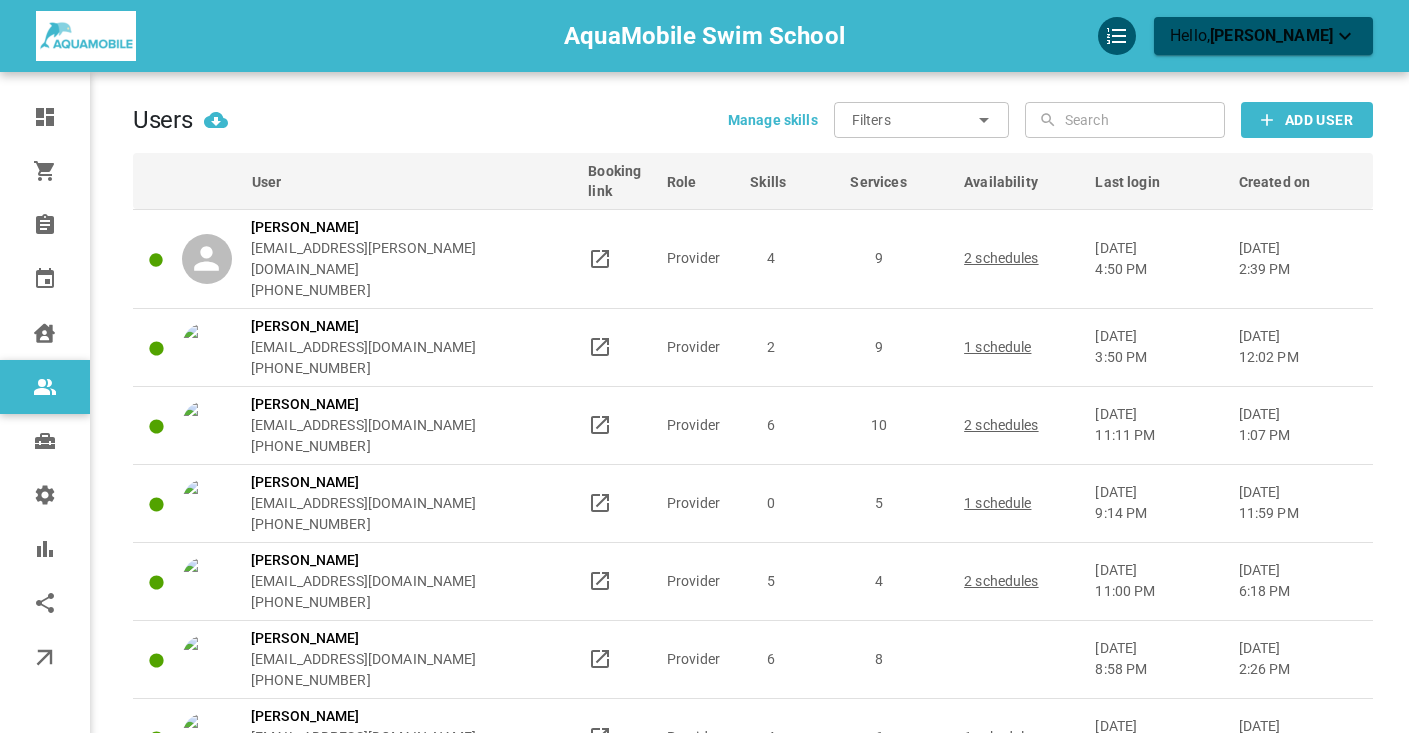 click at bounding box center (1142, 120) 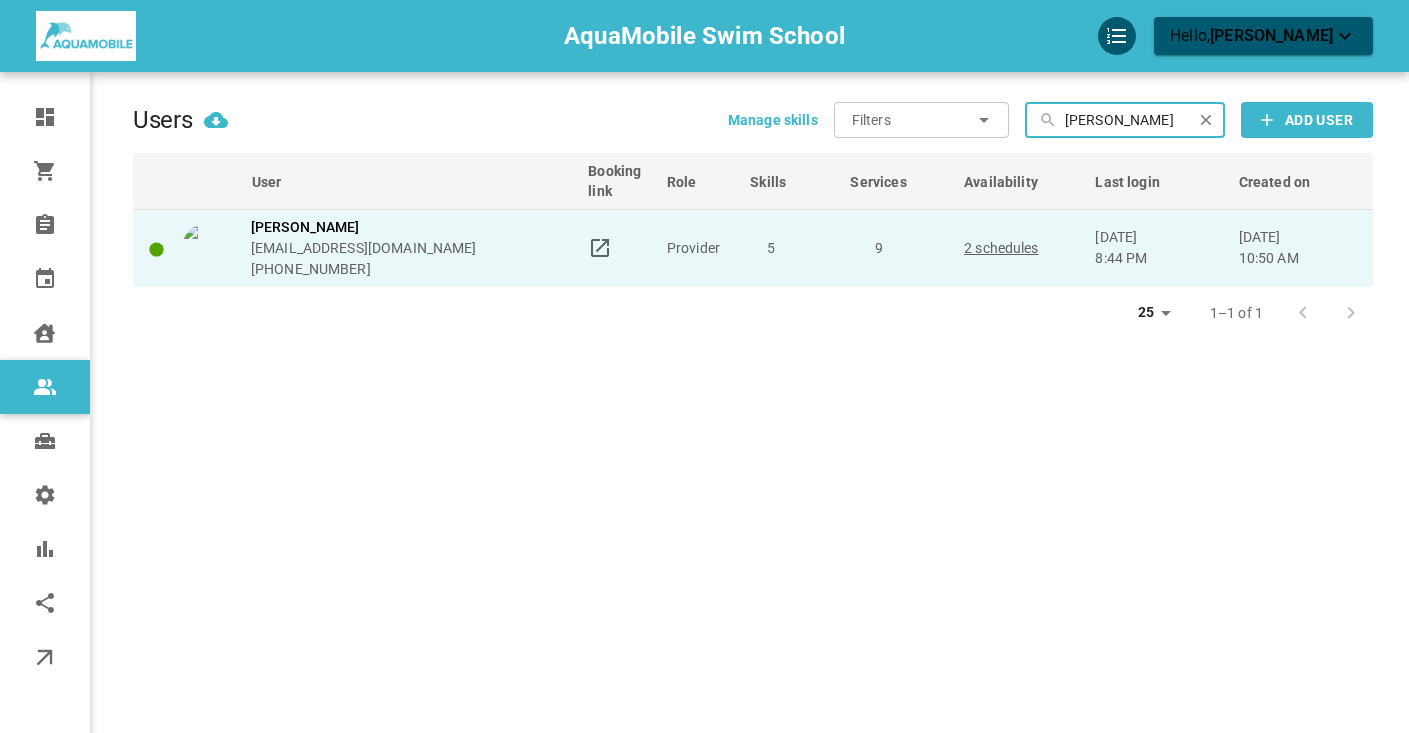 type on "dawson callins" 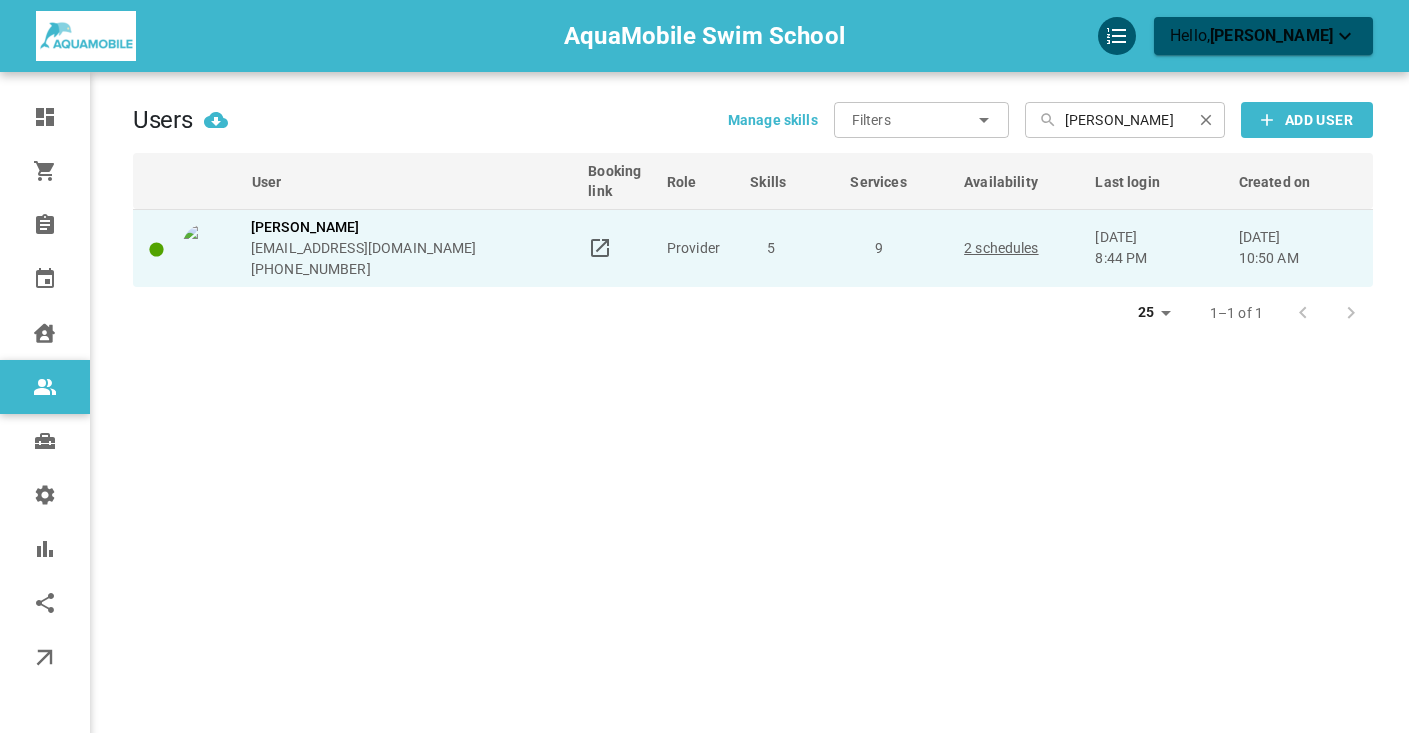 click on "[PERSON_NAME]" at bounding box center (364, 227) 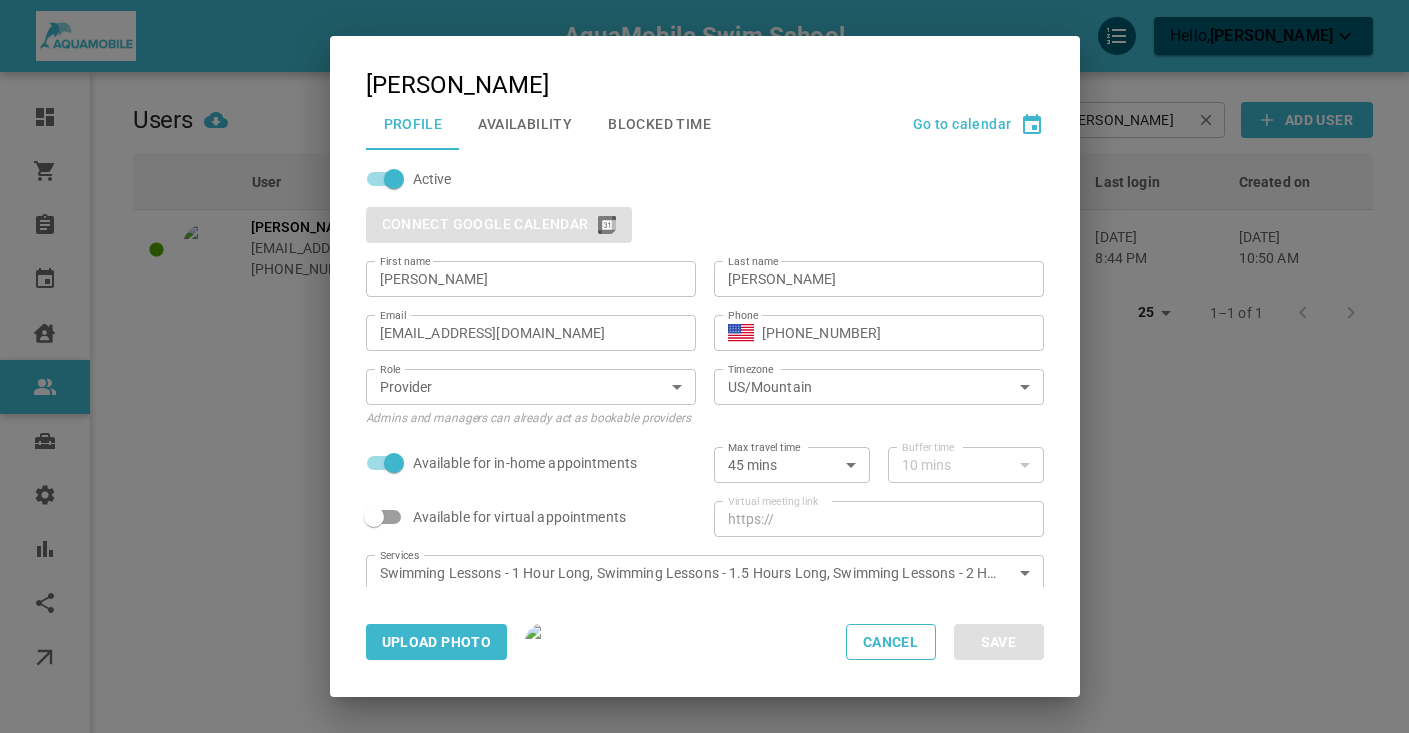 click on "Active" at bounding box center [394, 179] 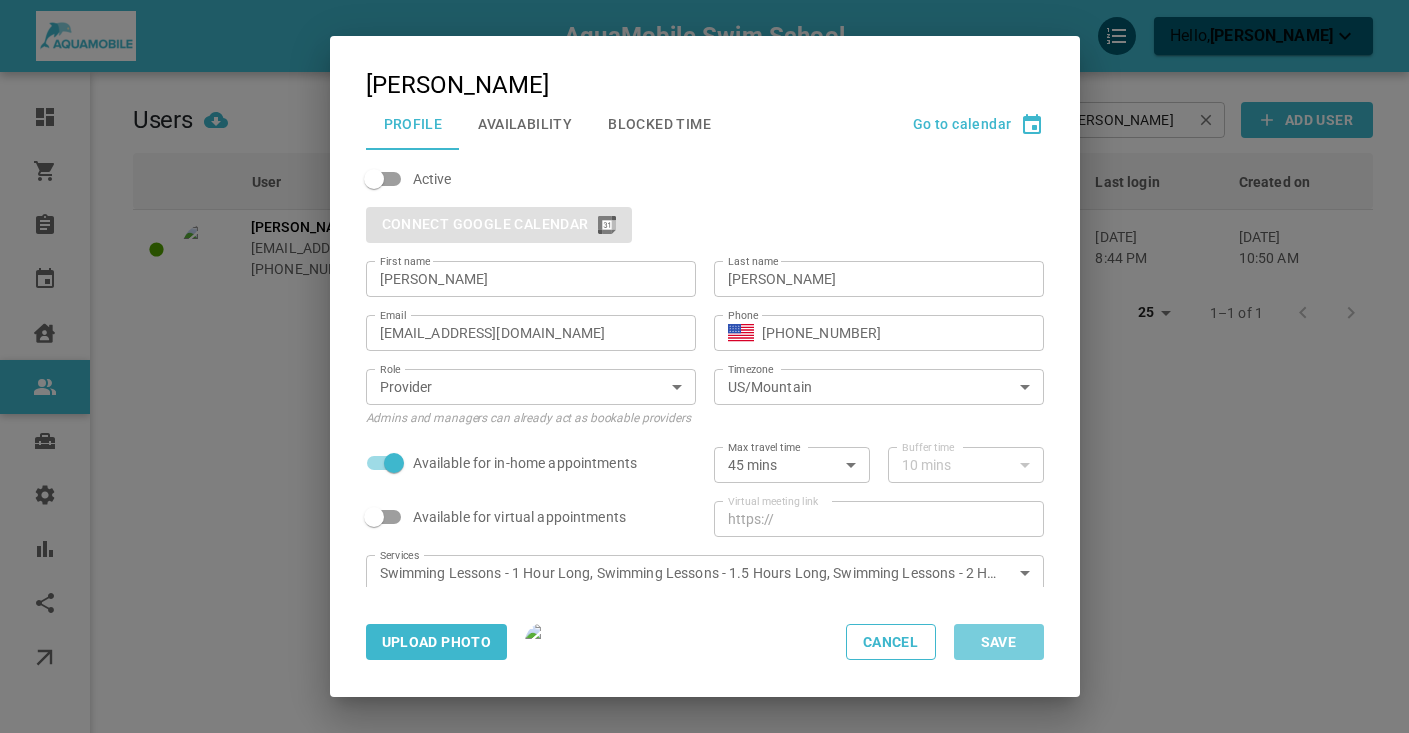 click on "Save" at bounding box center (999, 642) 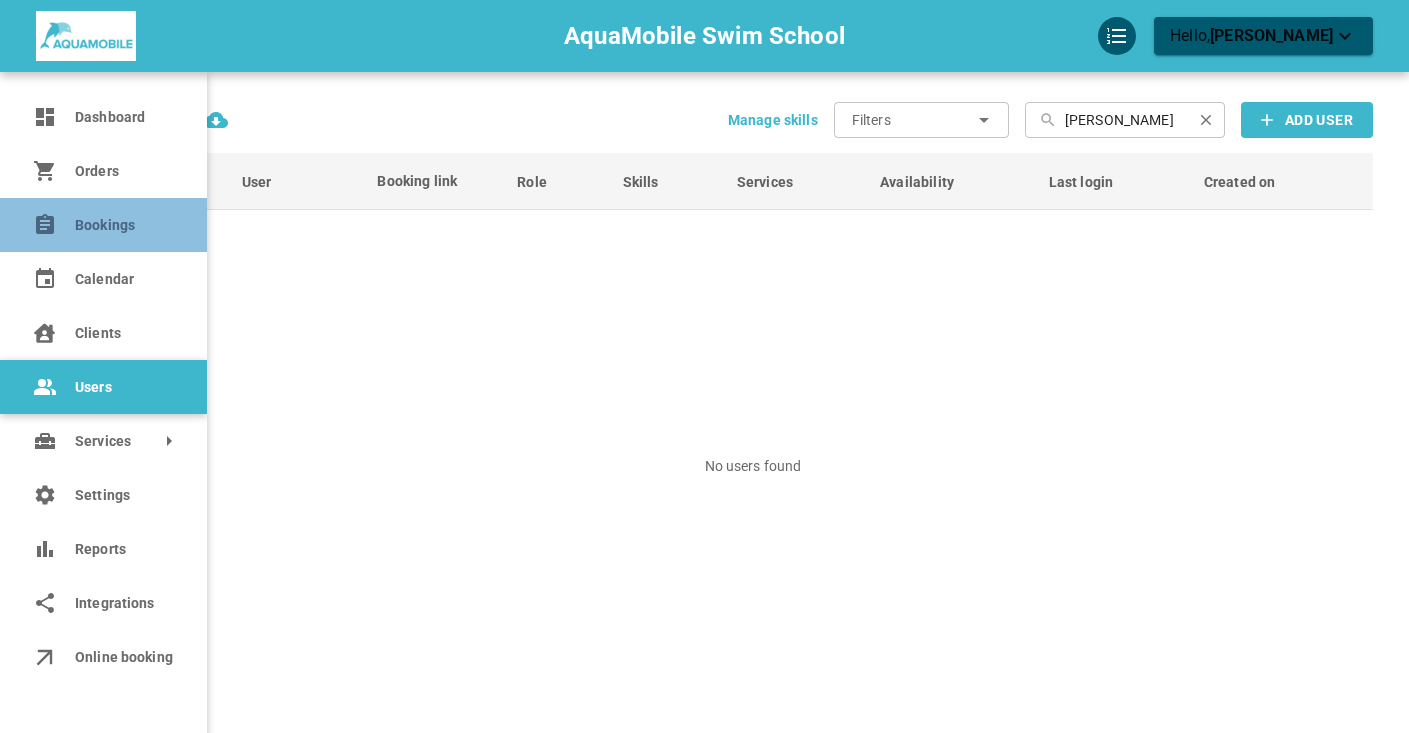 click on "Bookings" at bounding box center (103, 225) 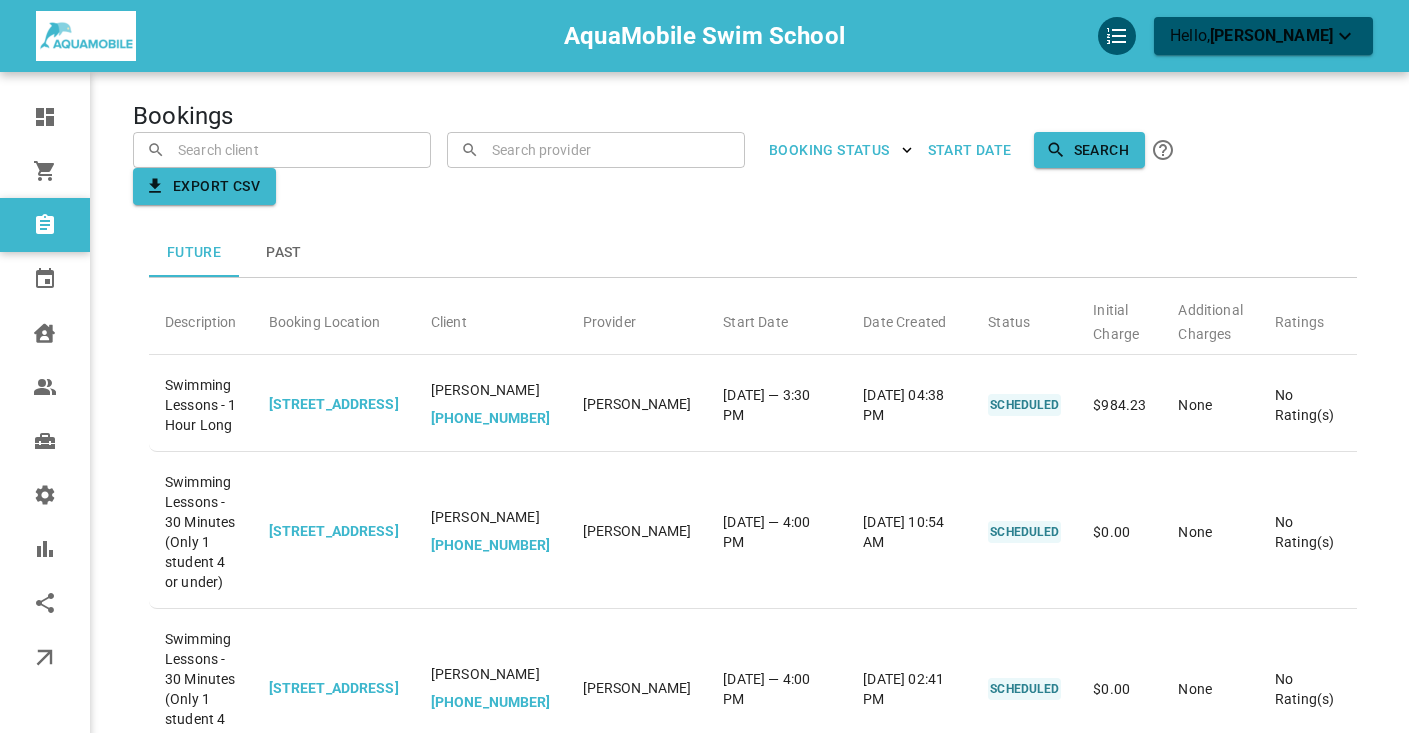 click at bounding box center [282, 149] 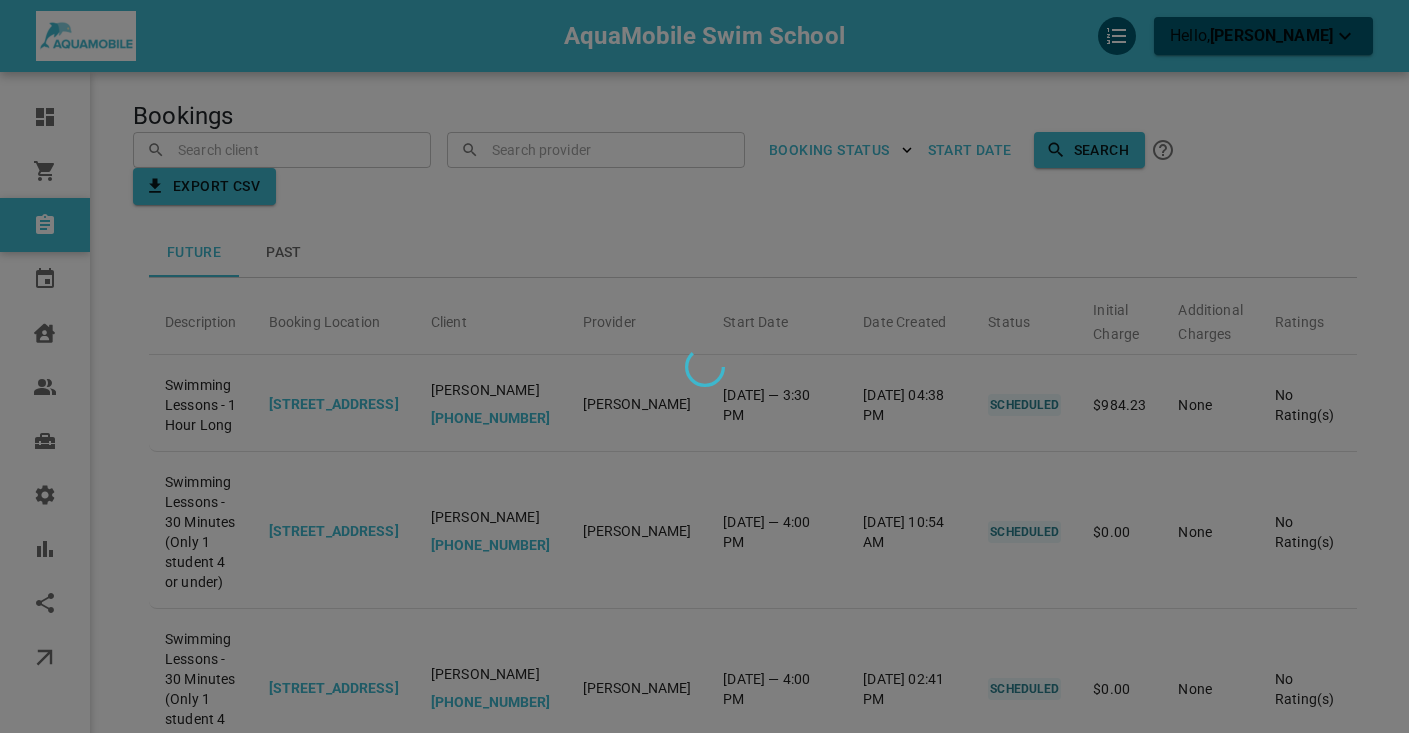 click at bounding box center [704, 366] 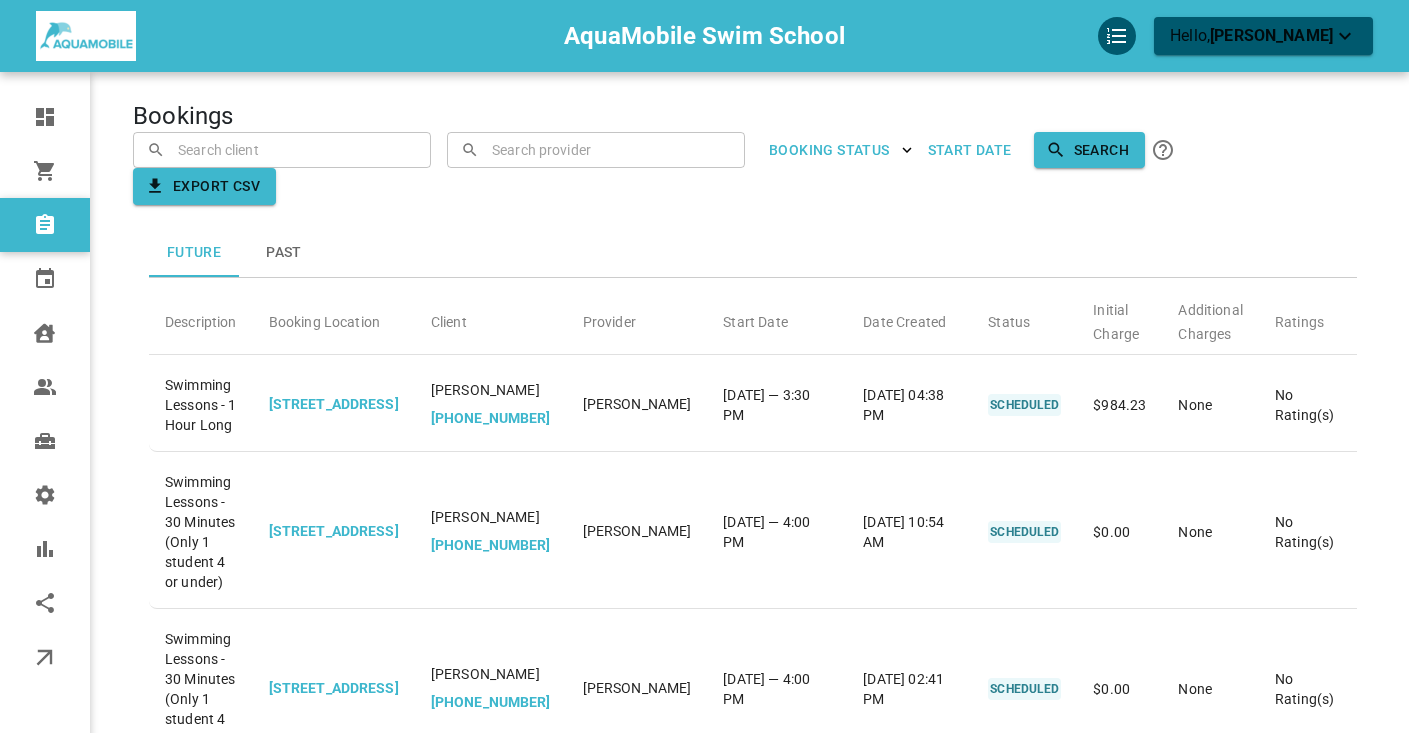 click at bounding box center (282, 149) 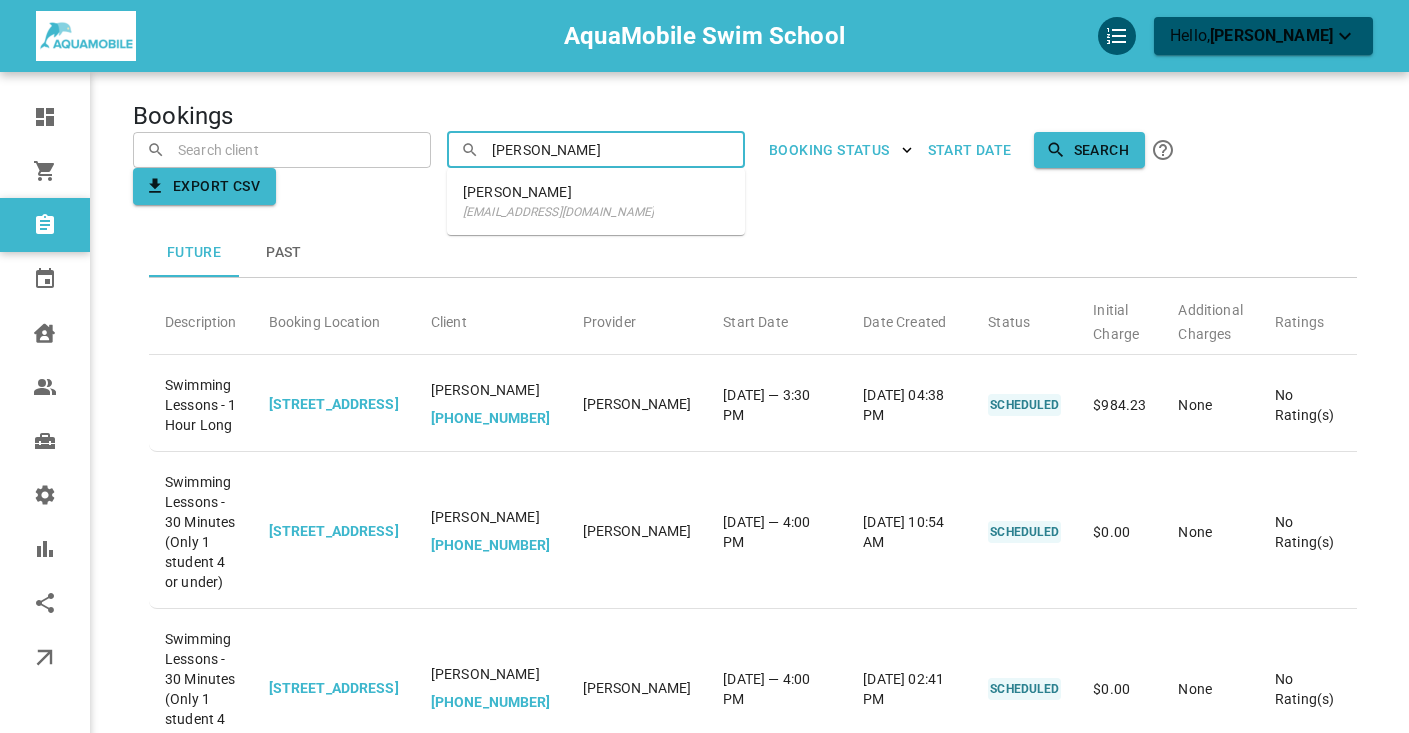 click on "[PERSON_NAME]" at bounding box center [558, 192] 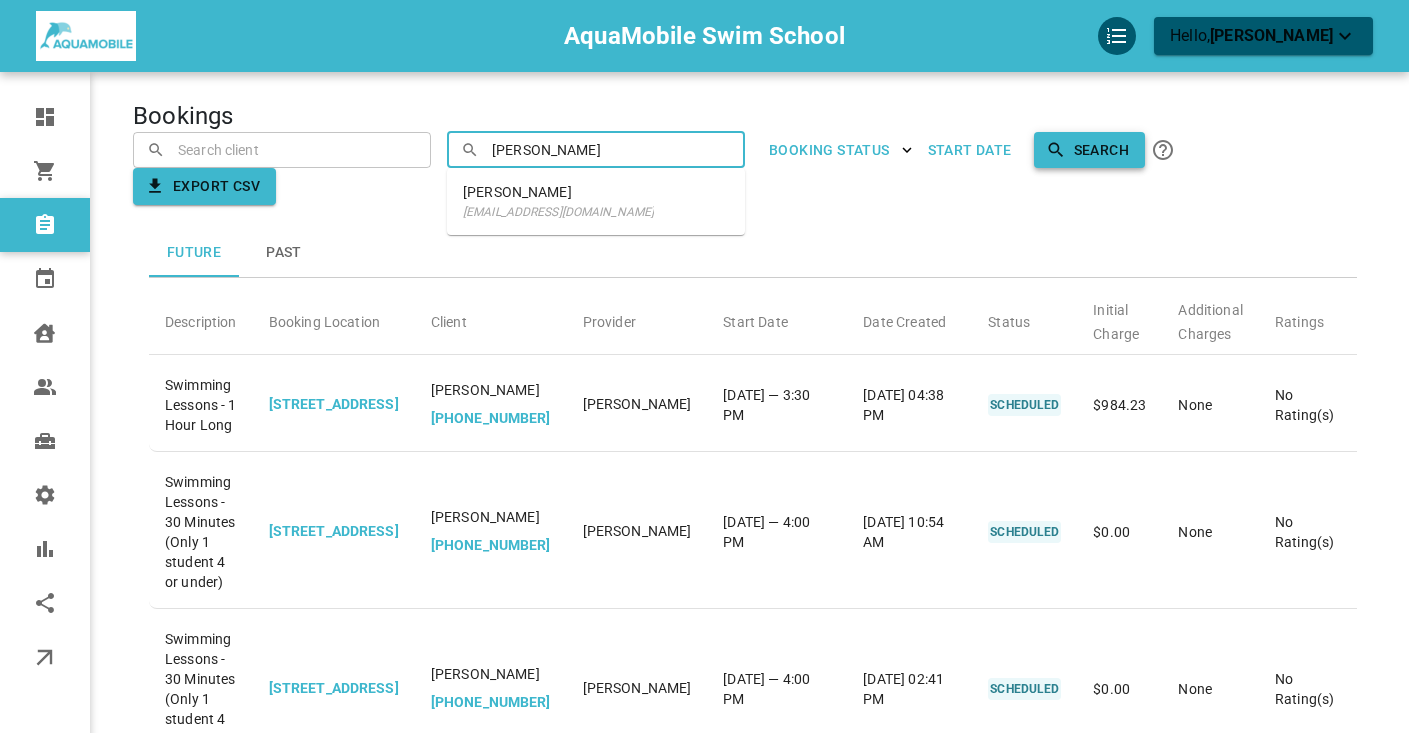 type on "[PERSON_NAME]" 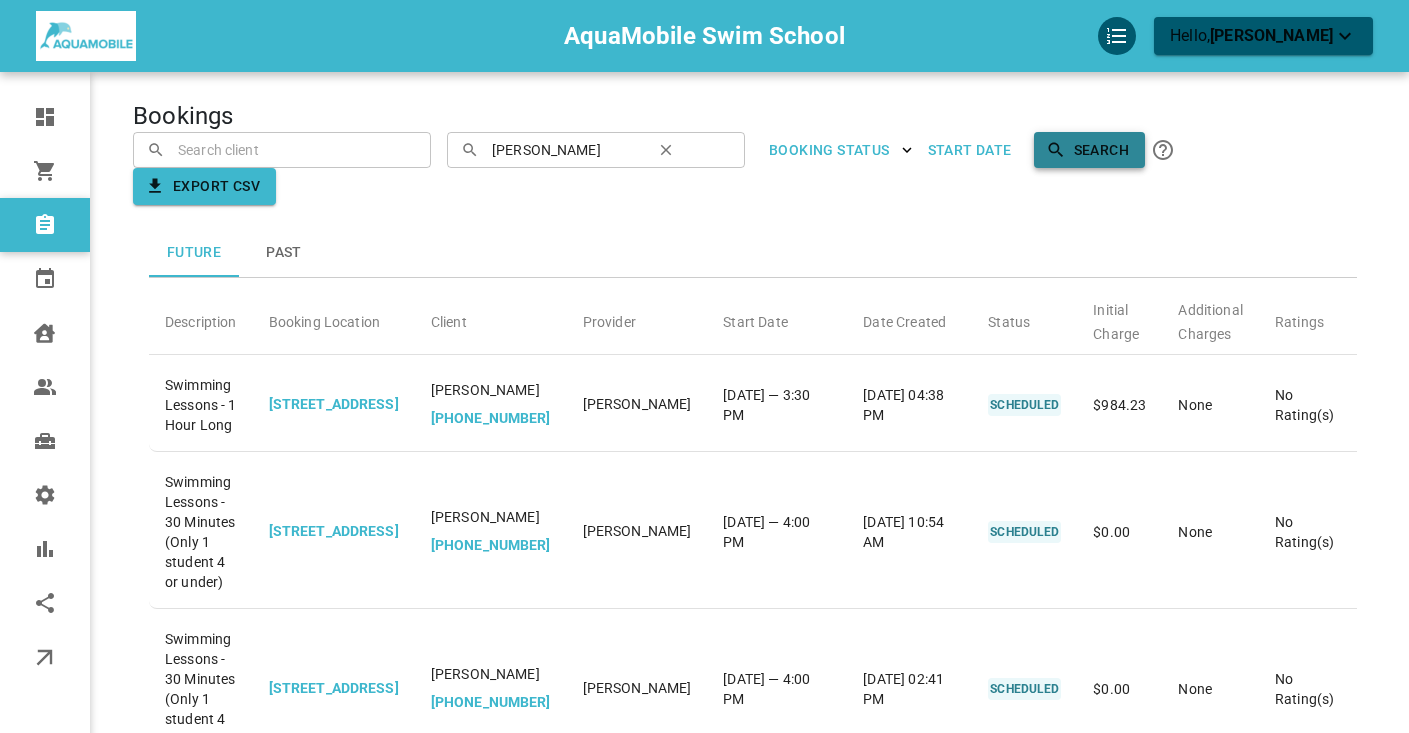 click on "Search" at bounding box center [1089, 150] 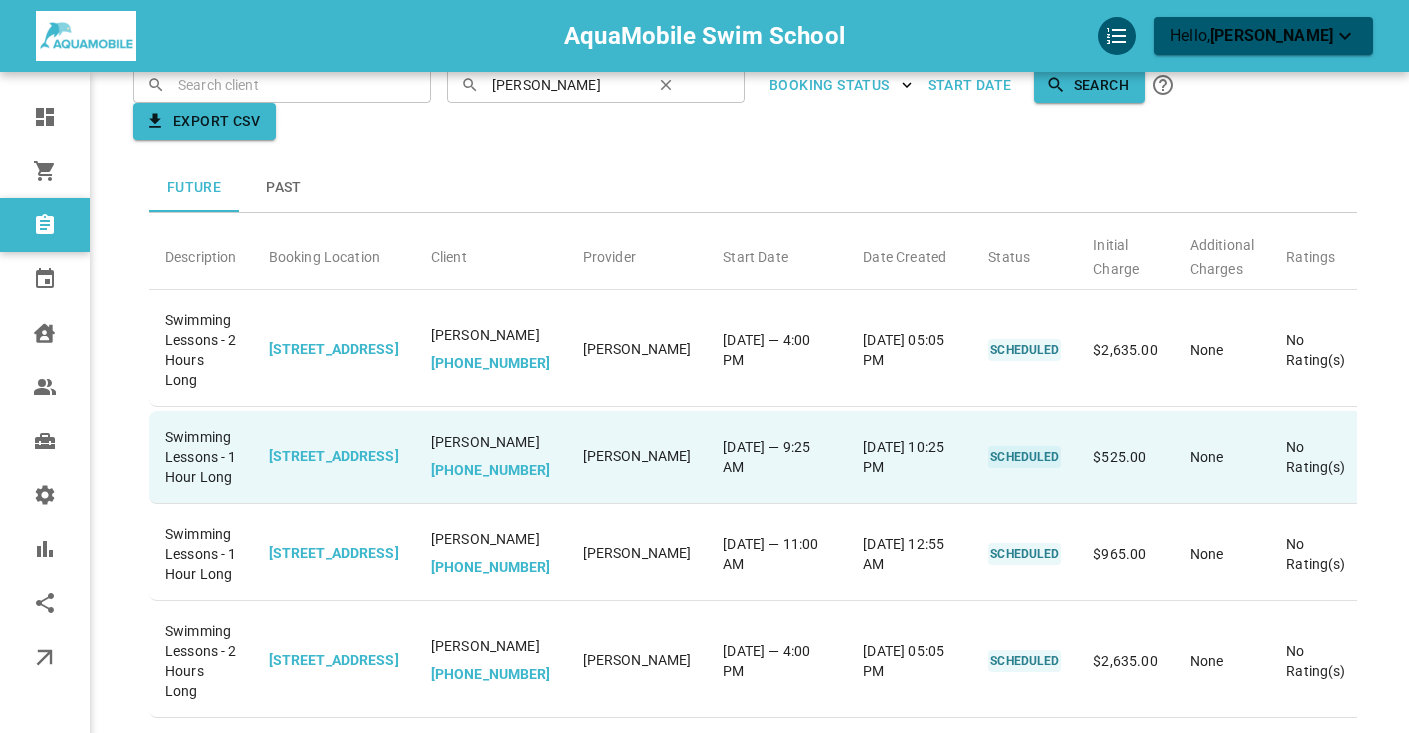 scroll, scrollTop: 0, scrollLeft: 0, axis: both 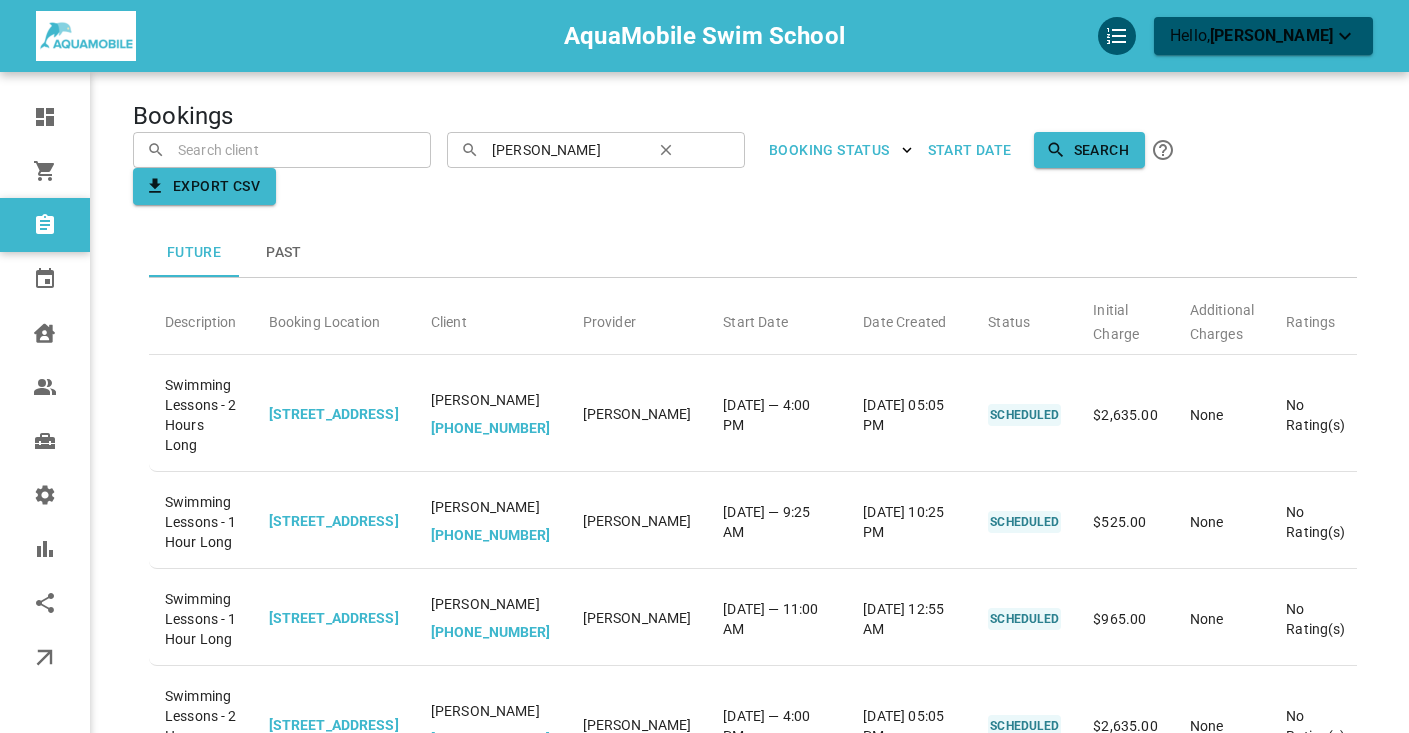 click on "Past" at bounding box center (284, 253) 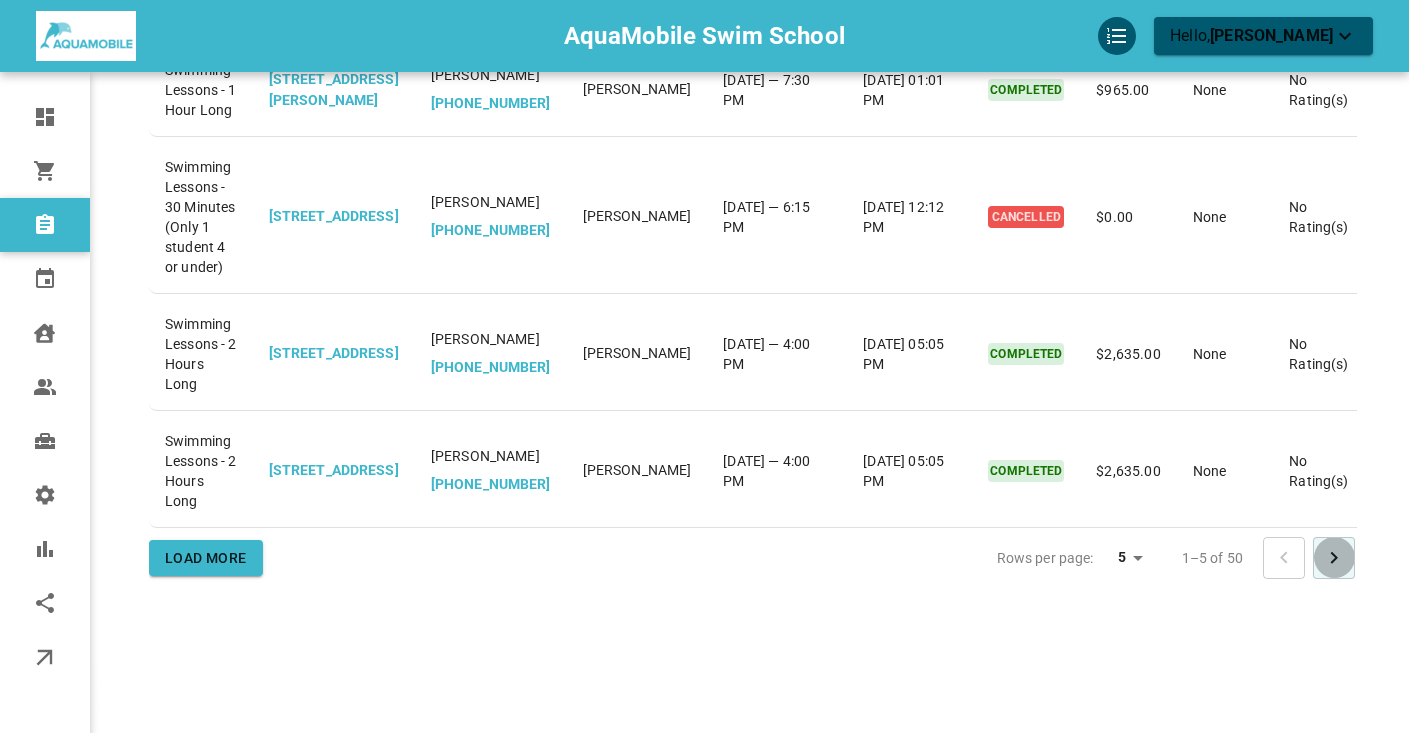 click at bounding box center [1334, 558] 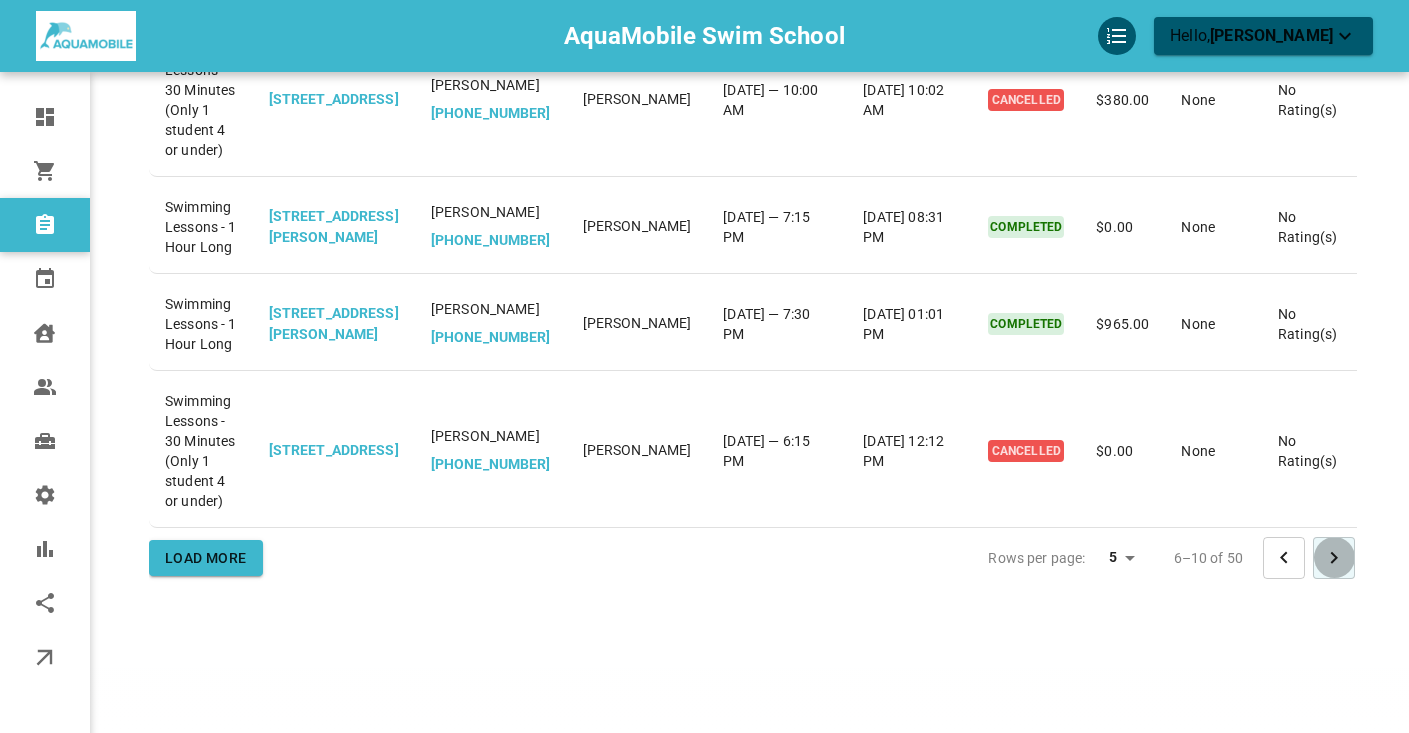 click at bounding box center (1334, 558) 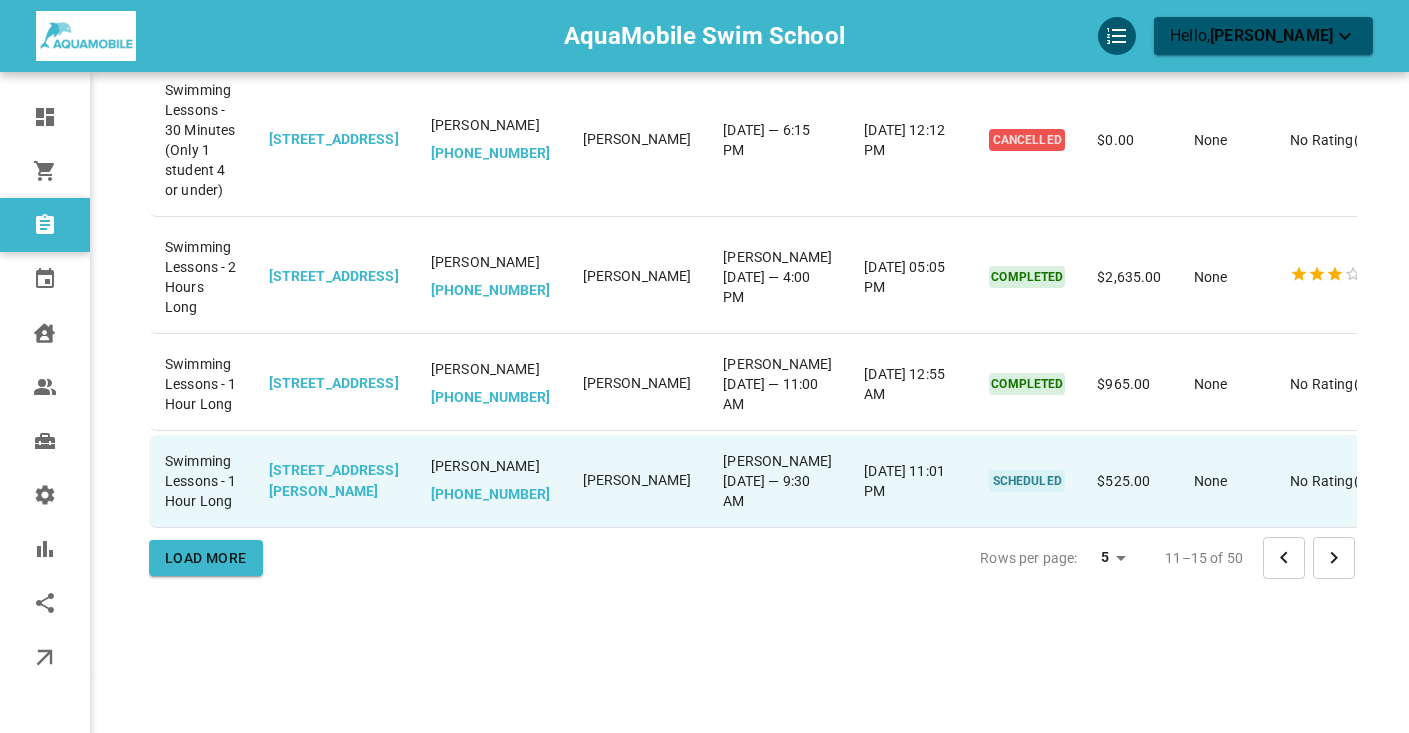 scroll, scrollTop: 493, scrollLeft: 0, axis: vertical 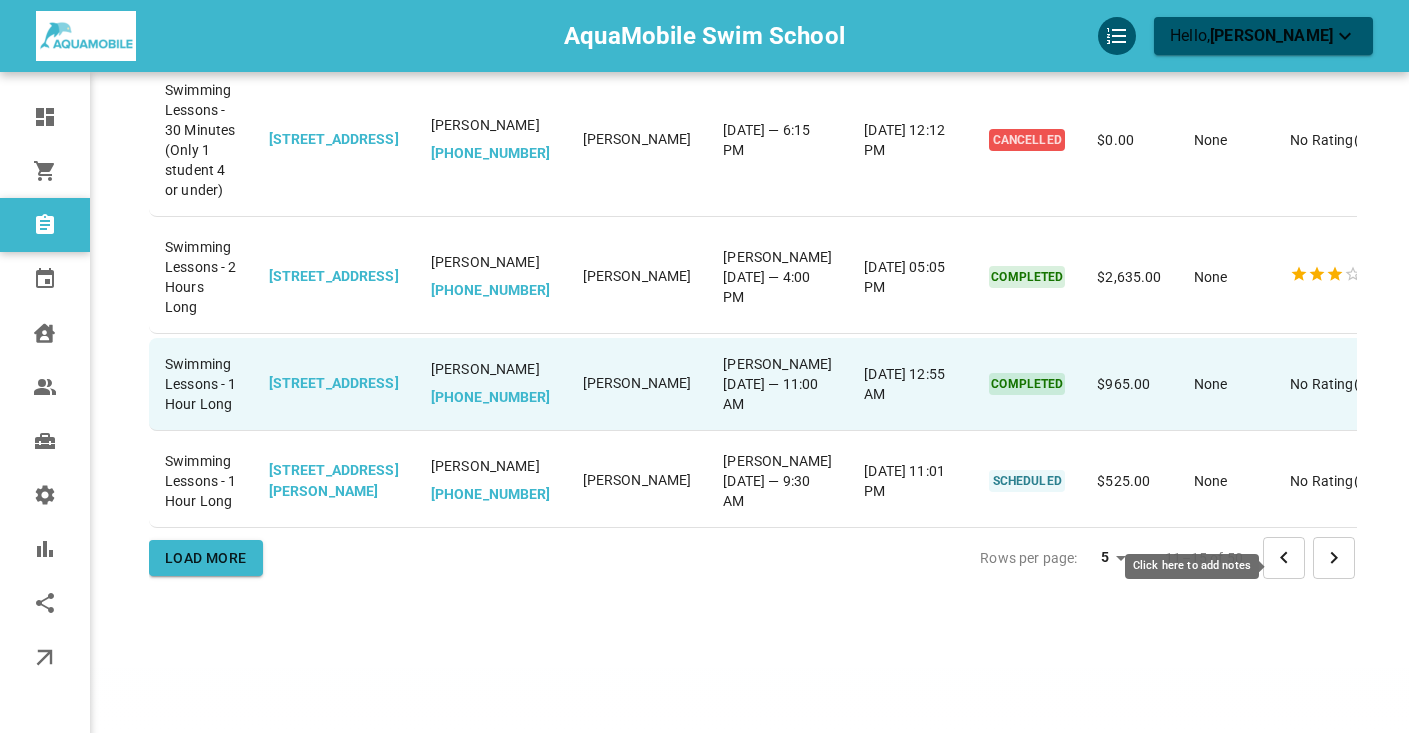 click 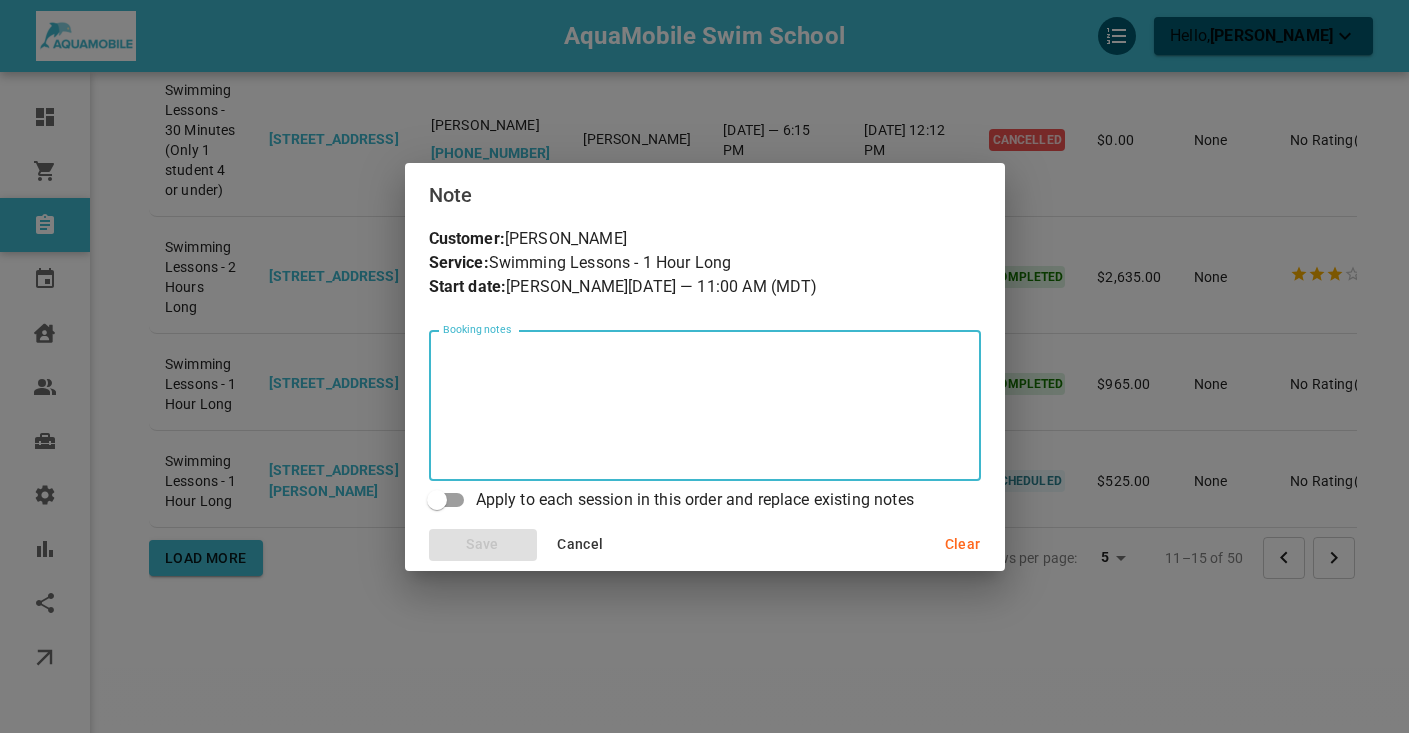 click on "Cancel" at bounding box center [581, 545] 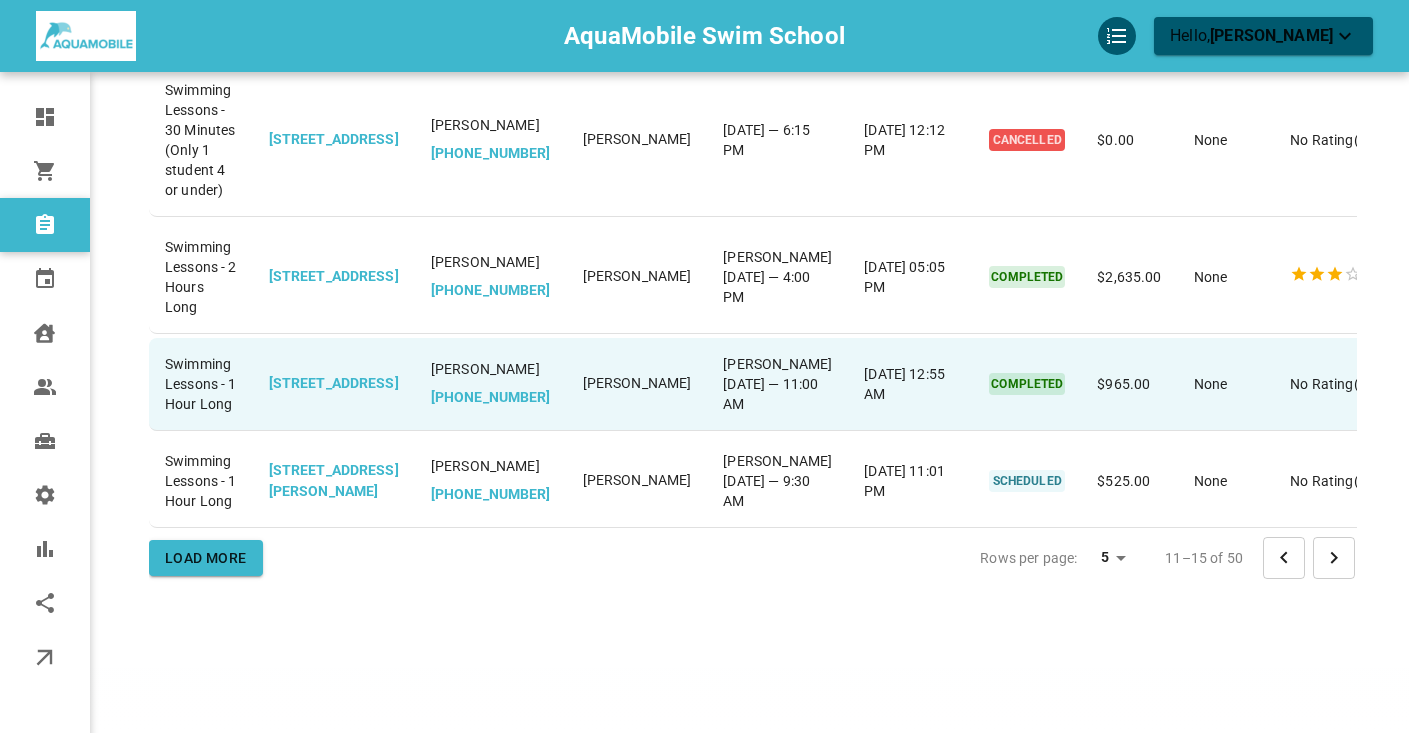 scroll, scrollTop: 550, scrollLeft: 0, axis: vertical 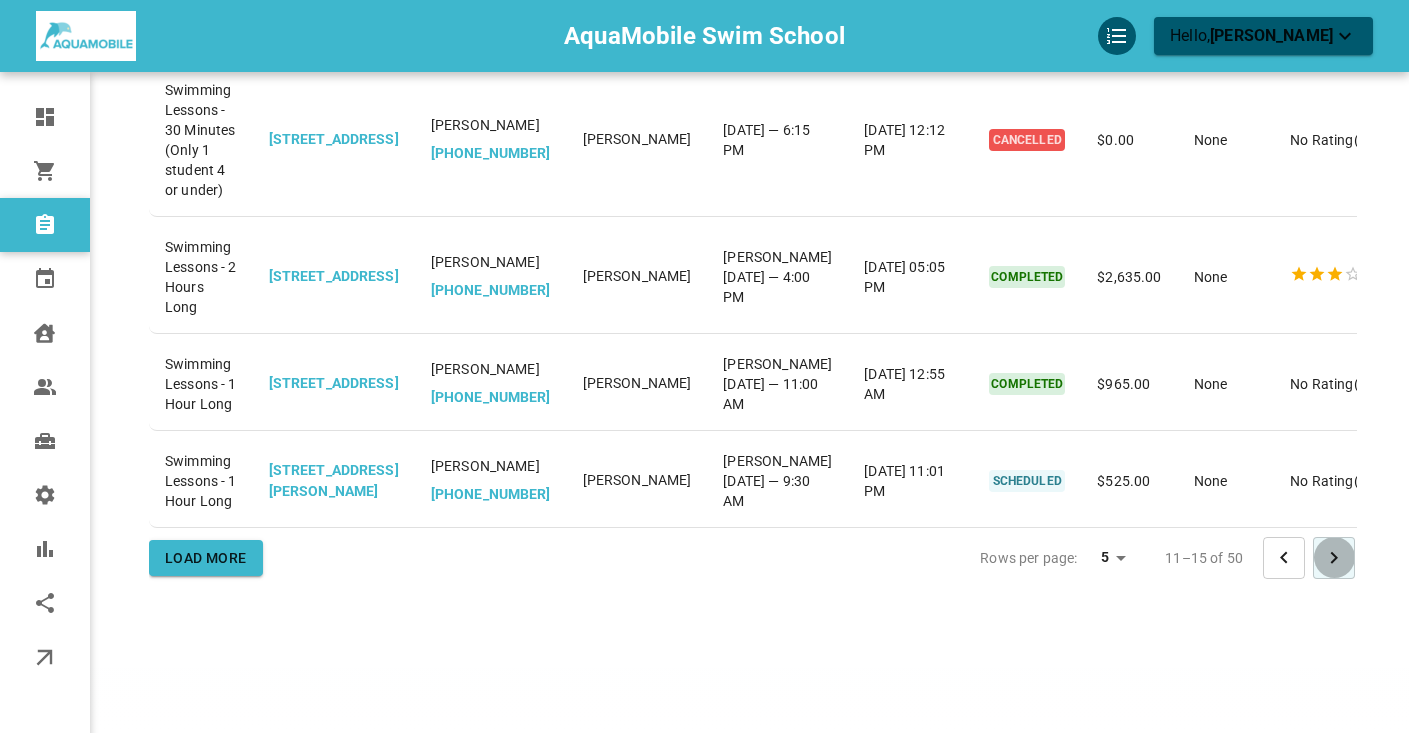 click 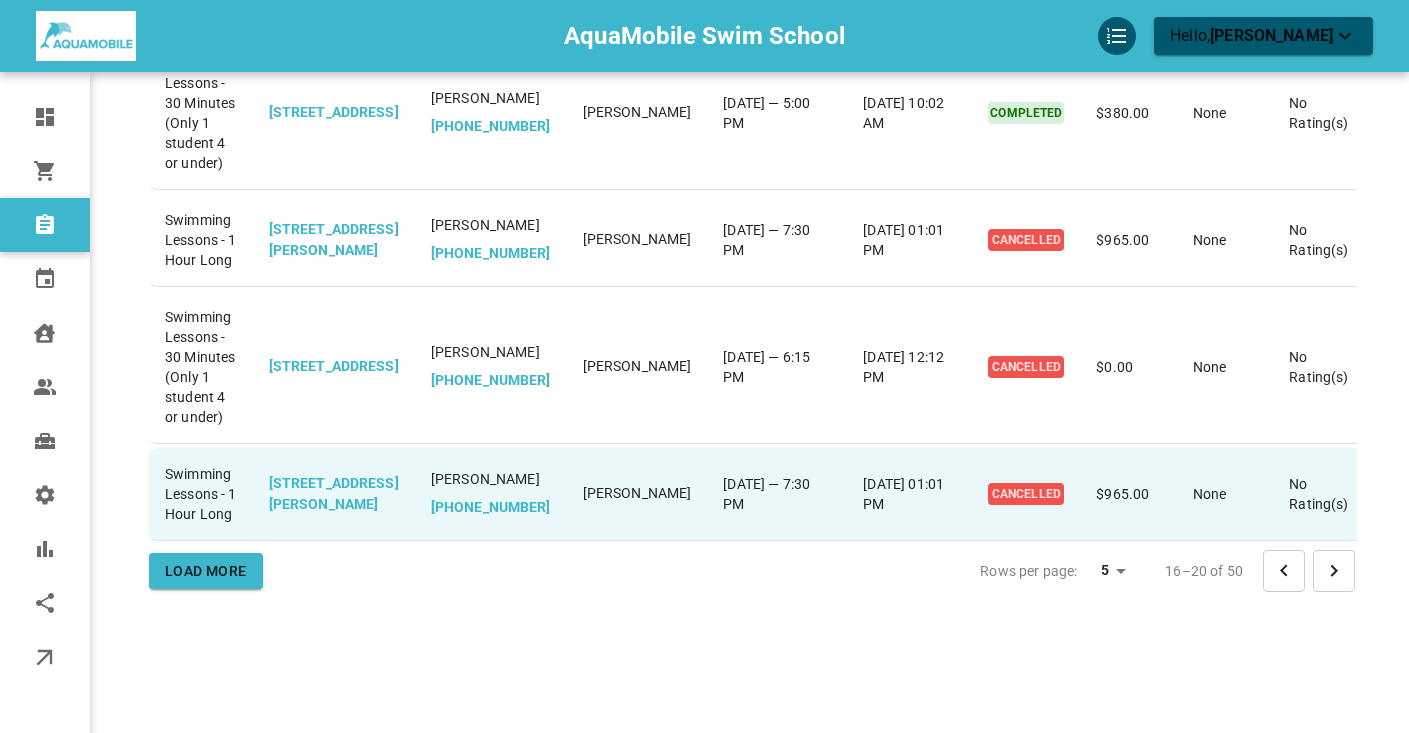 scroll, scrollTop: 469, scrollLeft: 0, axis: vertical 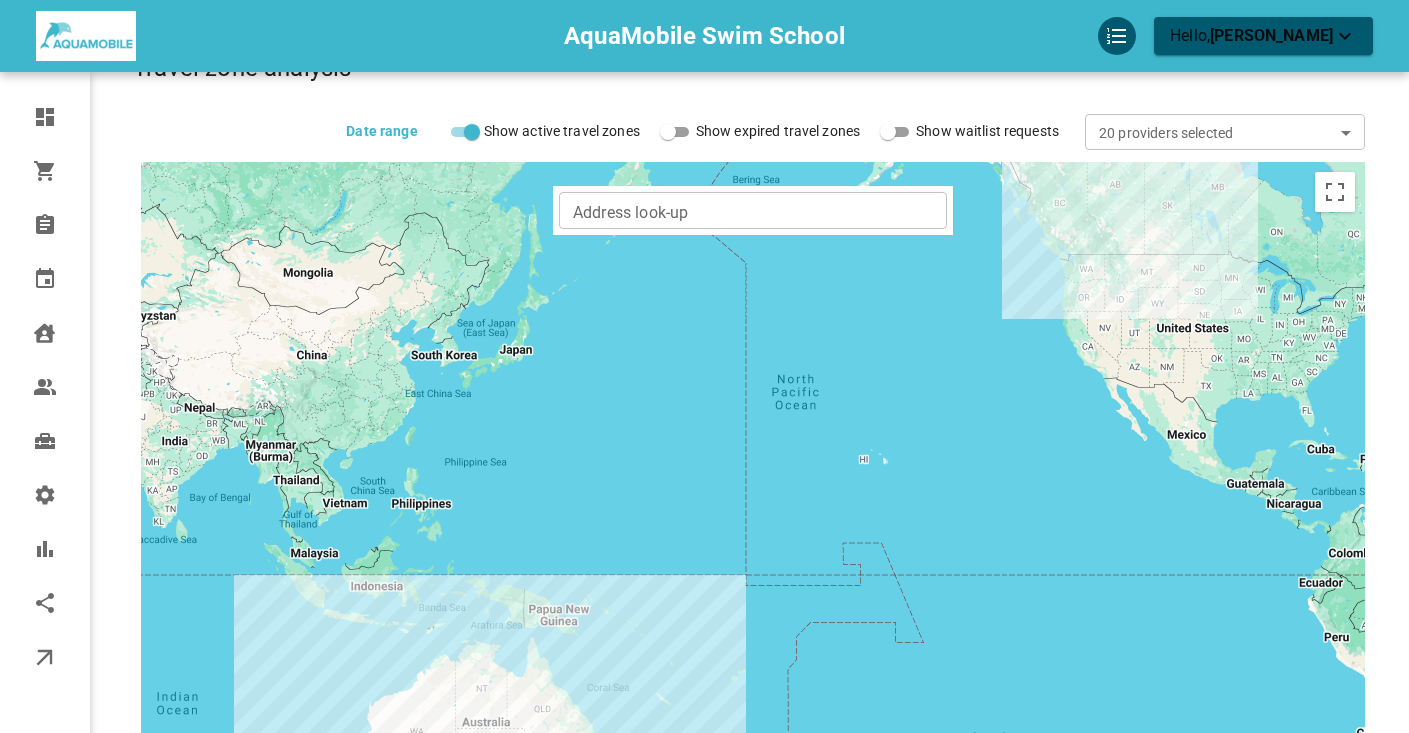 click on "Address look-up" at bounding box center [751, 210] 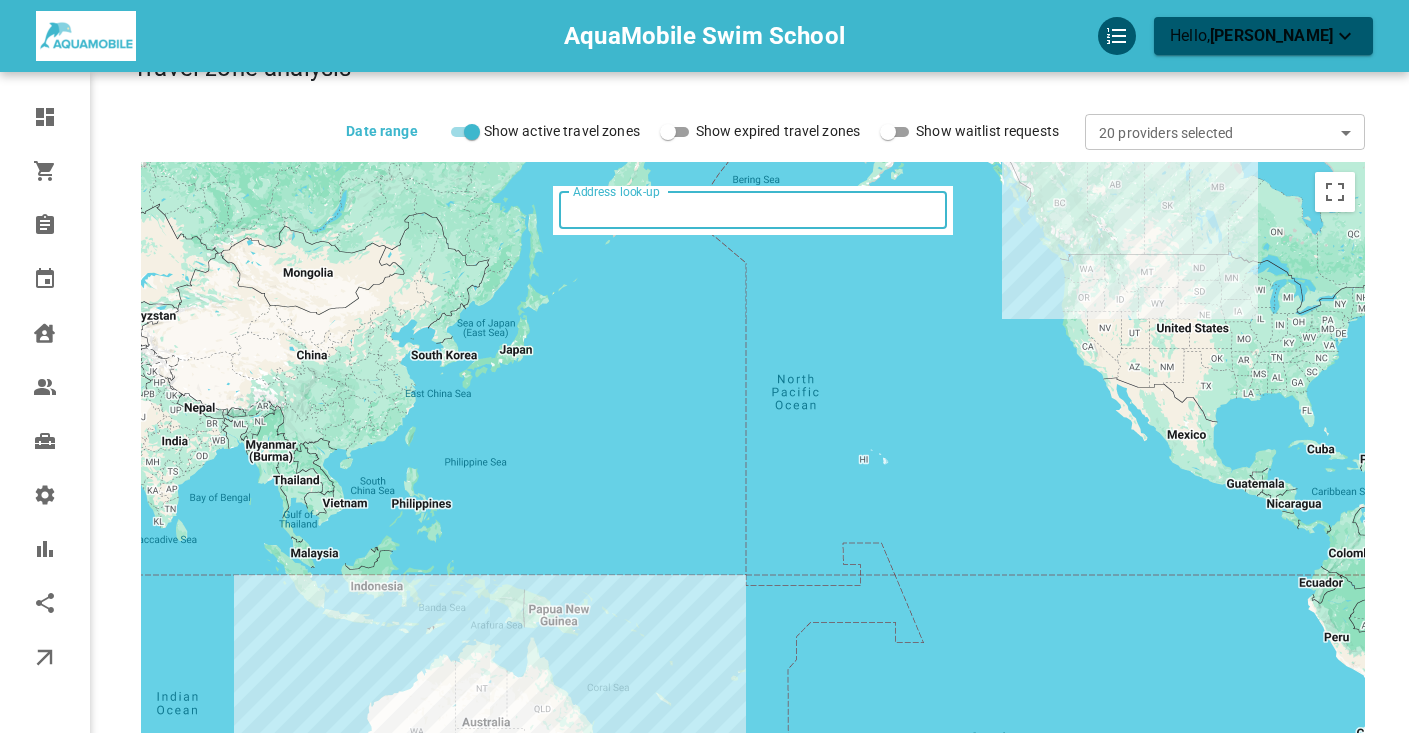 paste on "665 Bathgate Dr, Ottawa, ON K1K 3Y5, Canada" 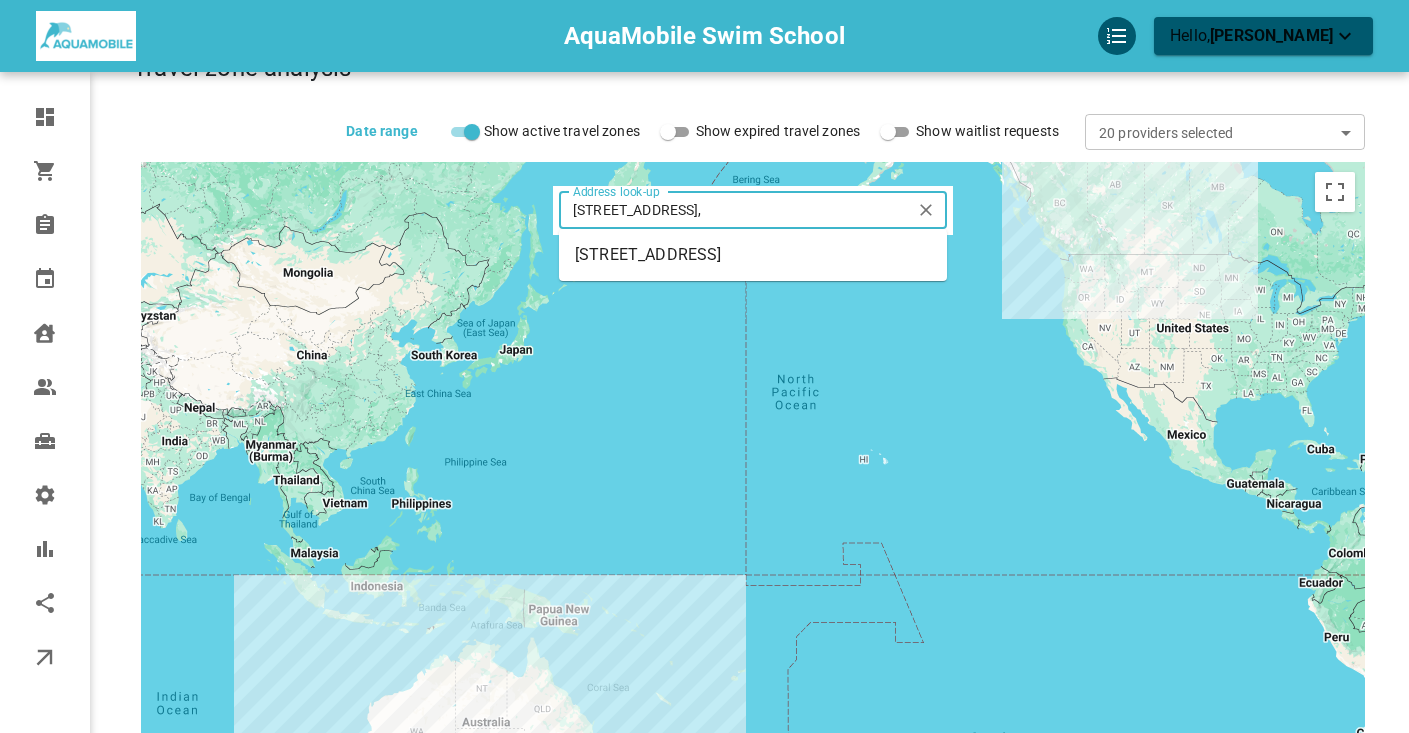 click on "665 Bathgate Dr, Ottawa, Gloucester, Ottawa, ON, Canada" at bounding box center (753, 255) 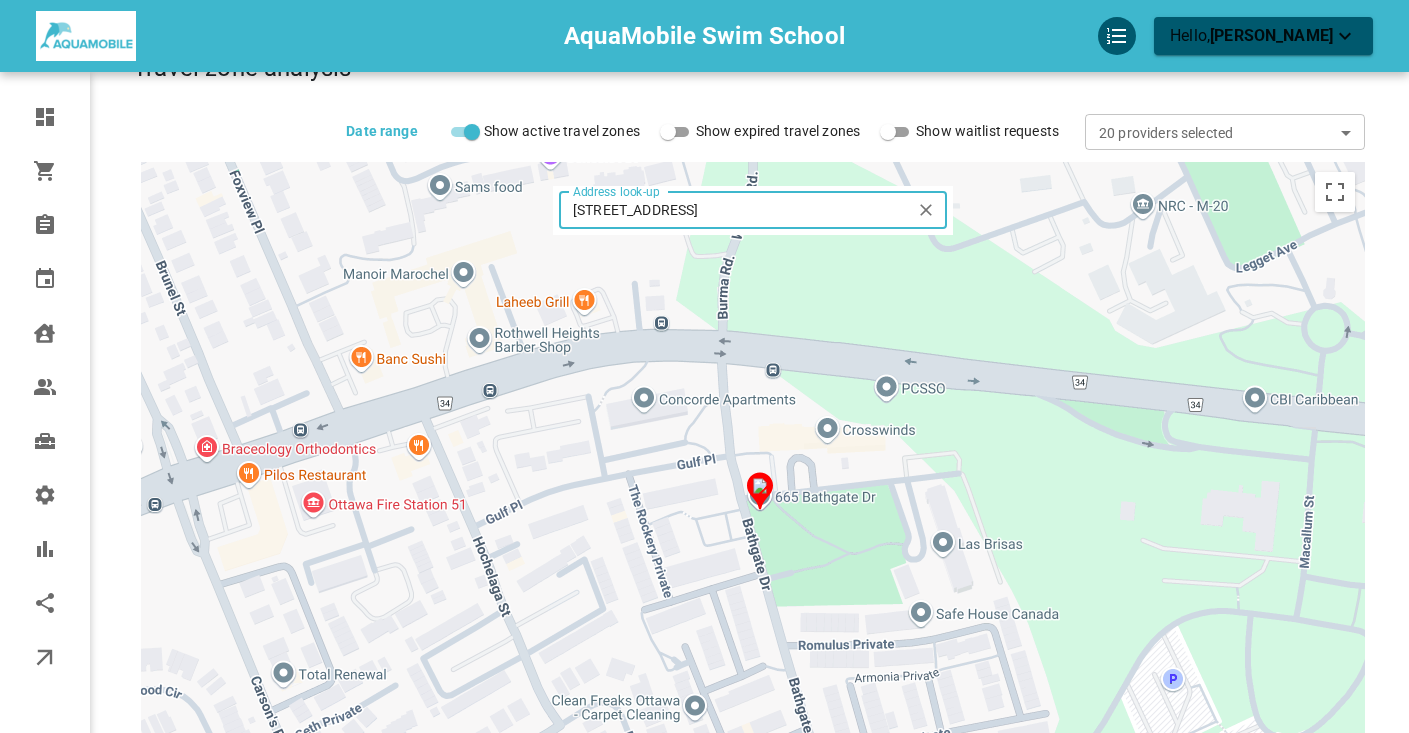 type on "665 Bathgate Dr, Ottawa, ON K1K 3Y5, Canada" 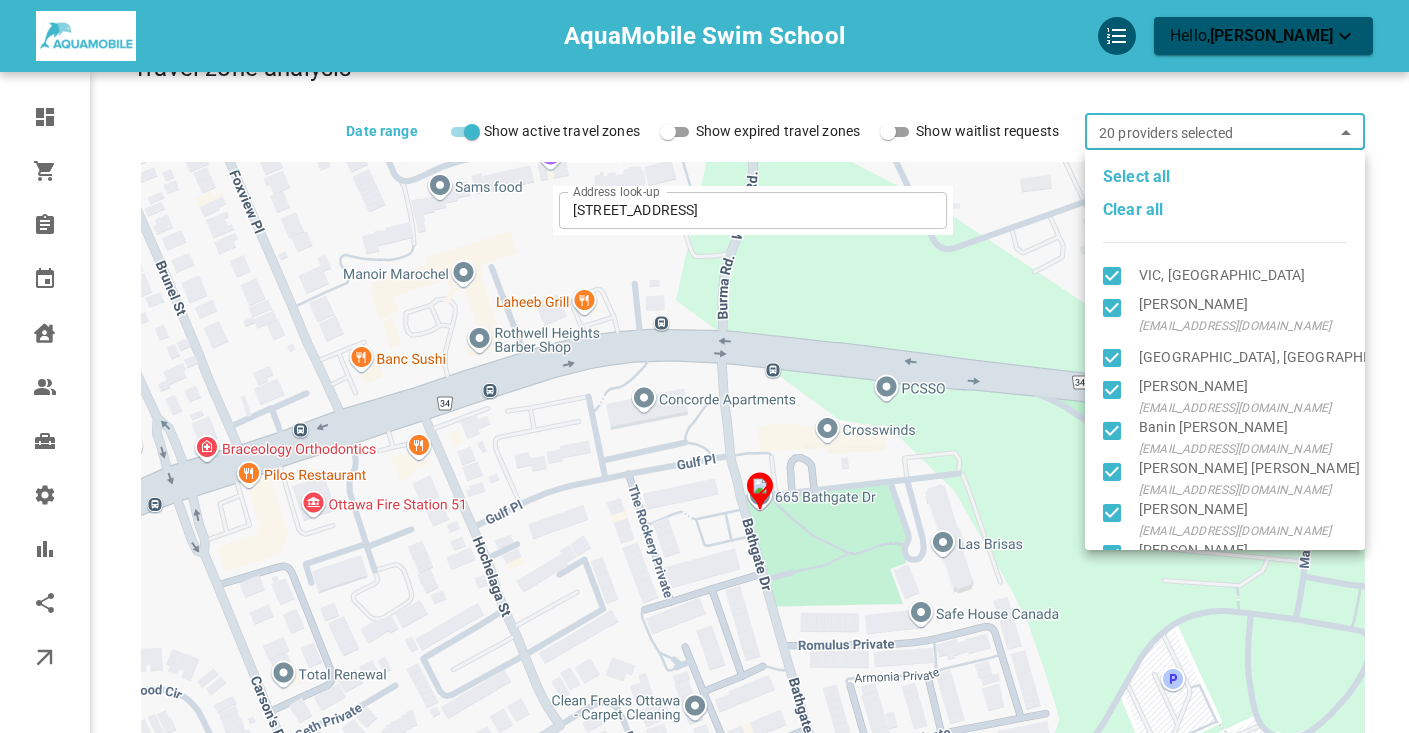 click on "Clear all" at bounding box center [1133, 210] 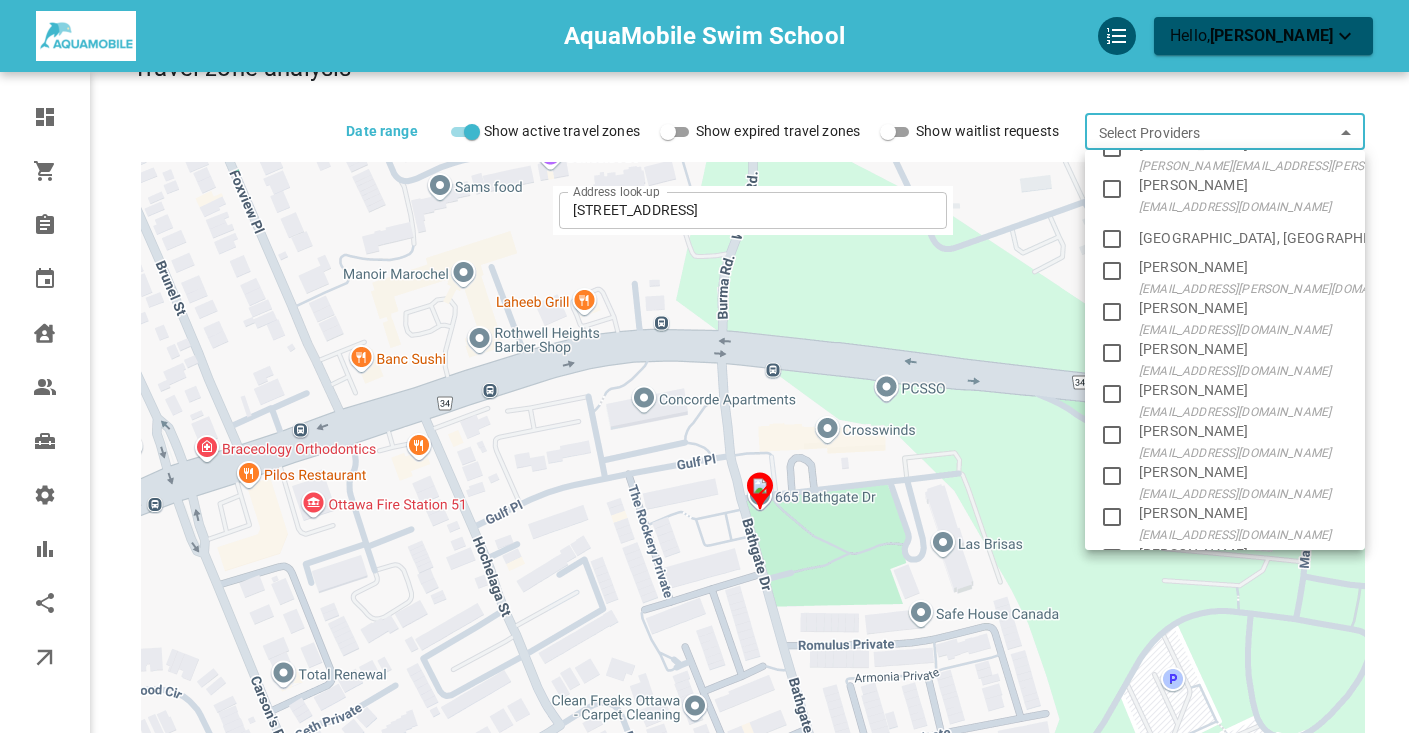 scroll, scrollTop: 1405, scrollLeft: 0, axis: vertical 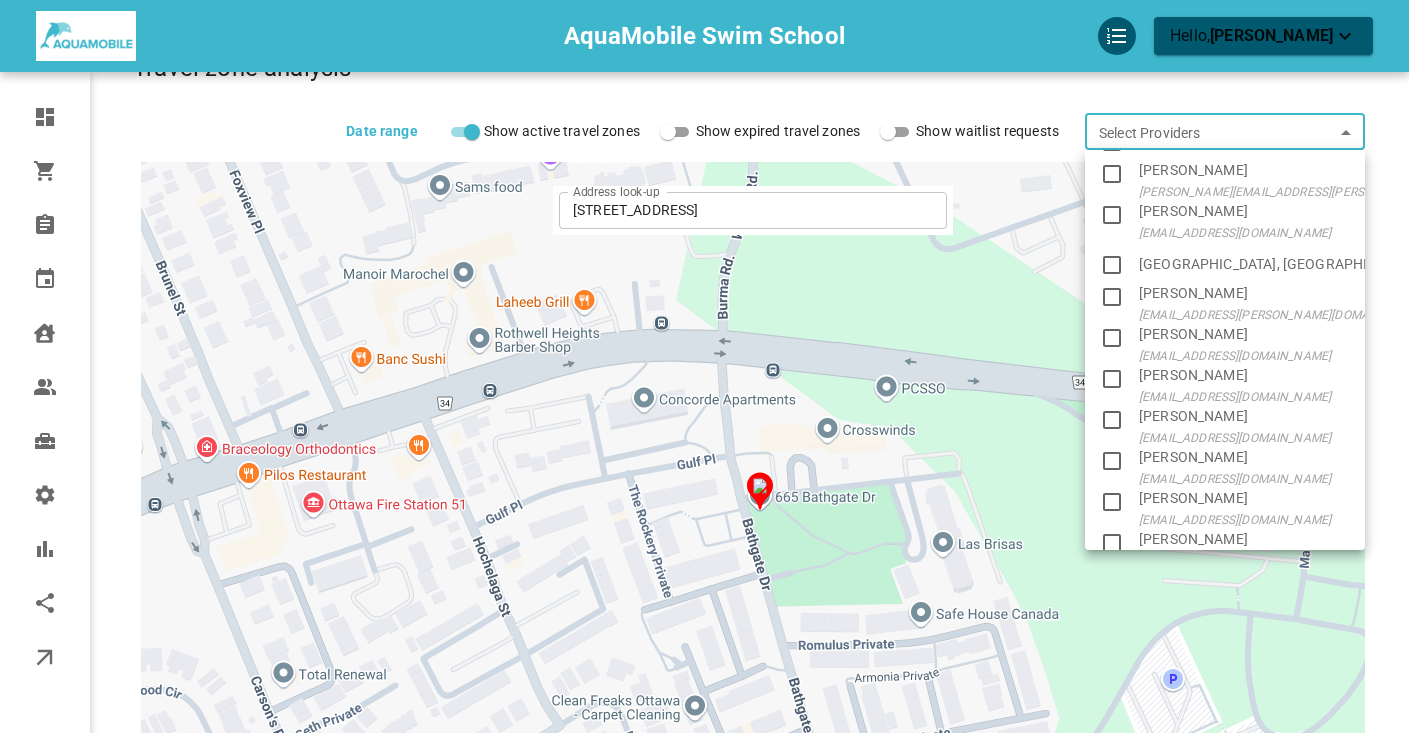 click at bounding box center (1119, 265) 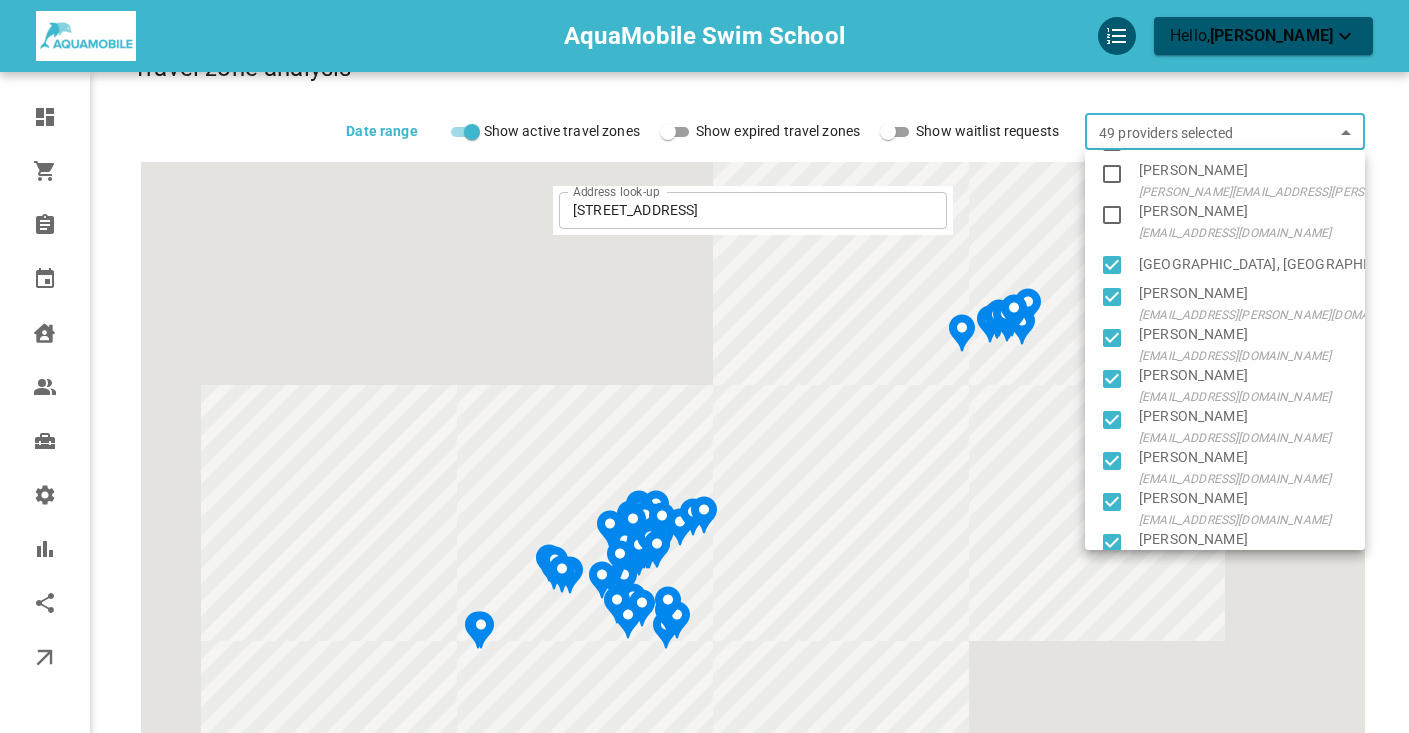 scroll, scrollTop: 1641, scrollLeft: 0, axis: vertical 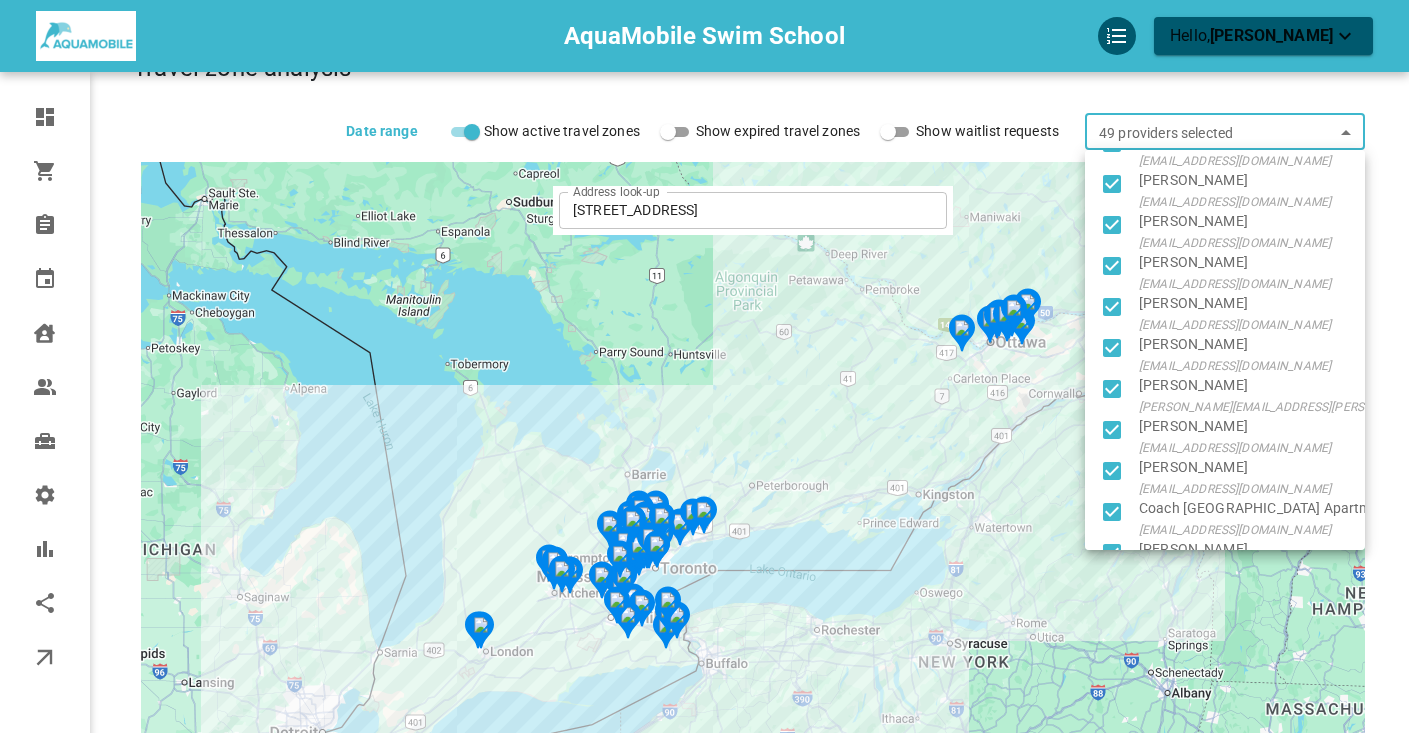 drag, startPoint x: 974, startPoint y: 413, endPoint x: 869, endPoint y: 437, distance: 107.70794 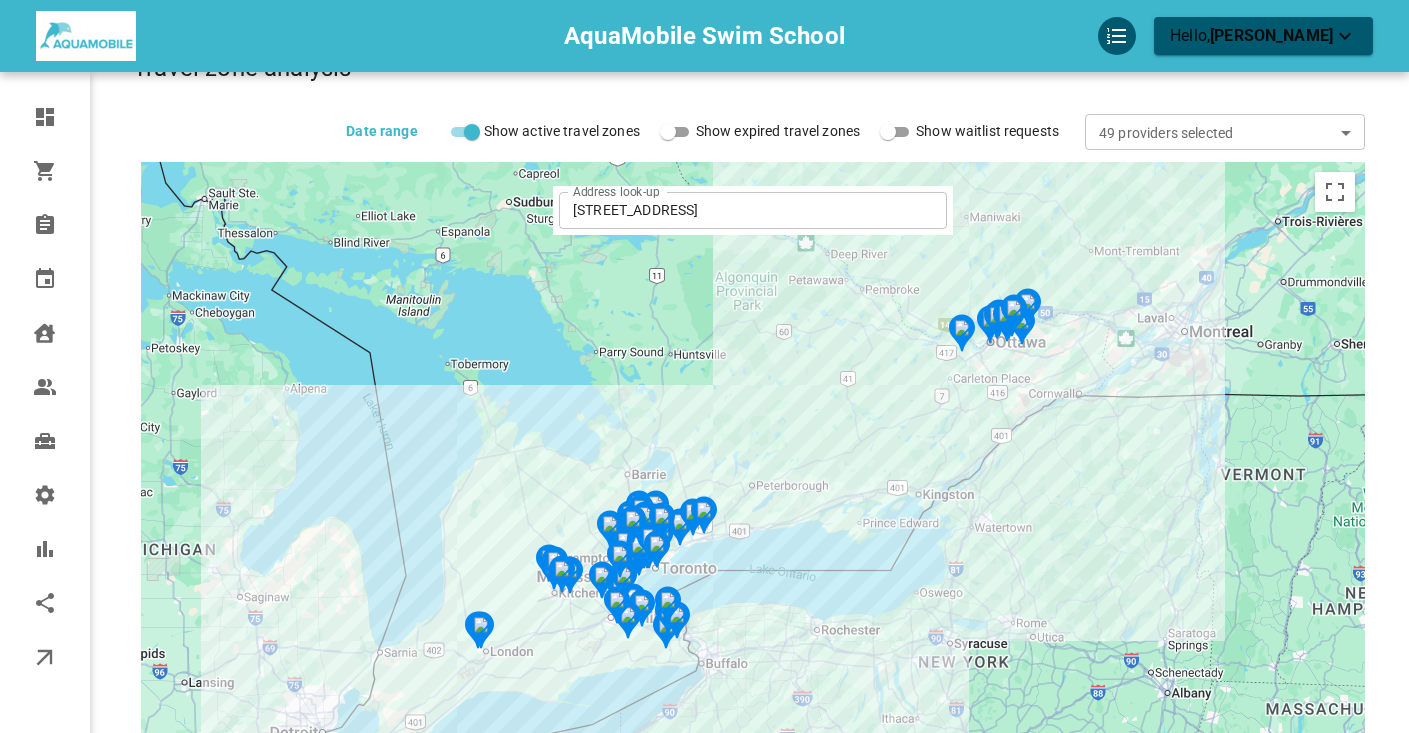 click at bounding box center (704, 366) 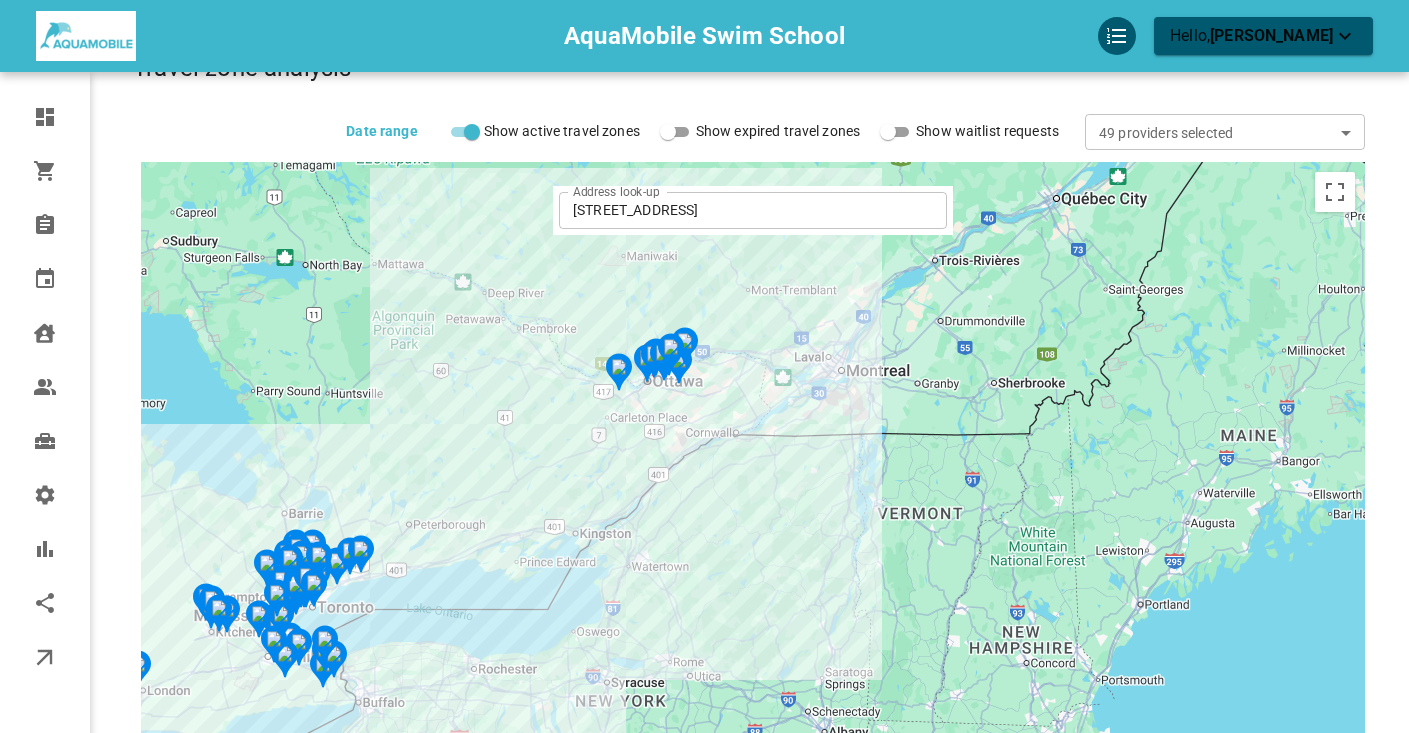 drag, startPoint x: 868, startPoint y: 432, endPoint x: 593, endPoint y: 454, distance: 275.8786 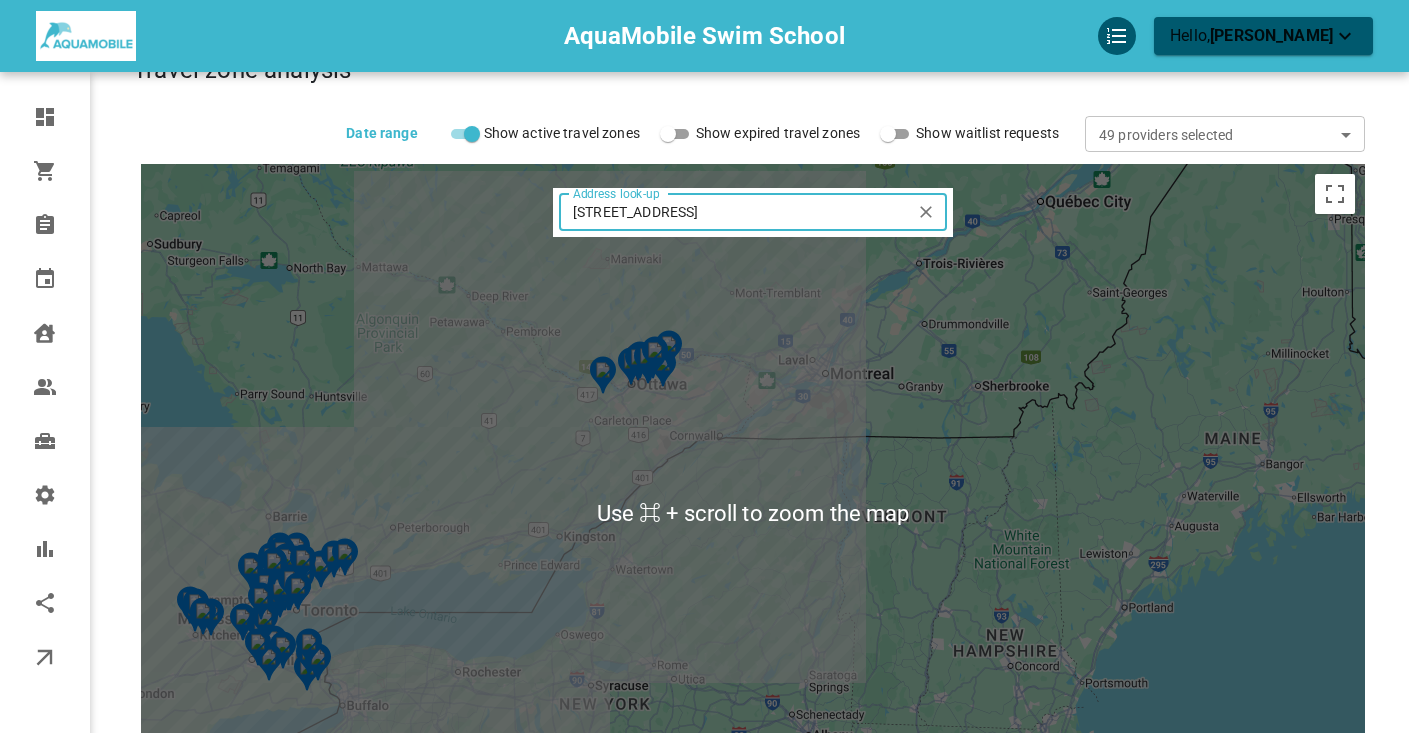 click on "665 Bathgate Dr, Ottawa, ON K1K 3Y5, Canada" at bounding box center (736, 212) 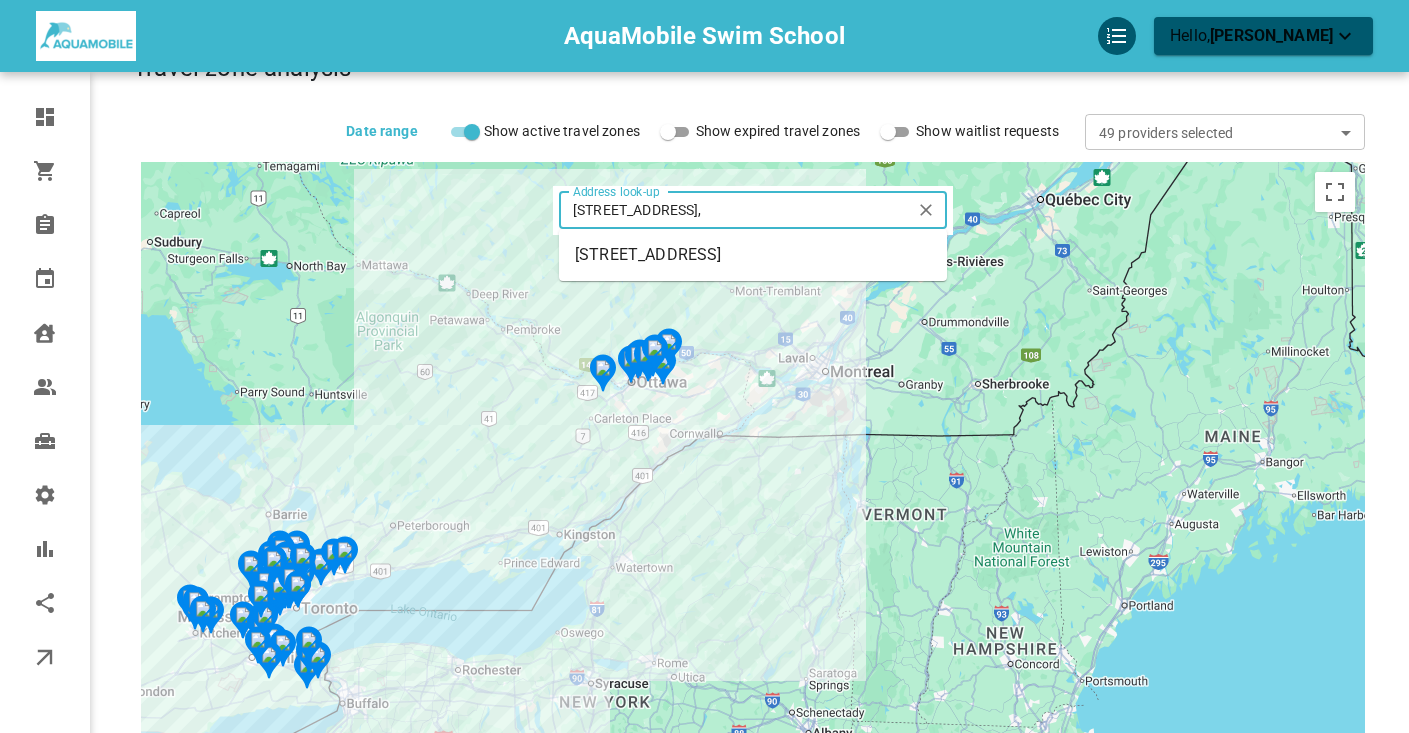 click on "665 Bathgate Dr, Ottawa, Gloucester, Ottawa, ON, Canada" at bounding box center (753, 255) 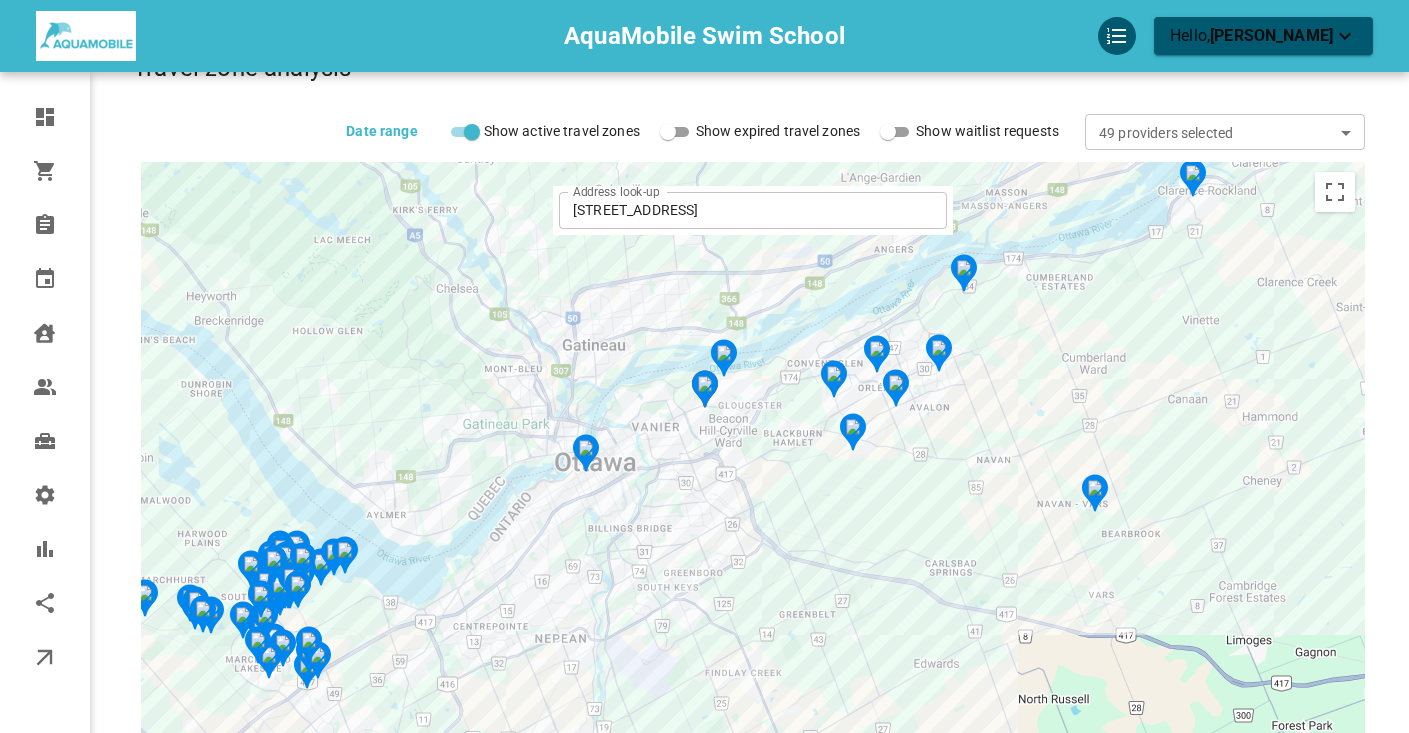 click on "To navigate, press the arrow keys. To activate drag with keyboard, press Alt + Enter. Once in keyboard drag state, use the arrow keys to move the marker. To complete the drag, press the Enter key. To cancel, press Escape." at bounding box center [753, 512] 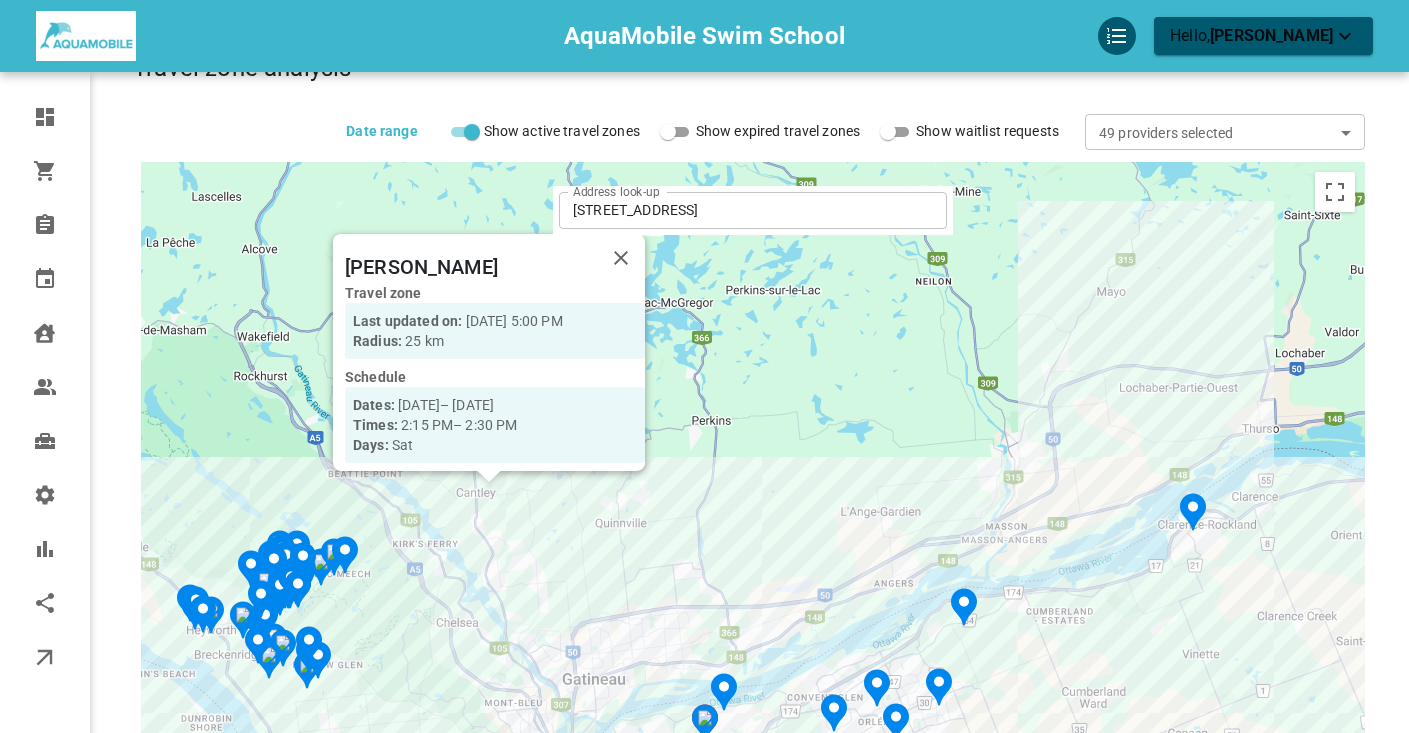 click on "Address look-up 665 Bathgate Dr, Ottawa, ON K1K 3Y5, Canada Address look-up" at bounding box center (753, 210) 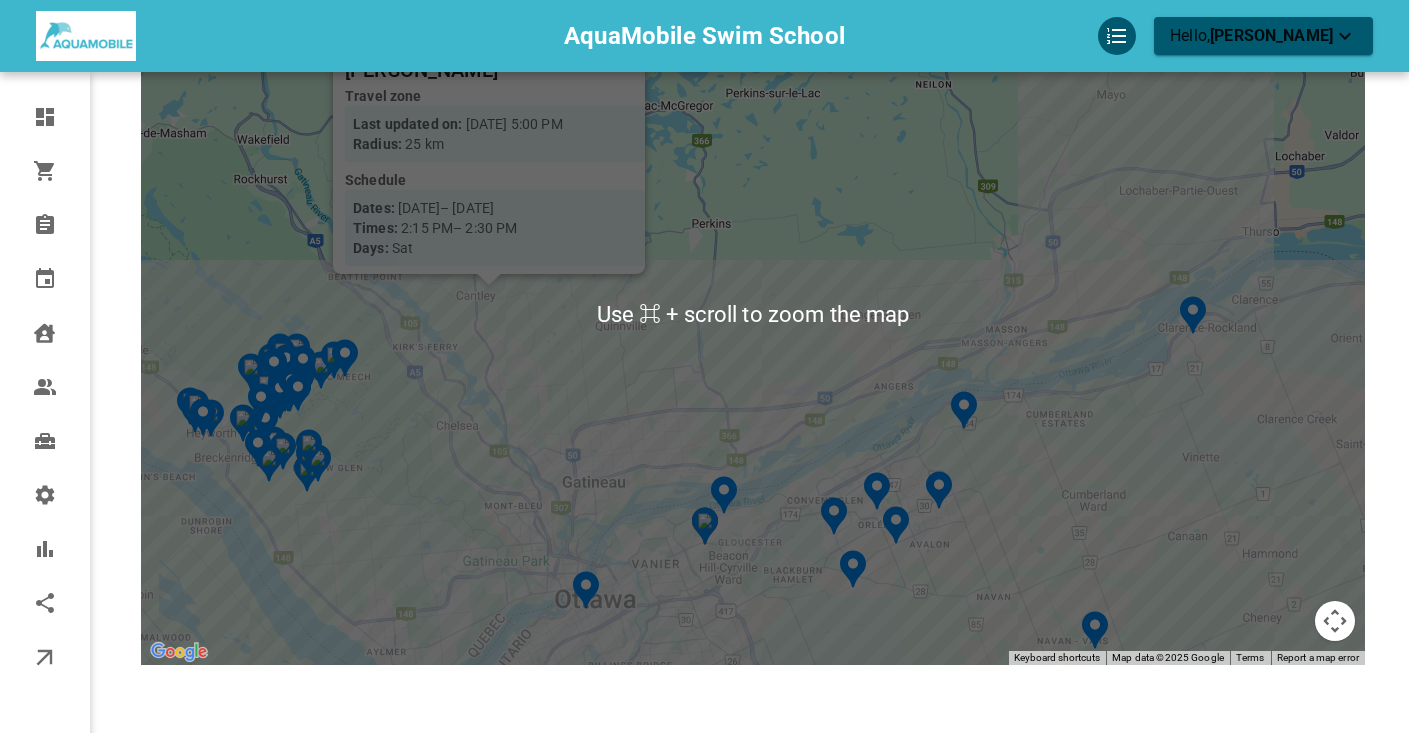 scroll, scrollTop: 229, scrollLeft: 0, axis: vertical 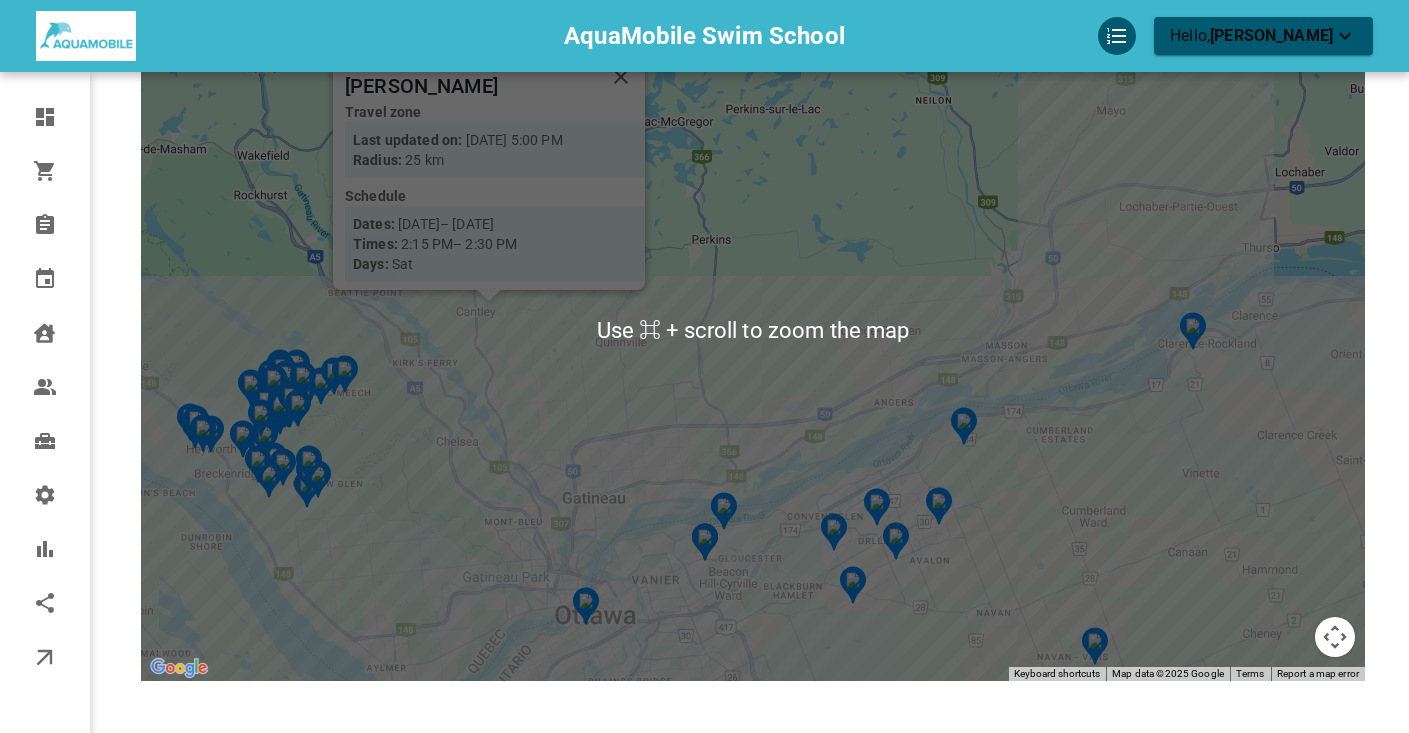 click on "To navigate, press the arrow keys. To activate drag with keyboard, press Alt + Enter. Once in keyboard drag state, use the arrow keys to move the marker. To complete the drag, press the Enter key. To cancel, press Escape. Axl Xu Travel zone Last updated on:   Jan 16, 2025 – 5:00 PM Radius:   25   km Schedule Dates:   Jan 15, 2025  –   Jan 15, 2035 Times:   2:15 PM  –   2:30 PM   Days:   Sat" at bounding box center (753, 331) 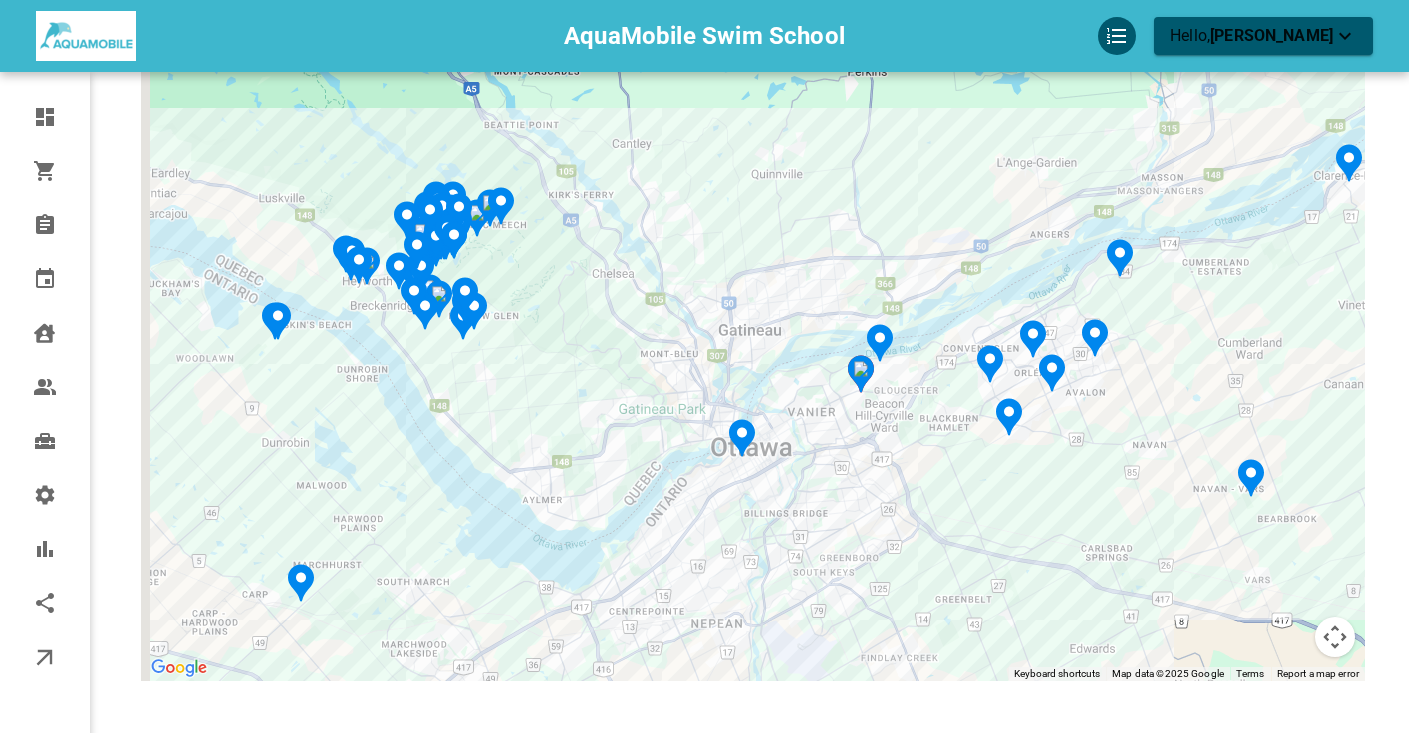 drag, startPoint x: 961, startPoint y: 503, endPoint x: 1101, endPoint y: 350, distance: 207.38611 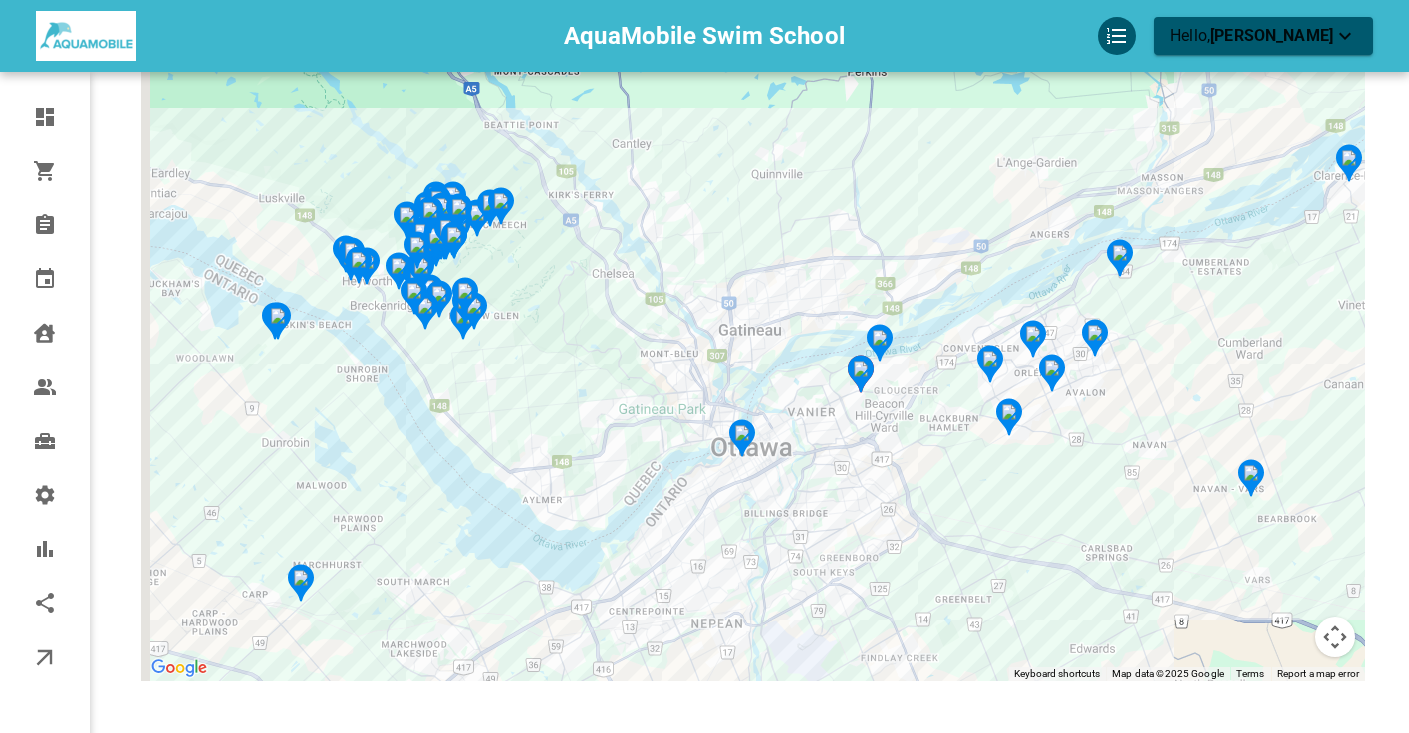 click on "To navigate, press the arrow keys. To activate drag with keyboard, press Alt + Enter. Once in keyboard drag state, use the arrow keys to move the marker. To complete the drag, press the Enter key. To cancel, press Escape." at bounding box center (753, 331) 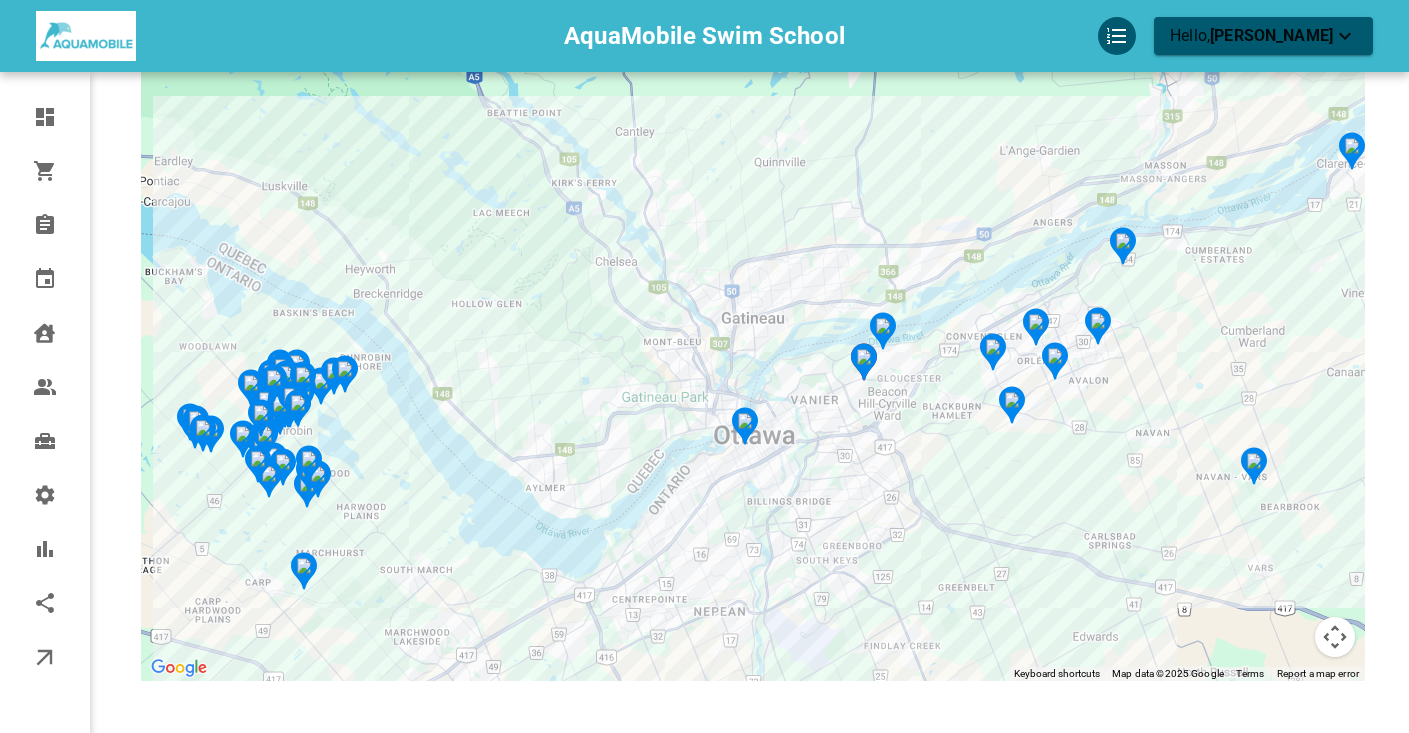 click on "To navigate, press the arrow keys. To activate drag with keyboard, press Alt + Enter. Once in keyboard drag state, use the arrow keys to move the marker. To complete the drag, press the Enter key. To cancel, press Escape." at bounding box center (753, 331) 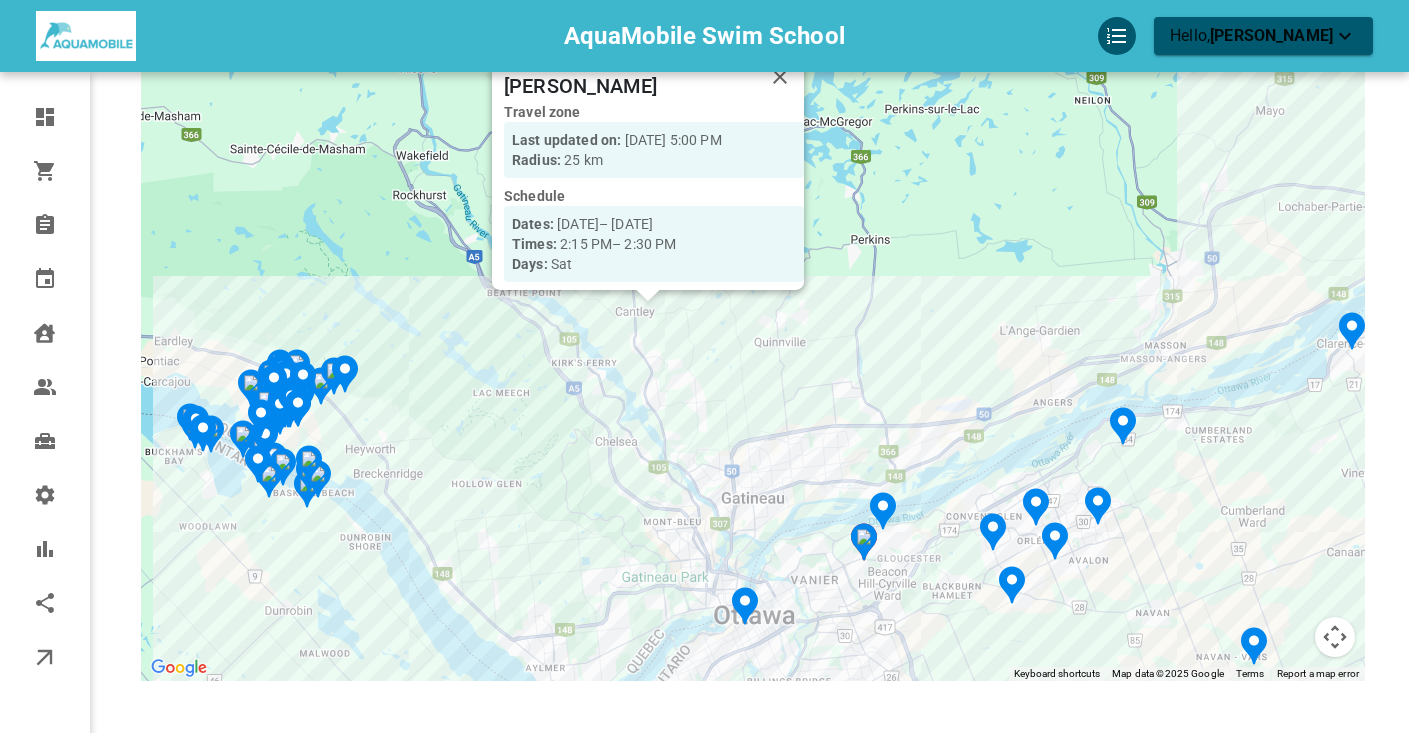 click on "To navigate, press the arrow keys. To activate drag with keyboard, press Alt + Enter. Once in keyboard drag state, use the arrow keys to move the marker. To complete the drag, press the Enter key. To cancel, press Escape. Axl Xu Travel zone Last updated on:   Jan 16, 2025 – 5:00 PM Radius:   25   km Schedule Dates:   Jan 15, 2025  –   Jan 15, 2035 Times:   2:15 PM  –   2:30 PM   Days:   Sat" at bounding box center (753, 331) 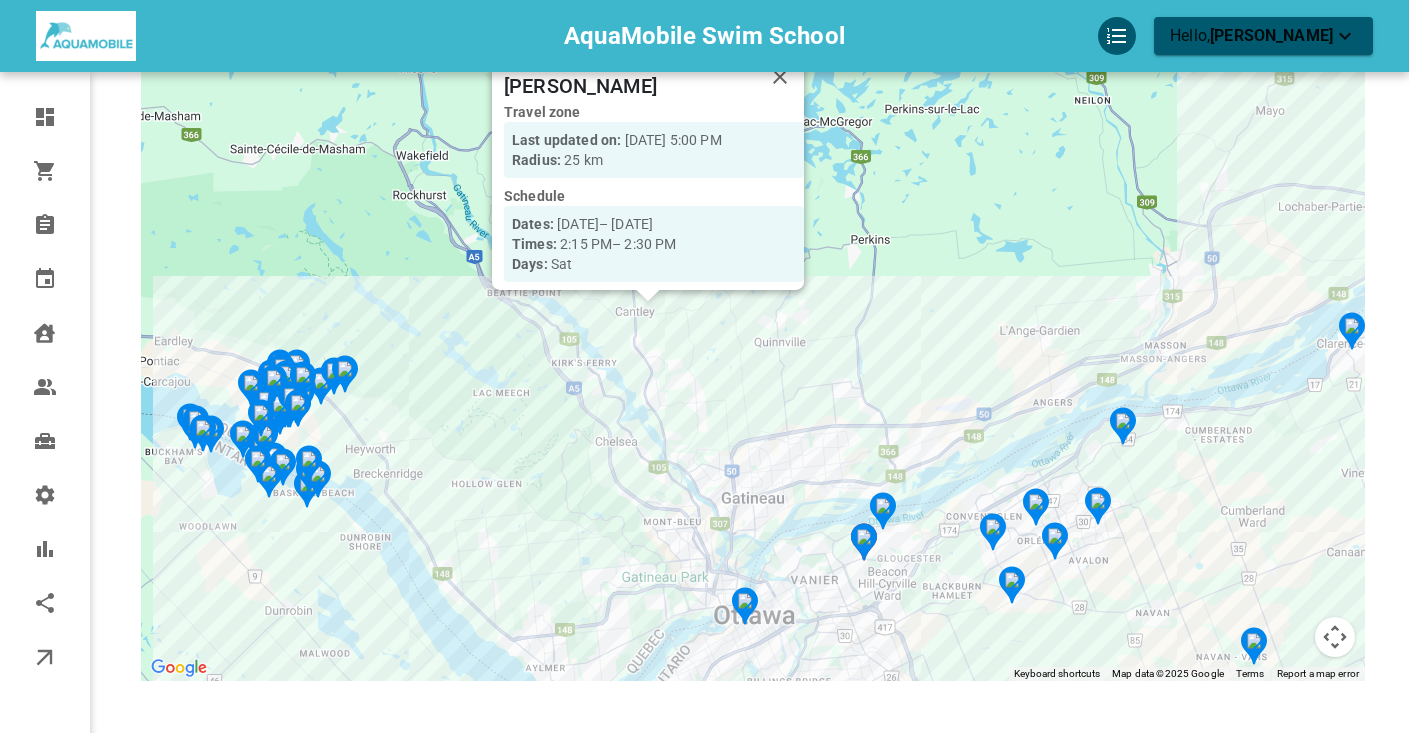 click on "To navigate, press the arrow keys. To activate drag with keyboard, press Alt + Enter. Once in keyboard drag state, use the arrow keys to move the marker. To complete the drag, press the Enter key. To cancel, press Escape. Axl Xu Travel zone Last updated on:   Jan 16, 2025 – 5:00 PM Radius:   25   km Schedule Dates:   Jan 15, 2025  –   Jan 15, 2035 Times:   2:15 PM  –   2:30 PM   Days:   Sat" at bounding box center (753, 331) 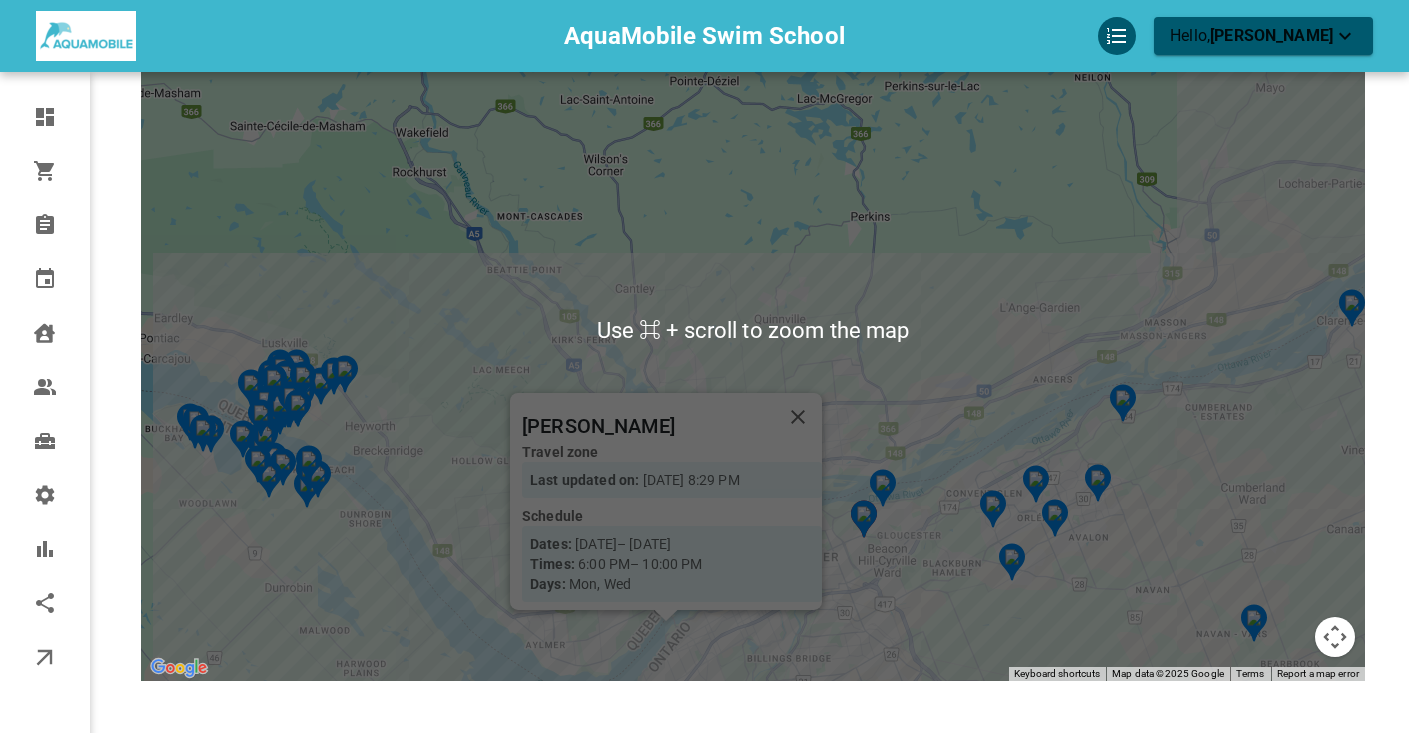 scroll, scrollTop: 327, scrollLeft: 0, axis: vertical 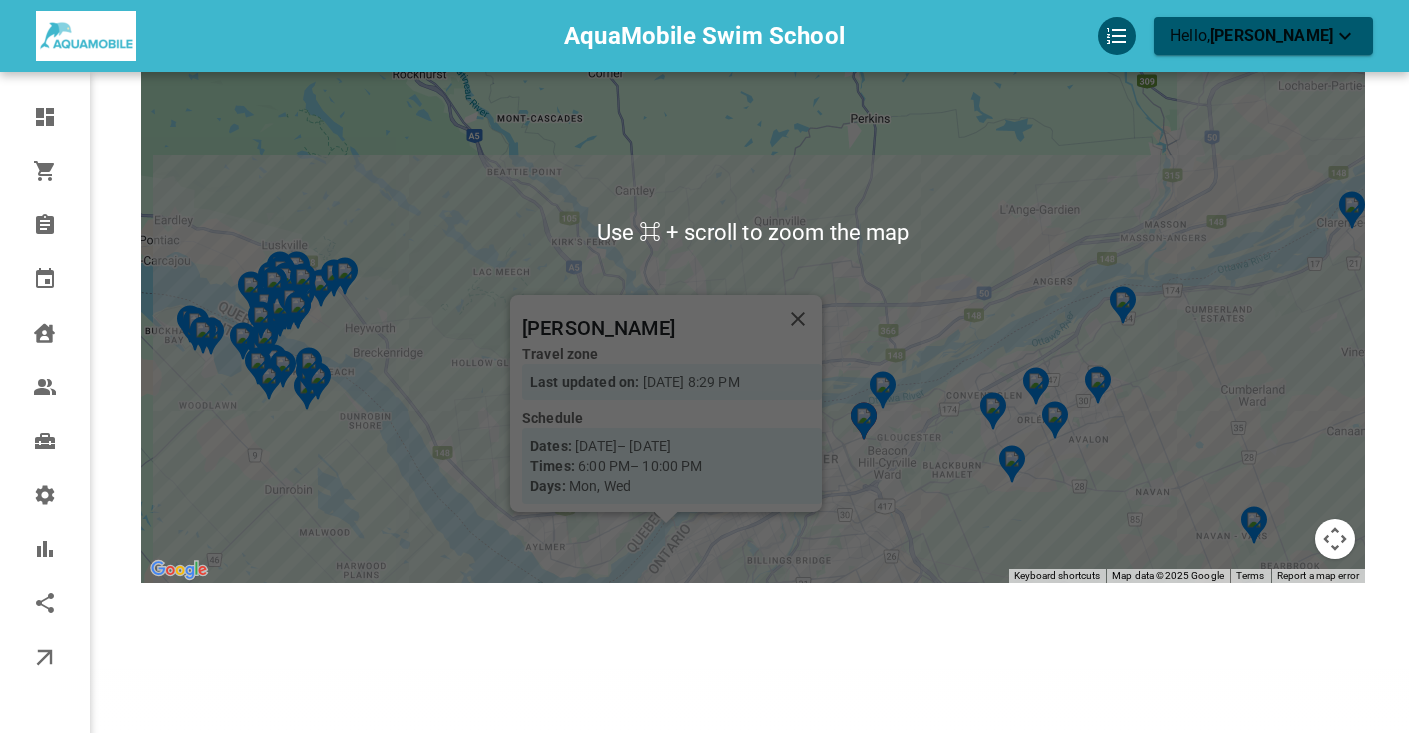 click on "To navigate, press the arrow keys. To activate drag with keyboard, press Alt + Enter. Once in keyboard drag state, use the arrow keys to move the marker. To complete the drag, press the Enter key. To cancel, press Escape. Charlotte Roy Travel zone Last updated on:   Apr 07, 2025 – 8:29 PM Schedule Dates:   May 04, 2025  –   Sep 02, 2035 Times:   6:00 PM  –   10:00 PM   Days:   Mon, Wed" at bounding box center (753, 233) 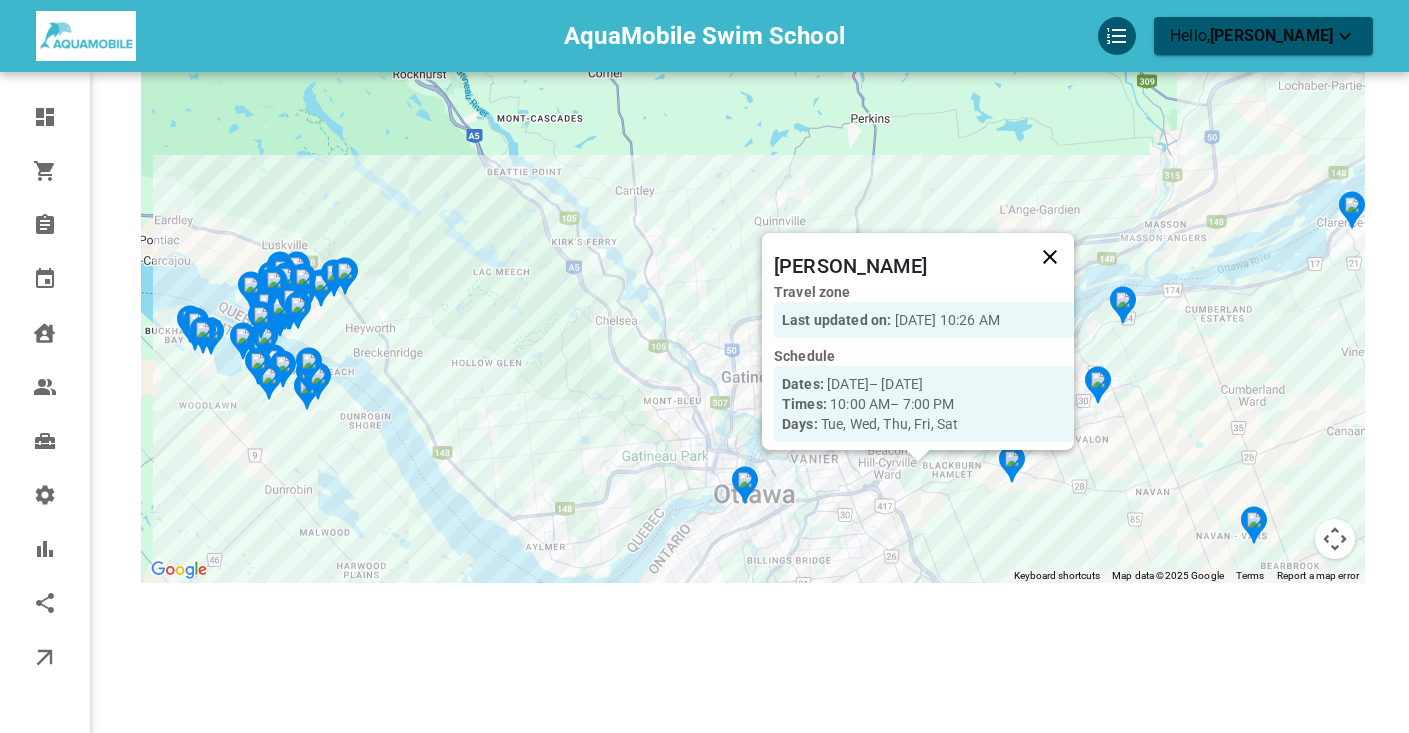 click at bounding box center (1050, 257) 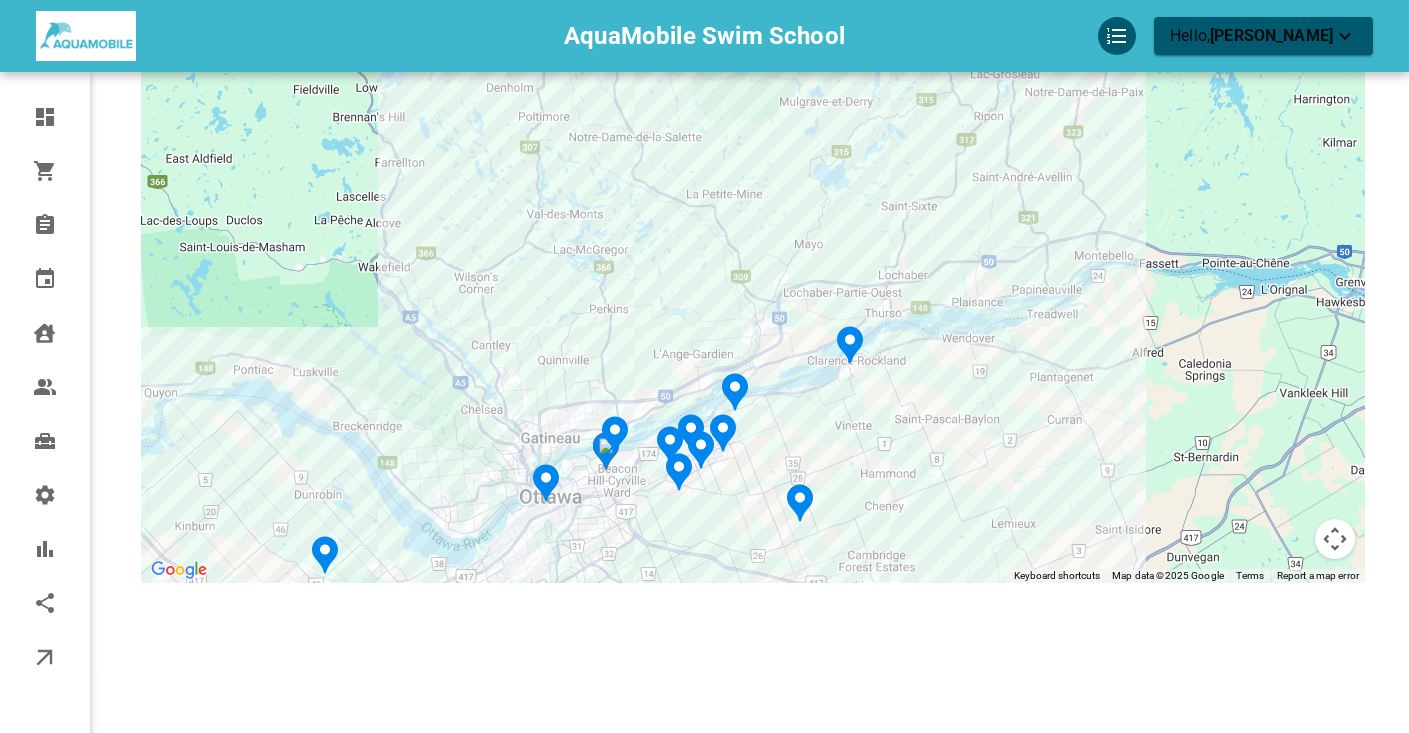 drag, startPoint x: 515, startPoint y: 425, endPoint x: 267, endPoint y: 392, distance: 250.18593 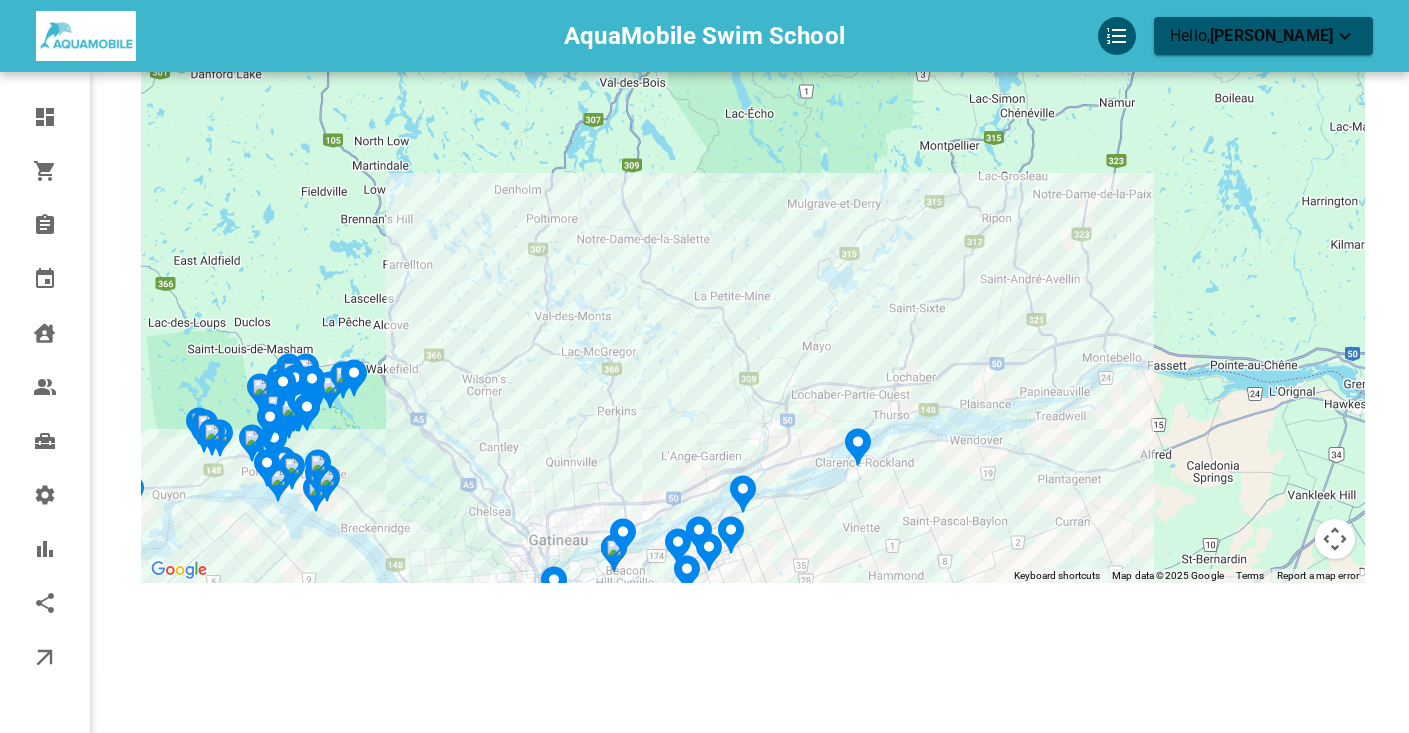 drag, startPoint x: 1047, startPoint y: 314, endPoint x: 1057, endPoint y: 388, distance: 74.672615 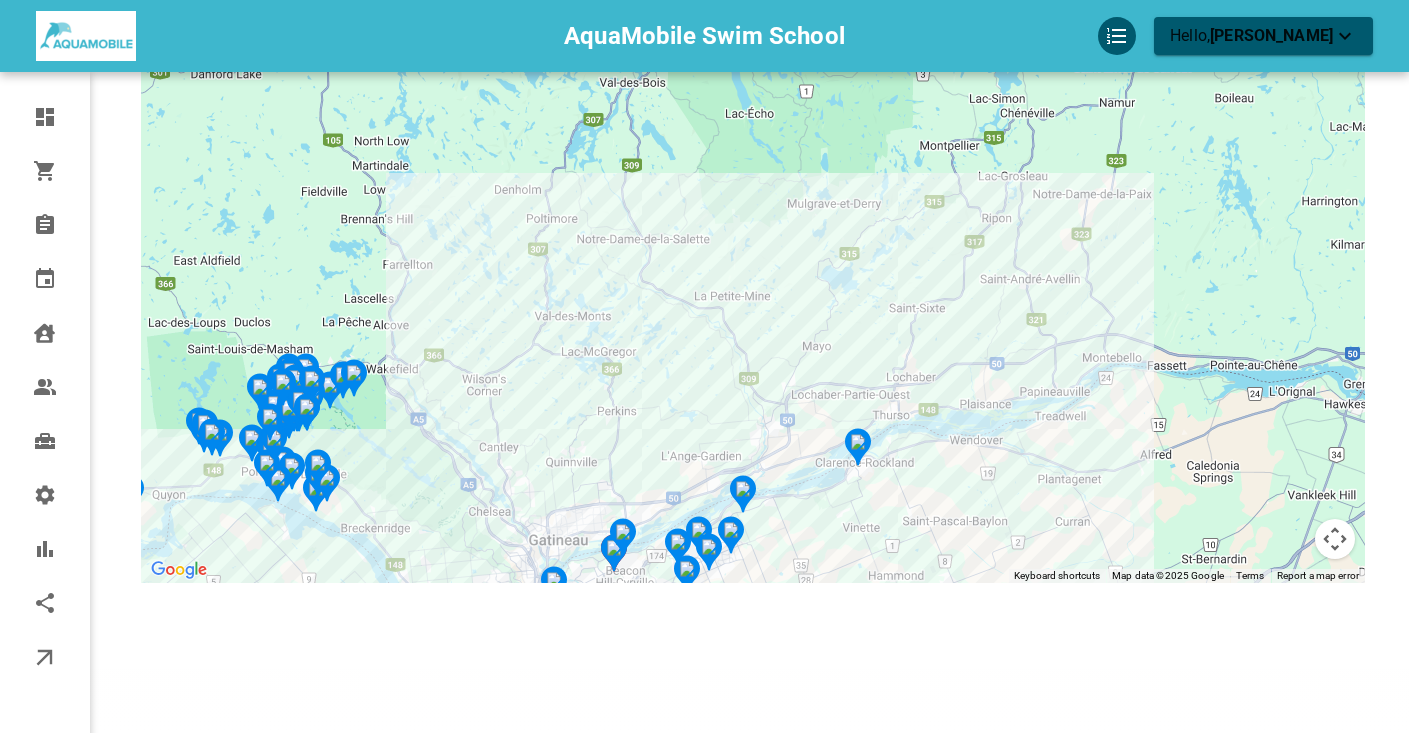 click on "To navigate, press the arrow keys. To activate drag with keyboard, press Alt + Enter. Once in keyboard drag state, use the arrow keys to move the marker. To complete the drag, press the Enter key. To cancel, press Escape." at bounding box center (753, 233) 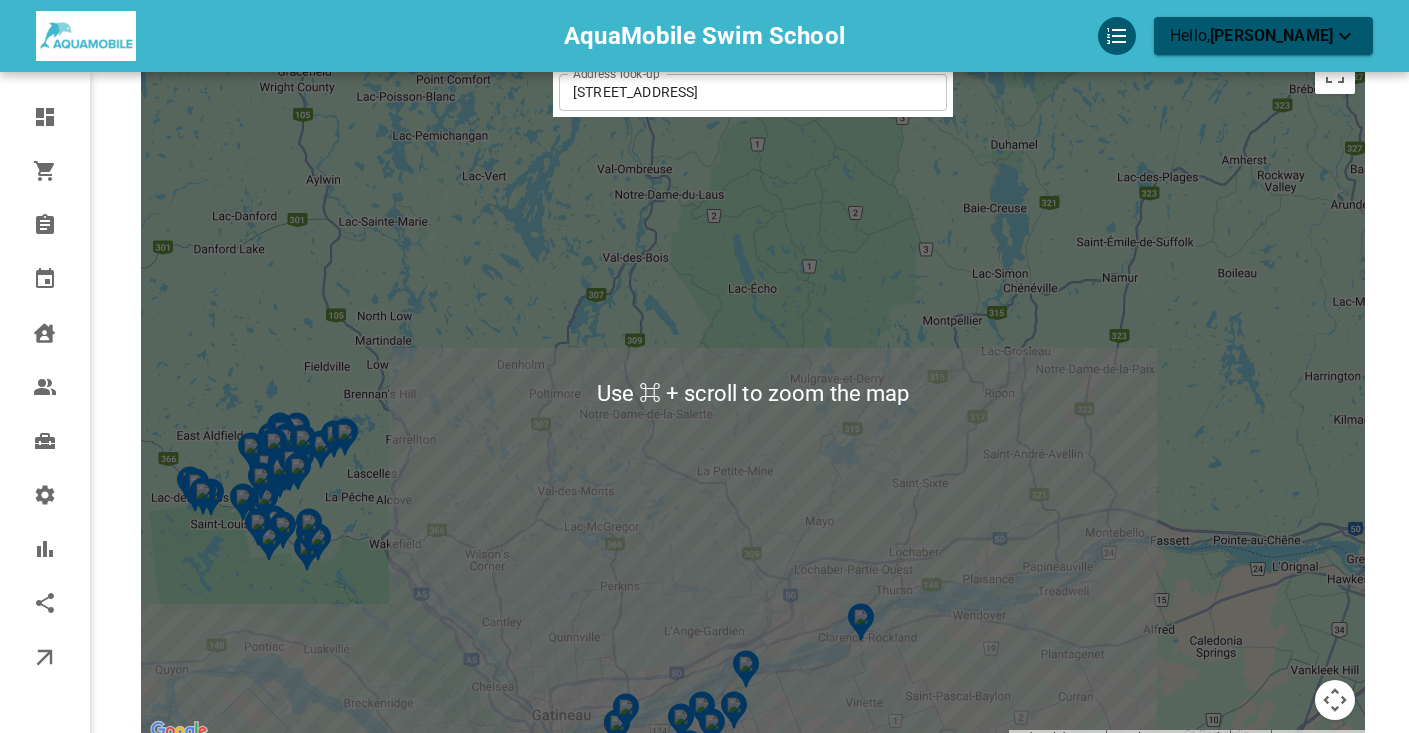 scroll, scrollTop: 161, scrollLeft: 0, axis: vertical 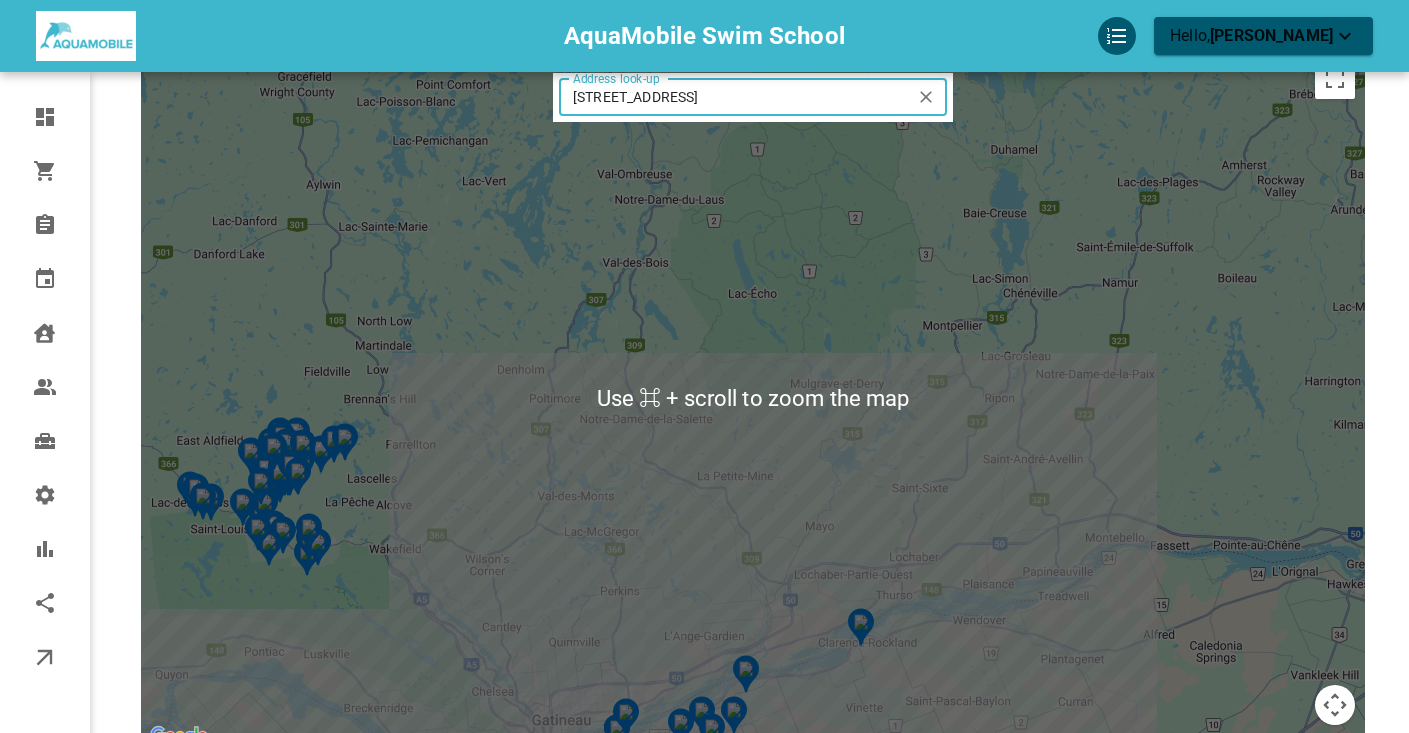 click on "665 Bathgate Dr, Ottawa, ON K1K 3Y5, Canada" at bounding box center [736, 97] 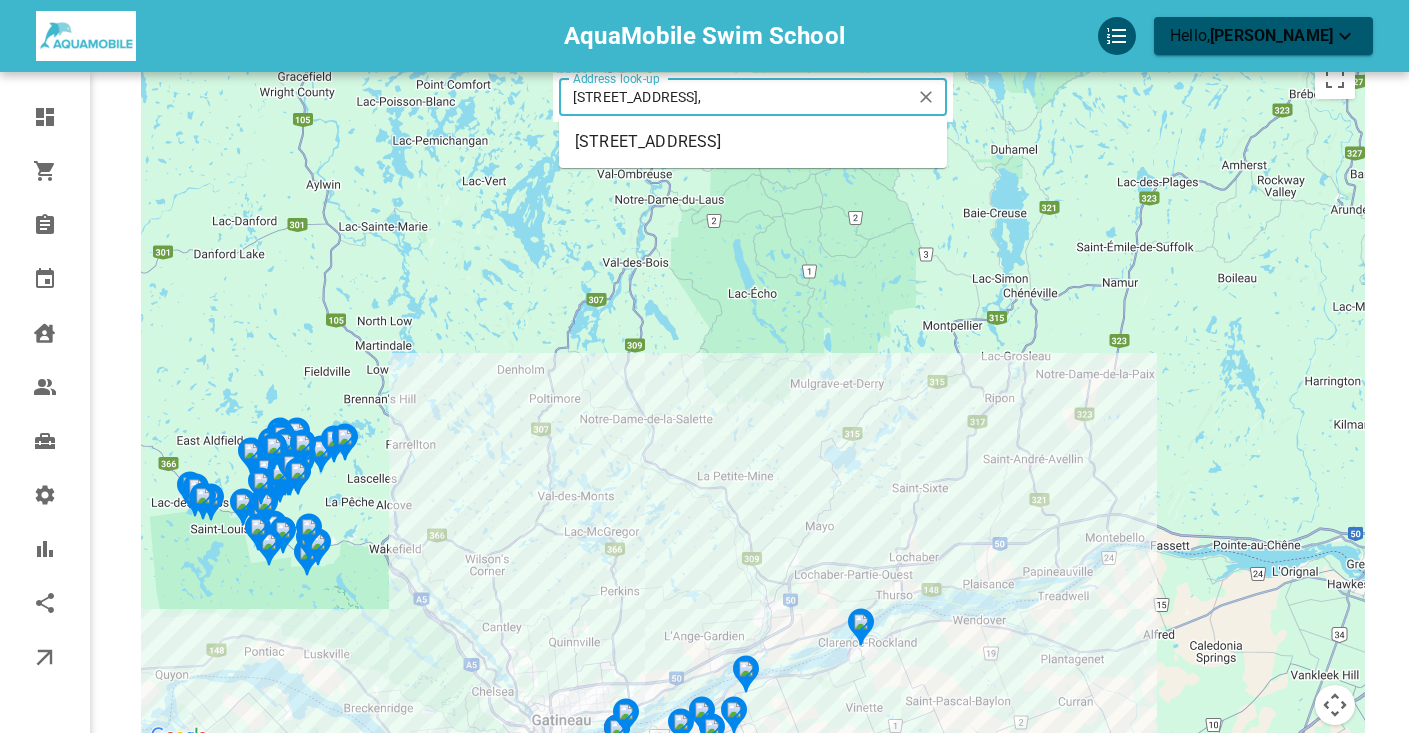 click on "665 Bathgate Dr, Ottawa, Gloucester, Ottawa, ON, Canada" at bounding box center [753, 142] 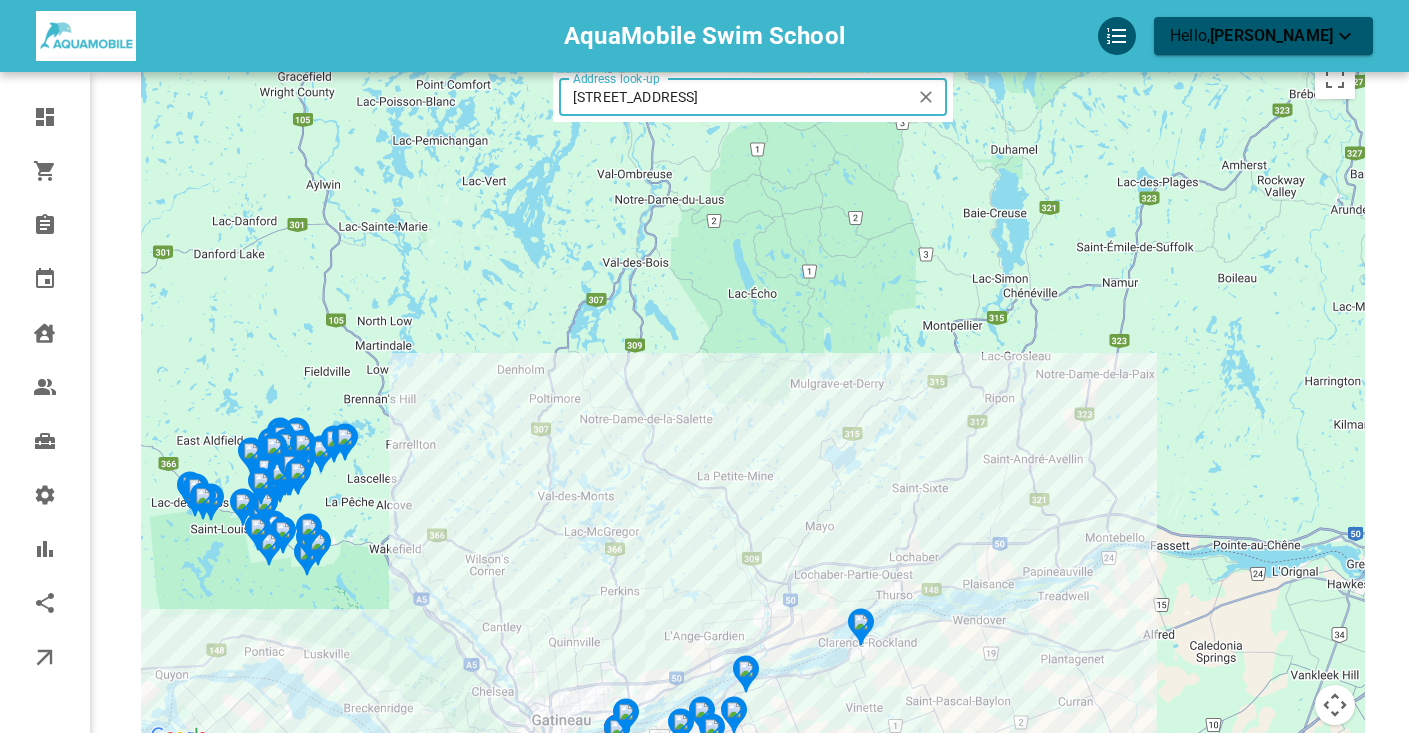 type on "665 Bathgate Dr, Ottawa, ON K1K 3Y5, Canada" 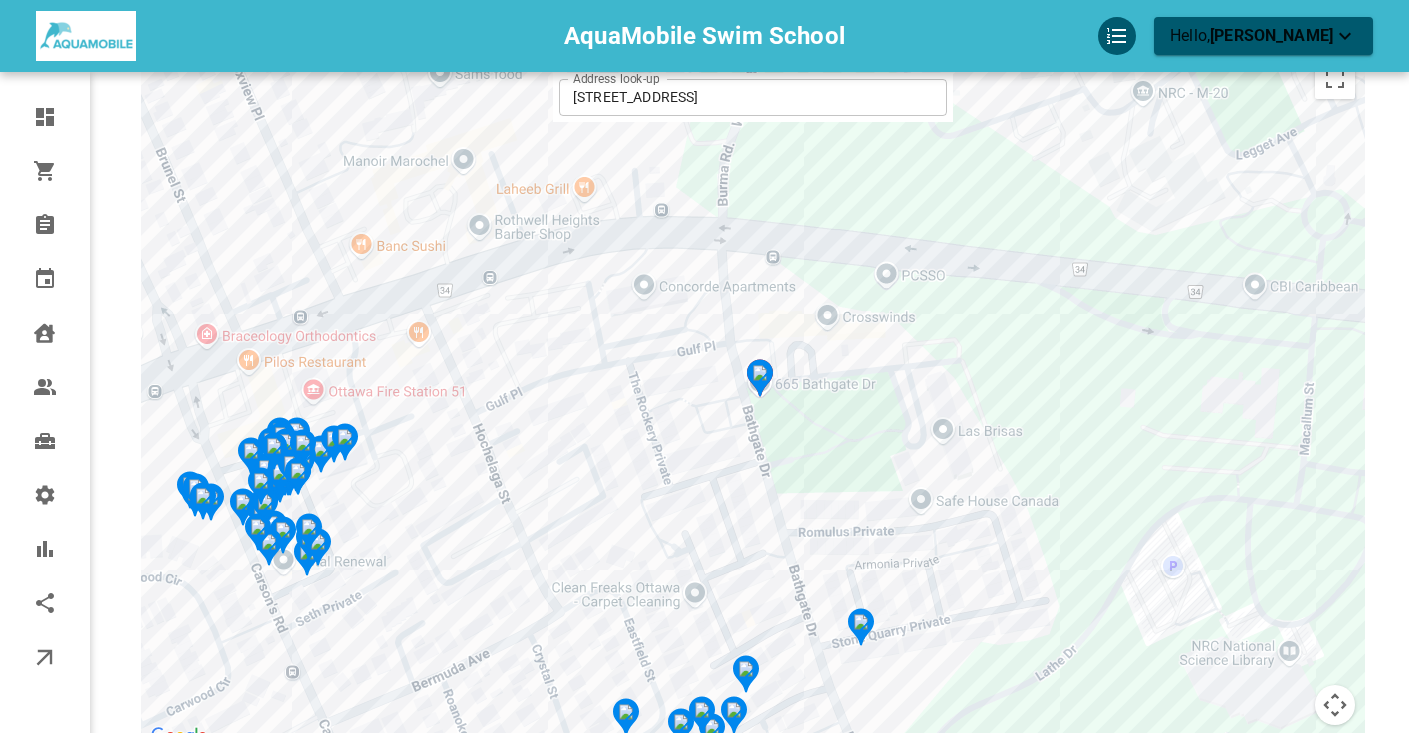 click 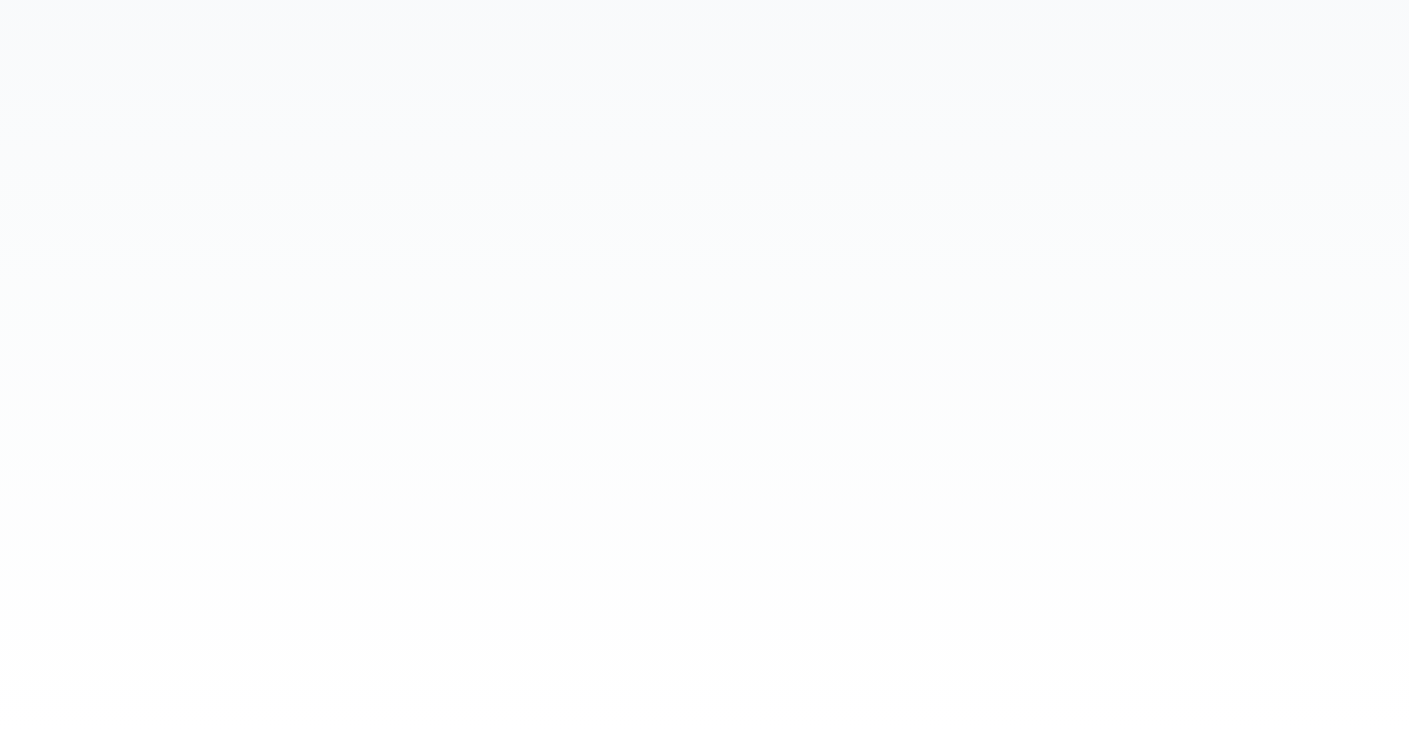 scroll, scrollTop: 0, scrollLeft: 0, axis: both 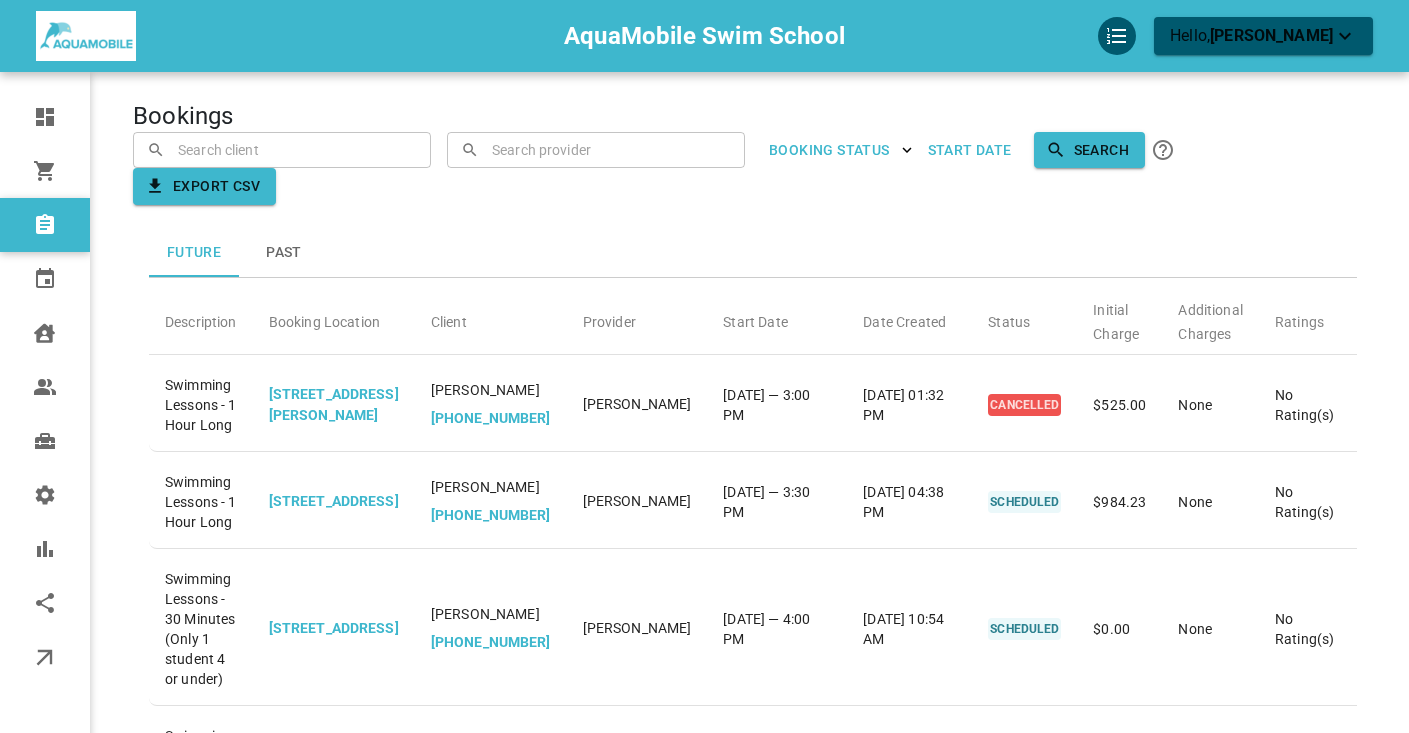 click on "​ ​" at bounding box center [282, 150] 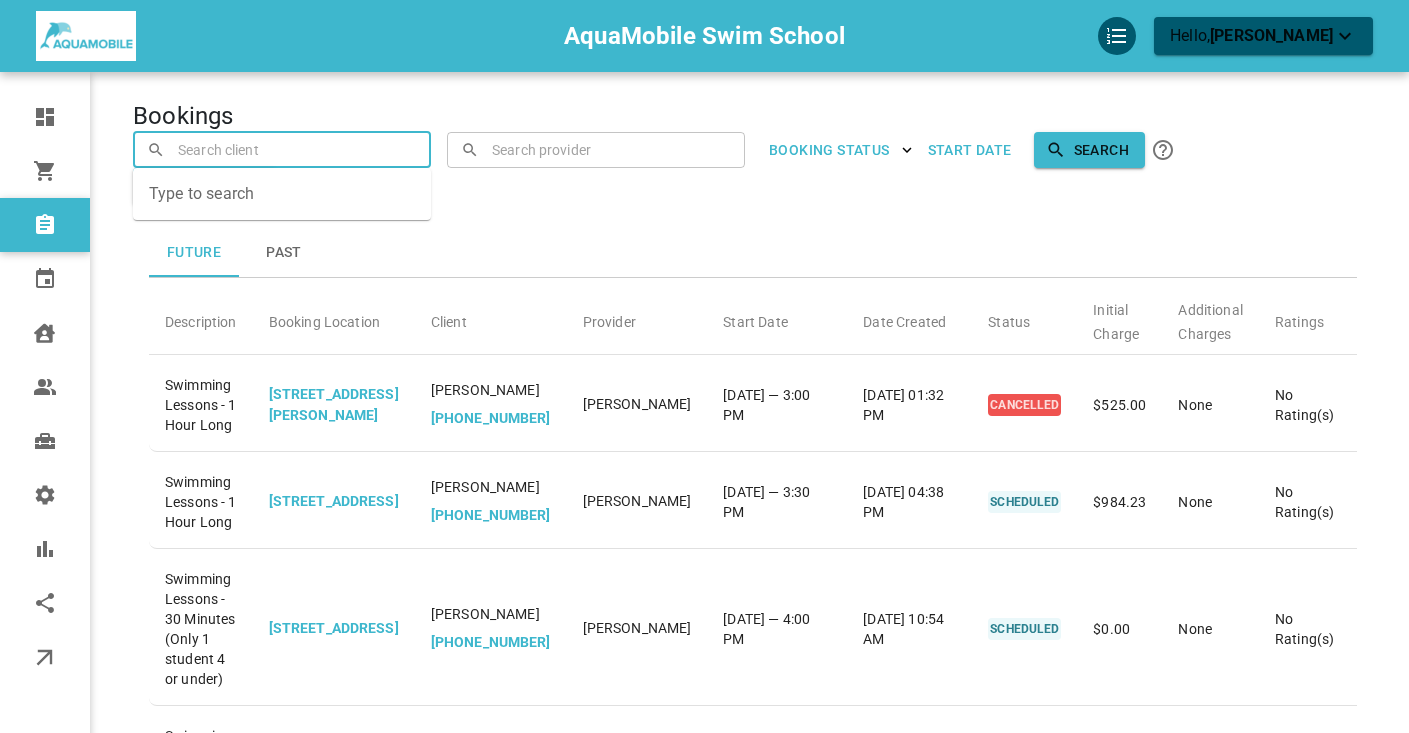 paste on "Amanda Tshalowa" 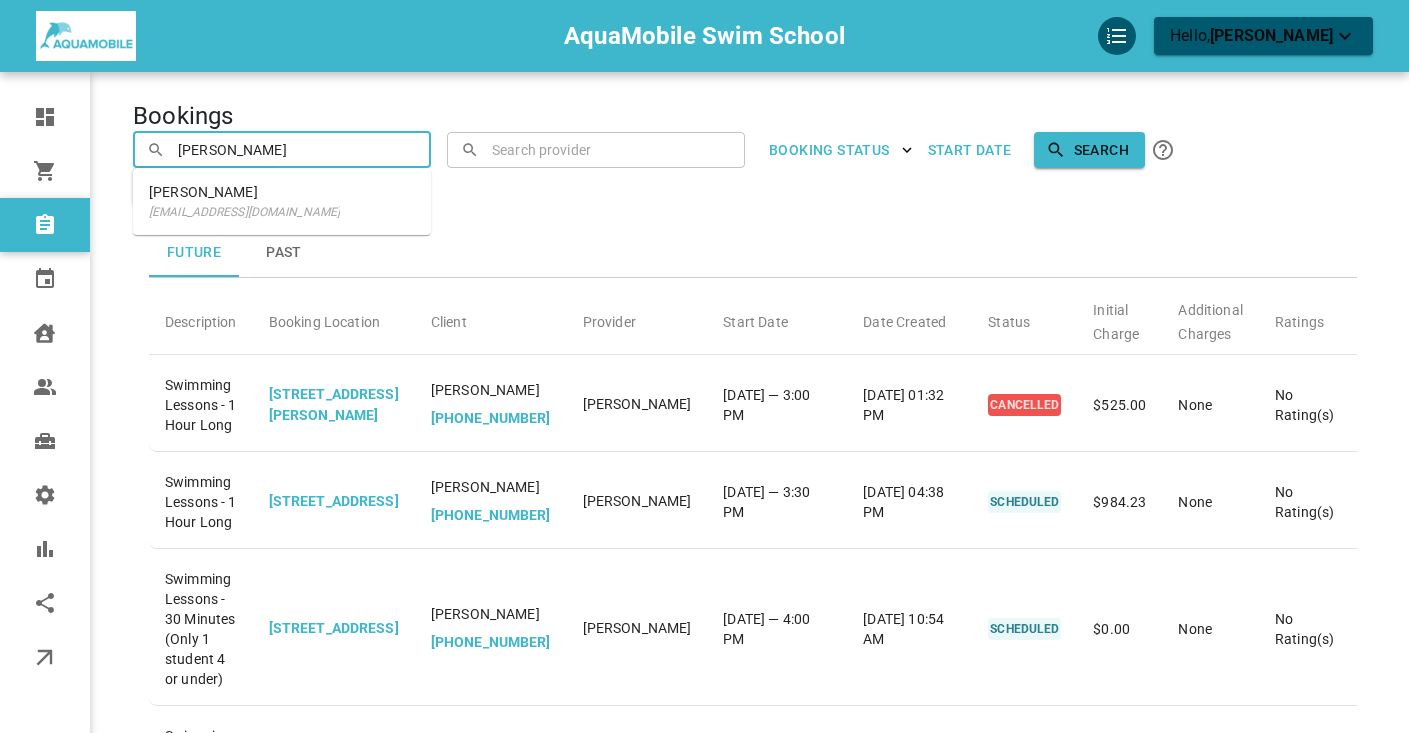 click on "Amanda Tshalowa atshalowa@yahoo.com" at bounding box center [282, 201] 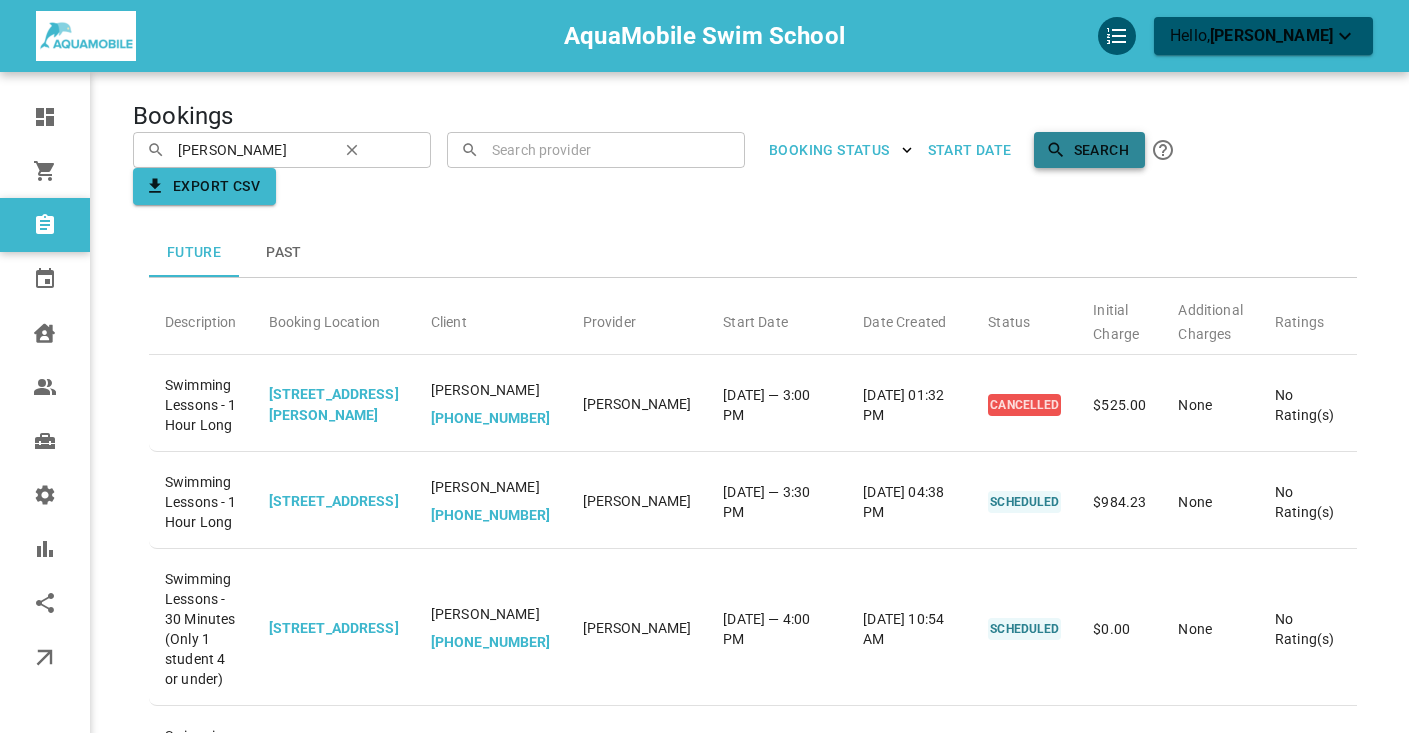 click on "Search" at bounding box center (1089, 150) 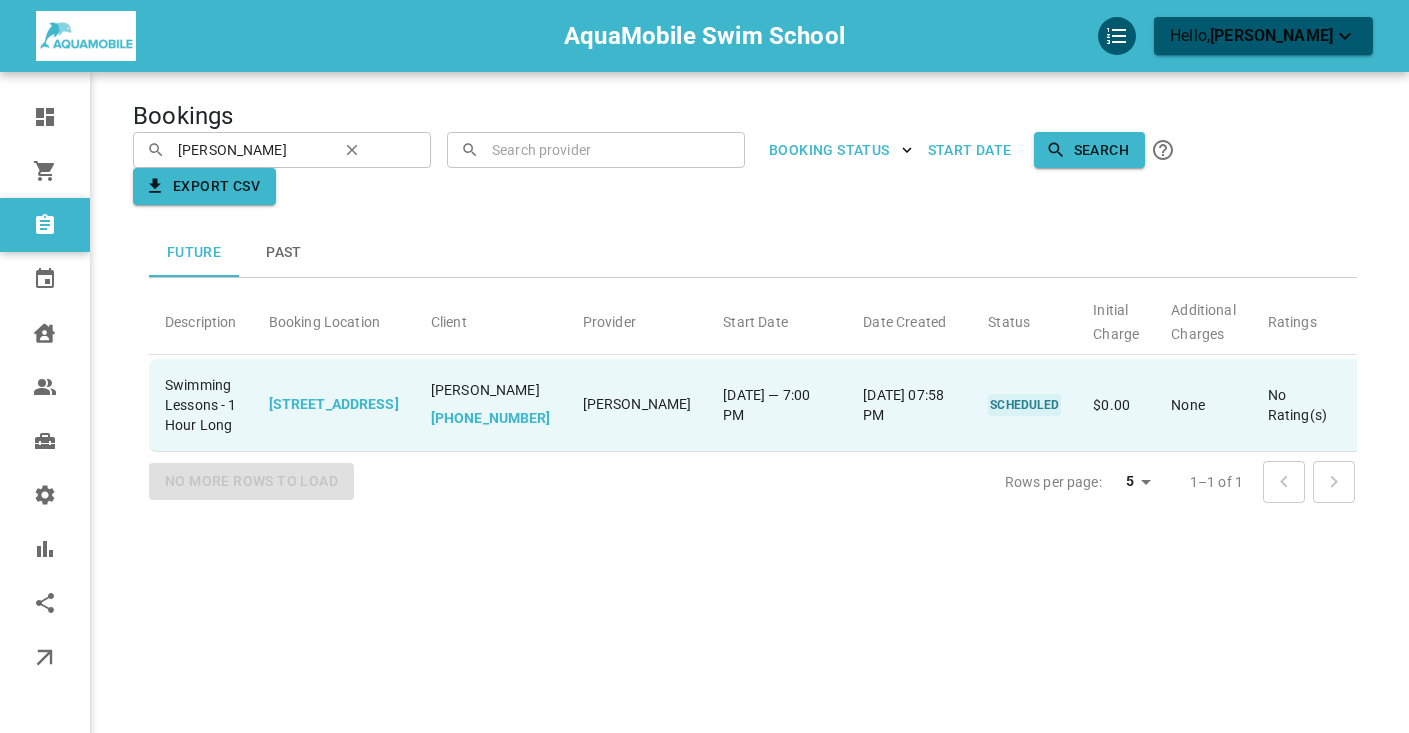 drag, startPoint x: 327, startPoint y: 511, endPoint x: 273, endPoint y: 381, distance: 140.76932 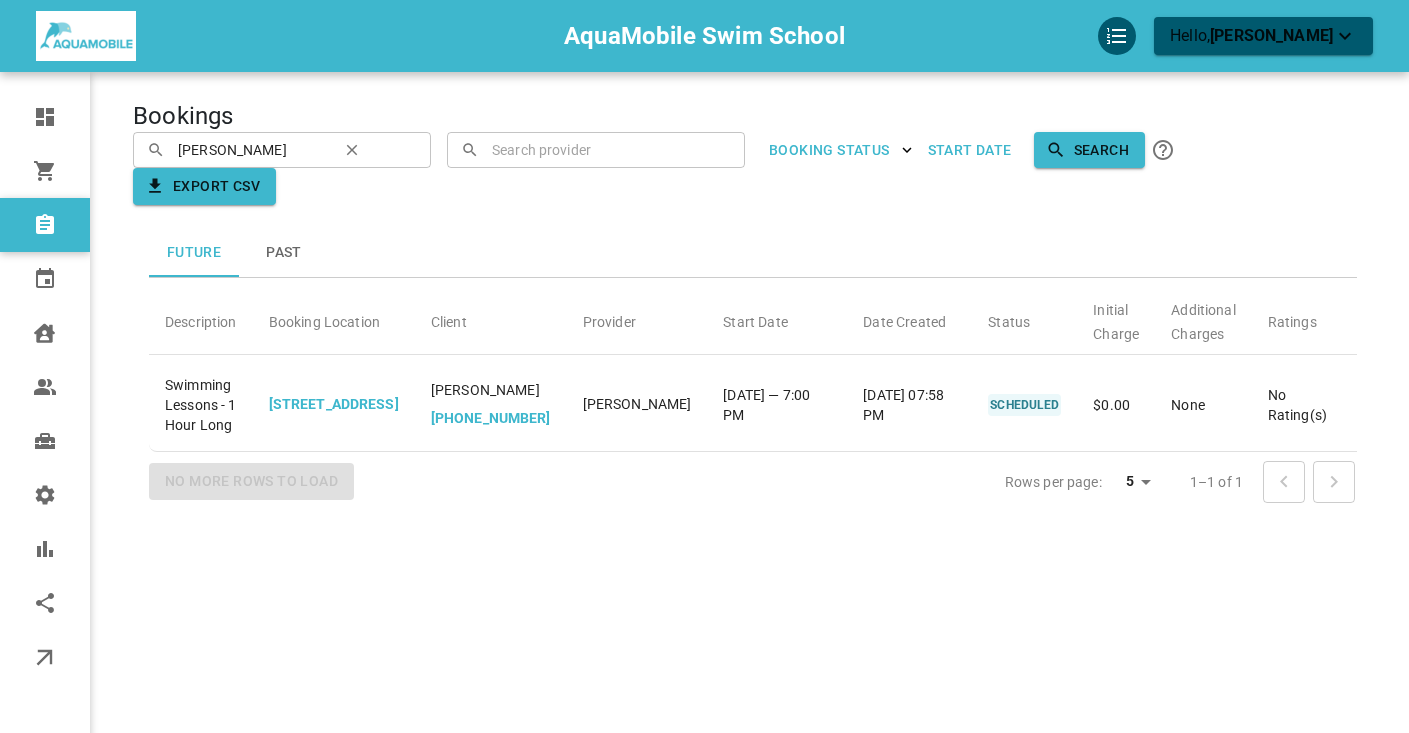 copy on "665 Bathgate Dr, Ottawa, ON K1K 3Y5, Canada" 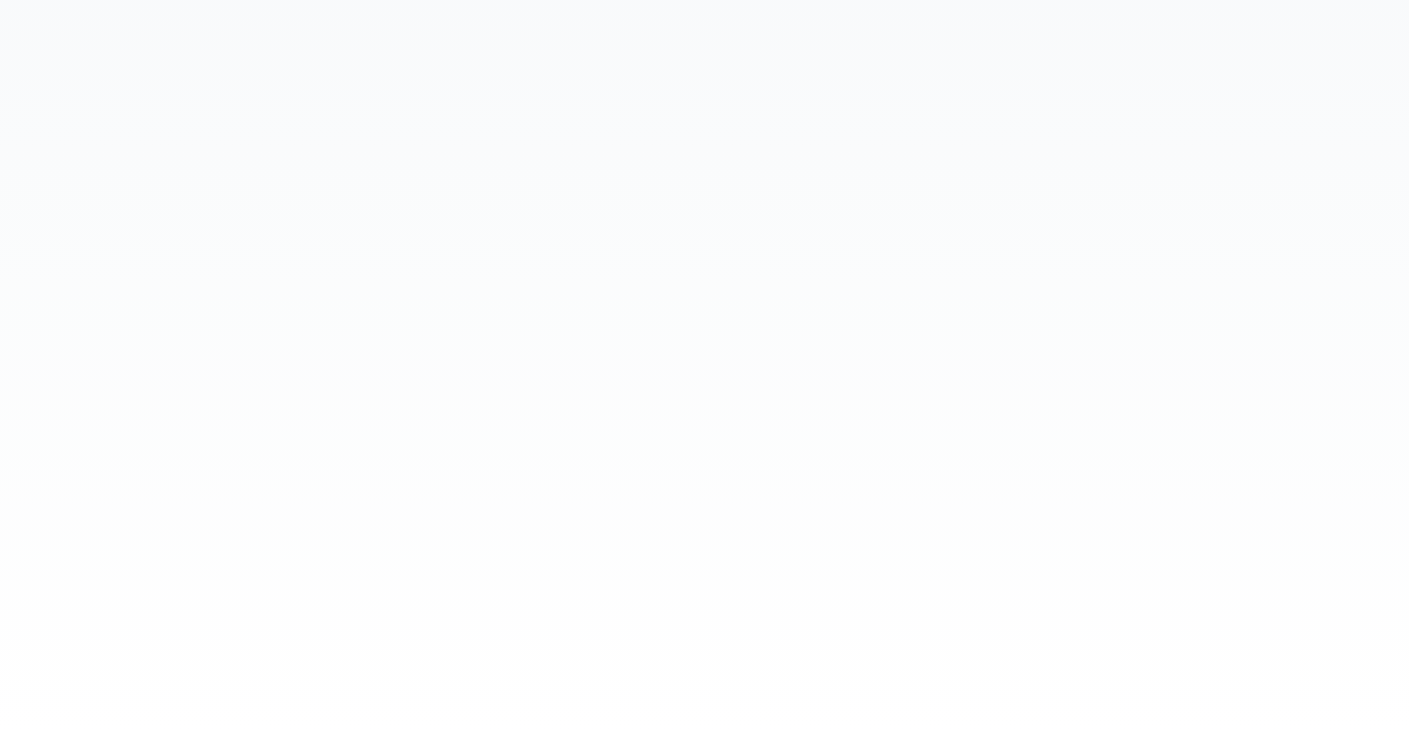 scroll, scrollTop: 0, scrollLeft: 0, axis: both 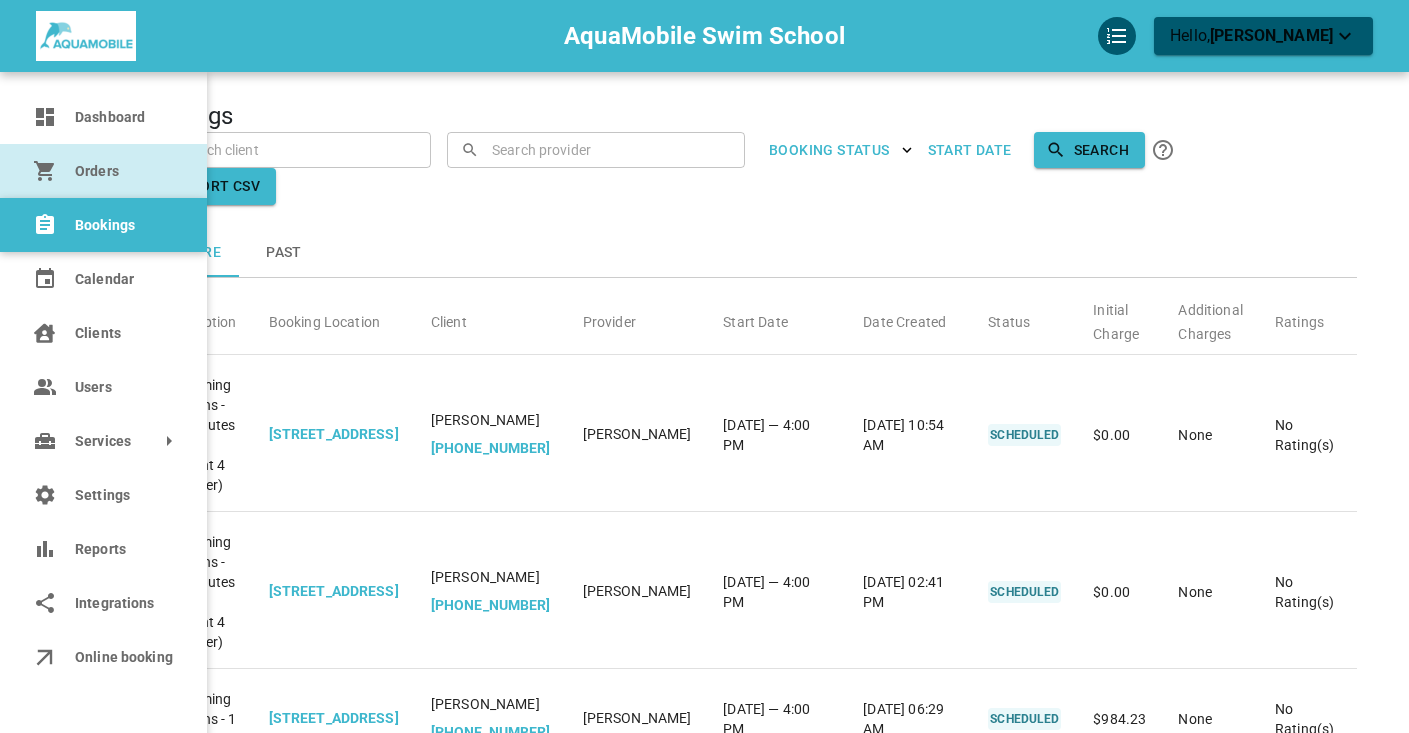 click on "Orders" at bounding box center (103, 171) 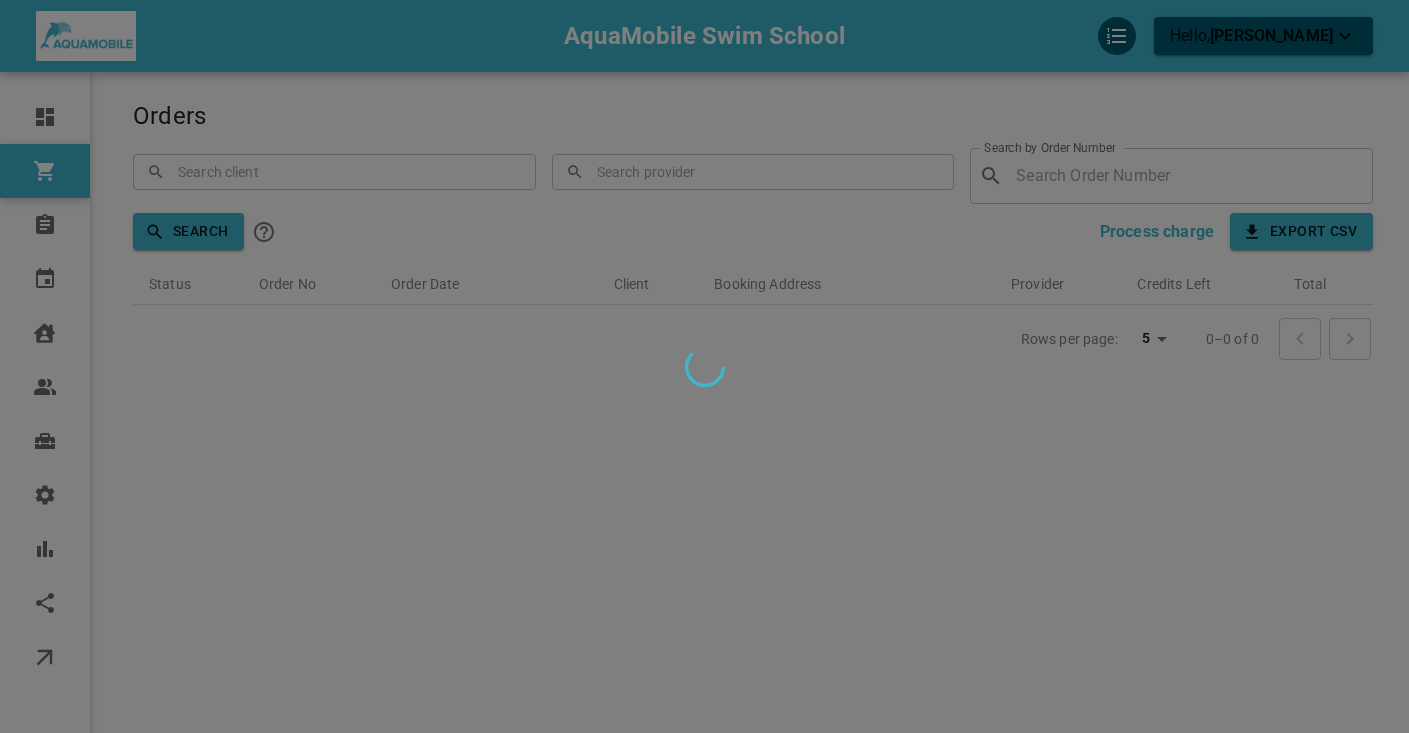 click at bounding box center (704, 366) 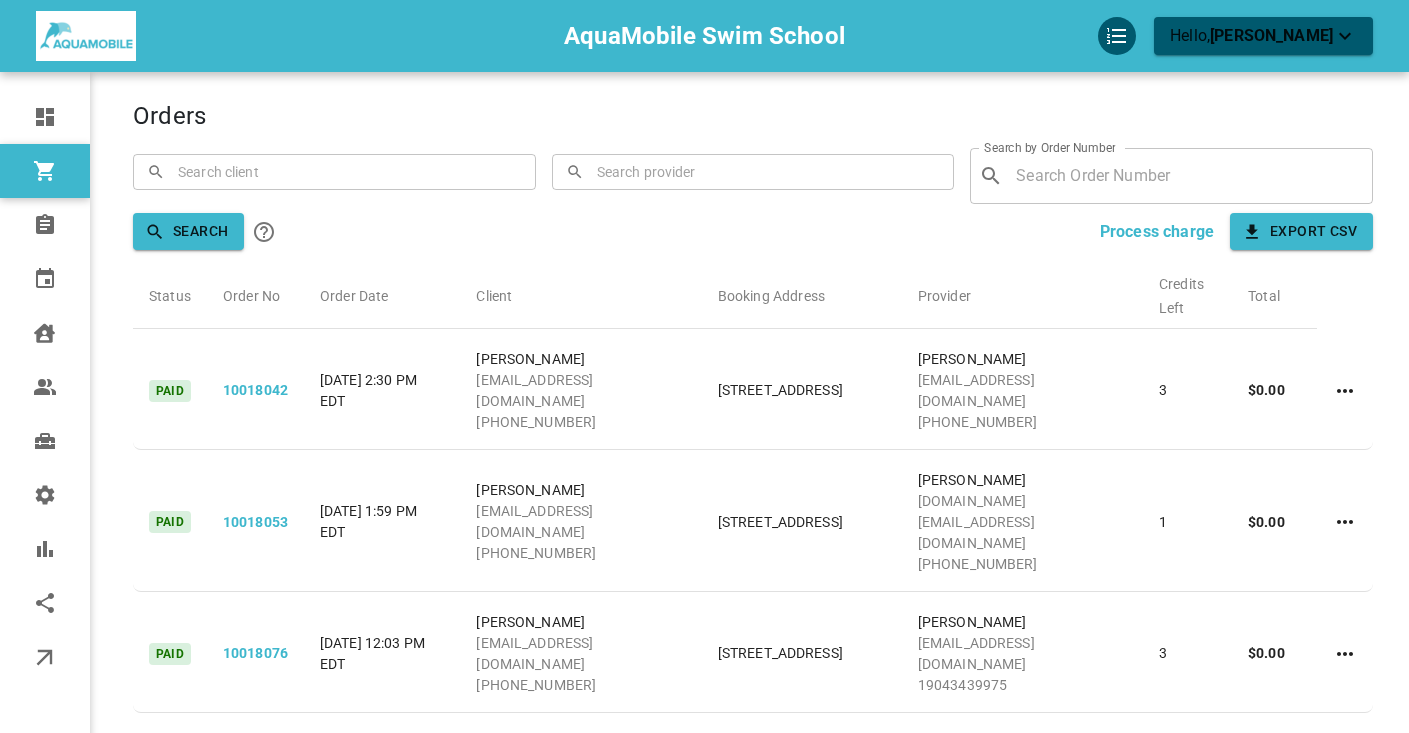 click at bounding box center [335, 171] 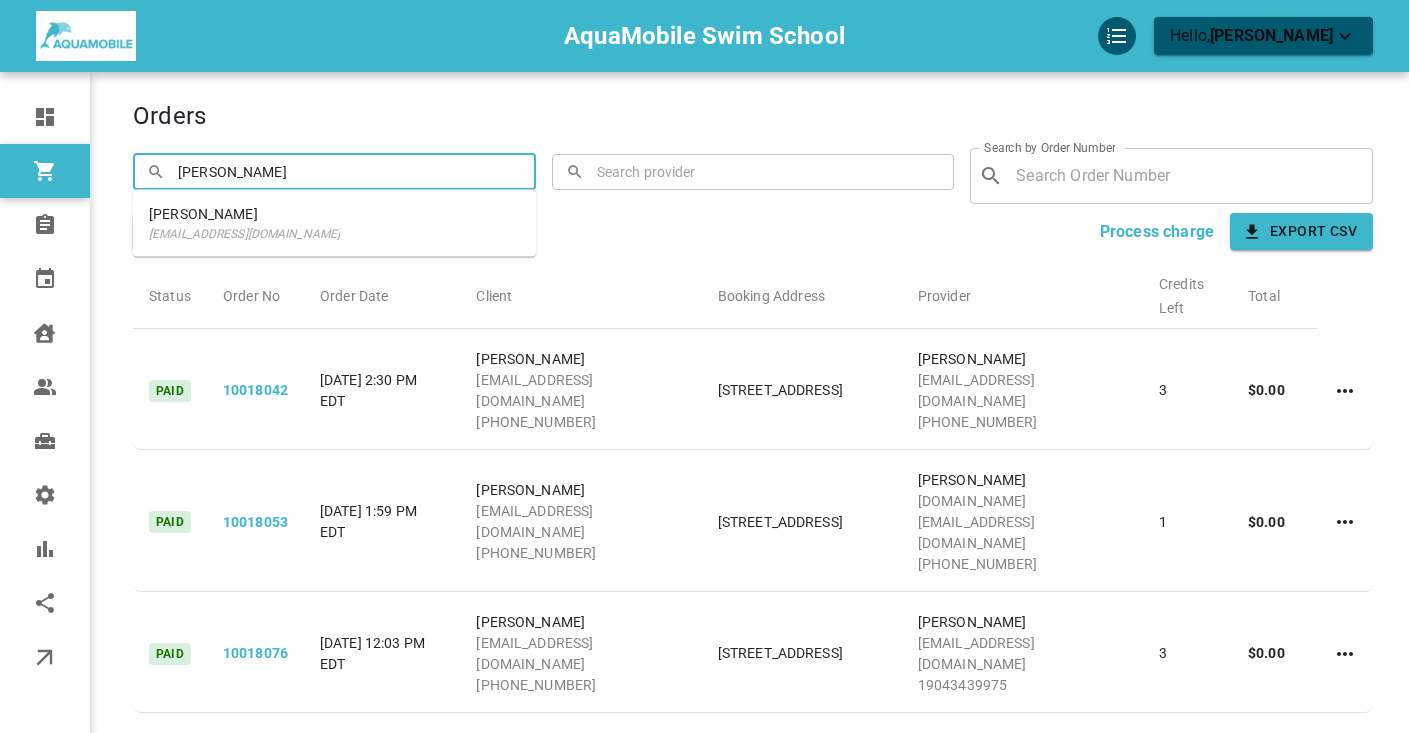 click on "[PERSON_NAME] [EMAIL_ADDRESS][DOMAIN_NAME]" at bounding box center [334, 223] 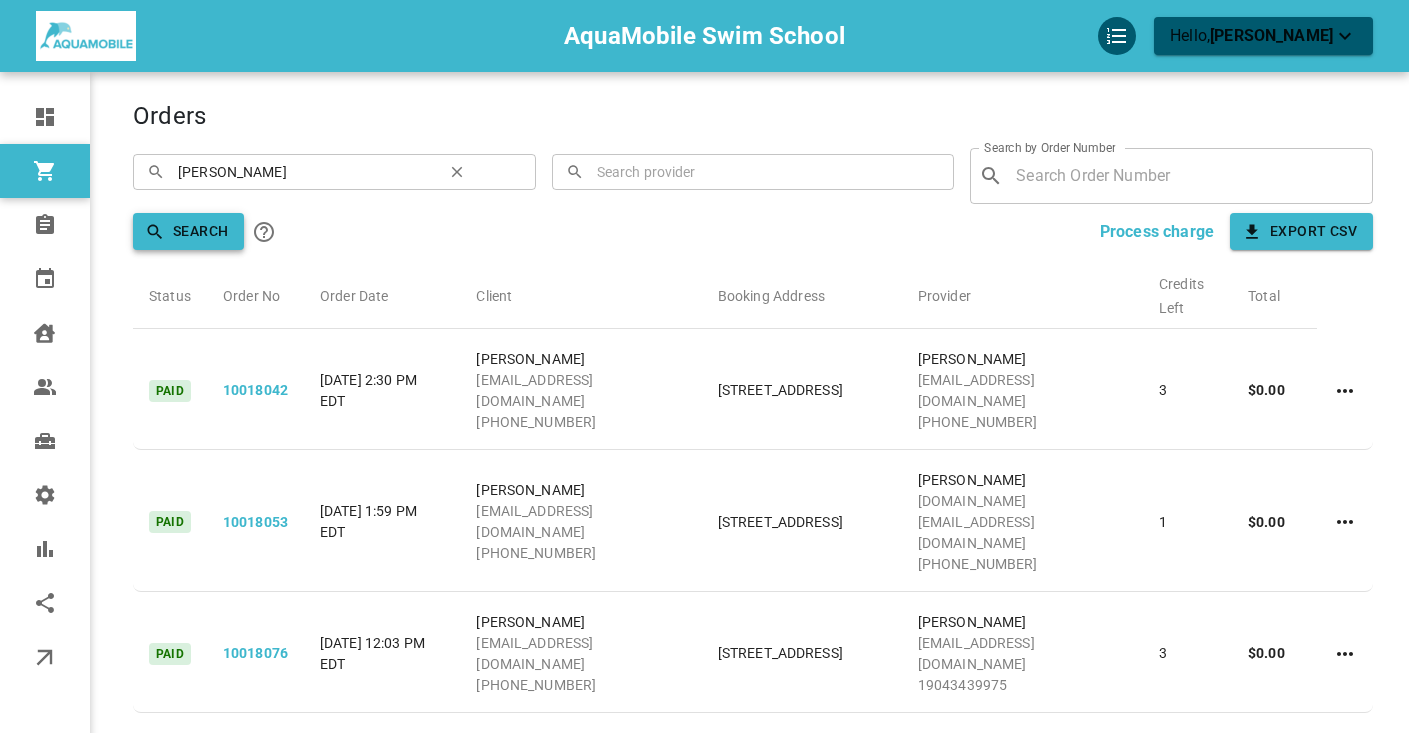 click 